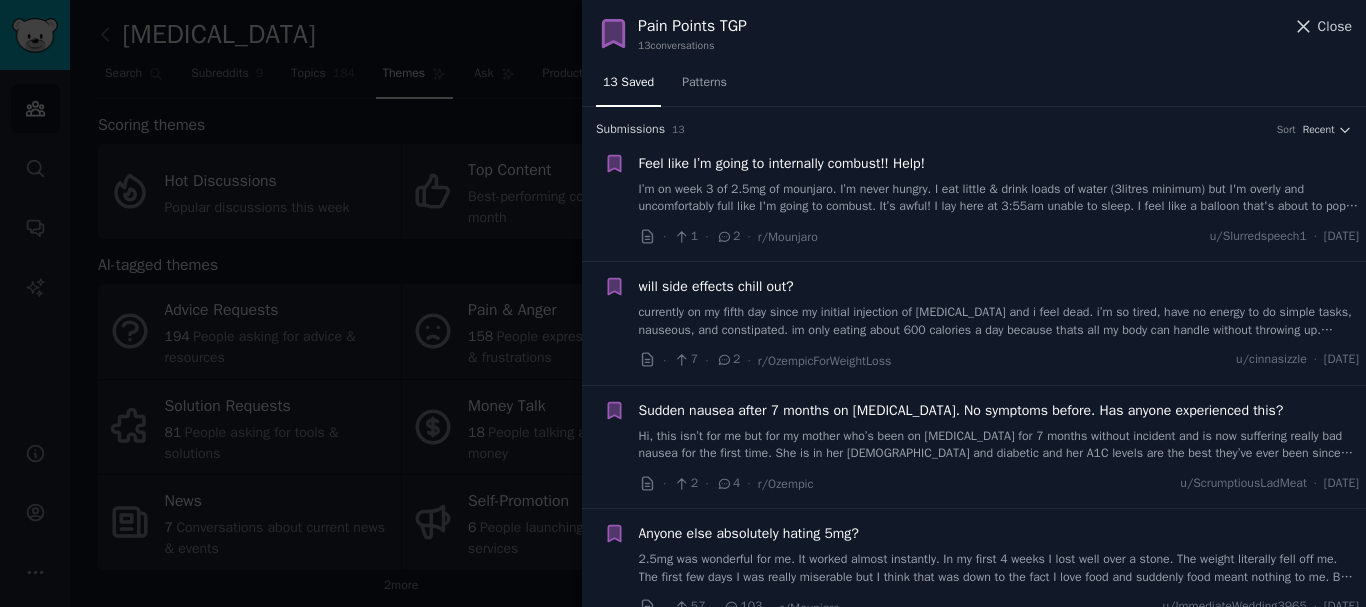 scroll, scrollTop: 0, scrollLeft: 0, axis: both 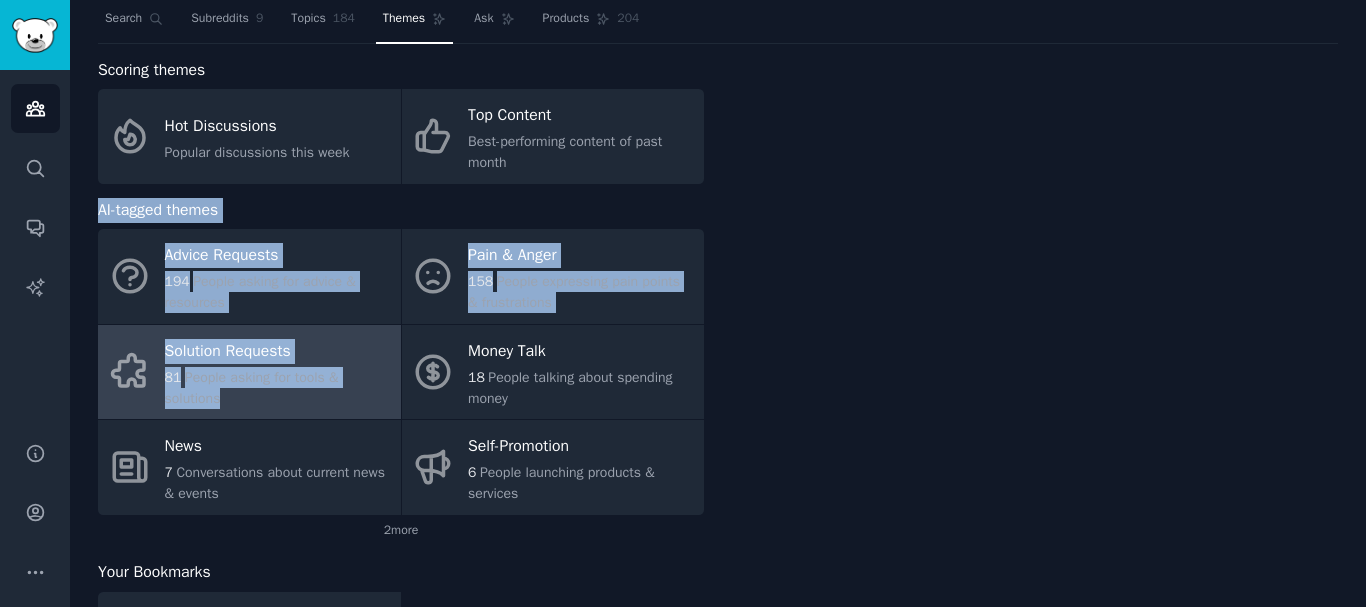 drag, startPoint x: 76, startPoint y: 218, endPoint x: 386, endPoint y: 398, distance: 358.46896 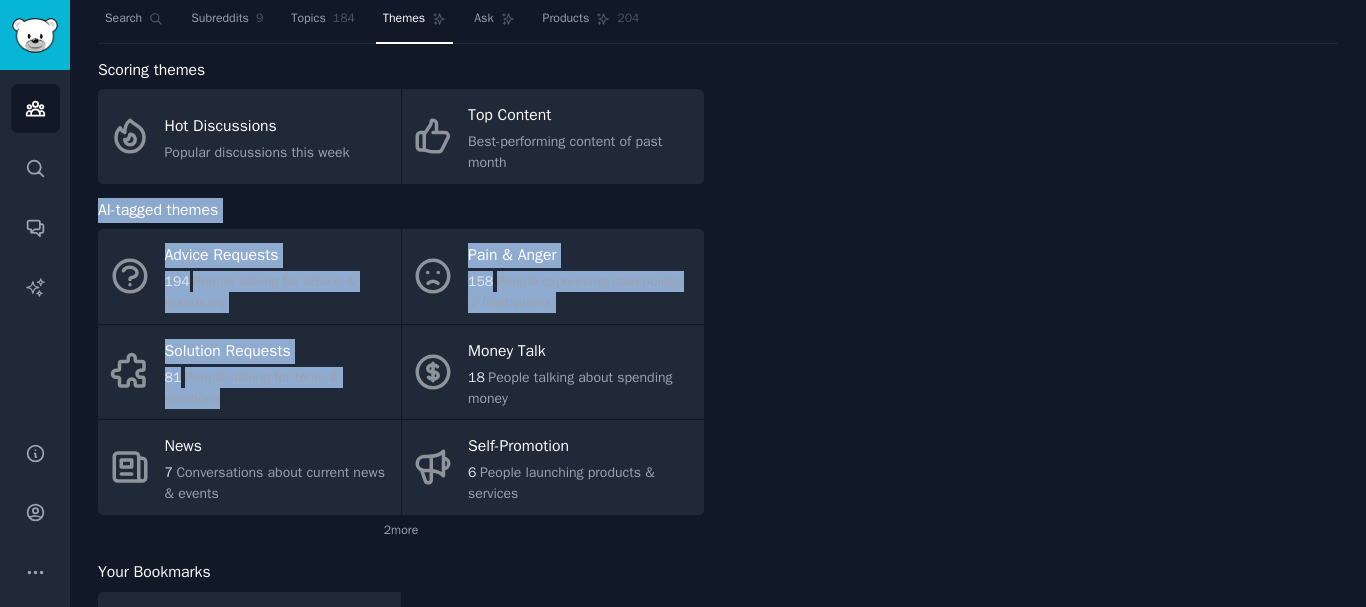 copy on "AI-tagged themes Advice Requests 194 People asking for advice & resources Pain & Anger 158 People expressing pain points & frustrations Solution Requests 81 People asking for tools & solutions" 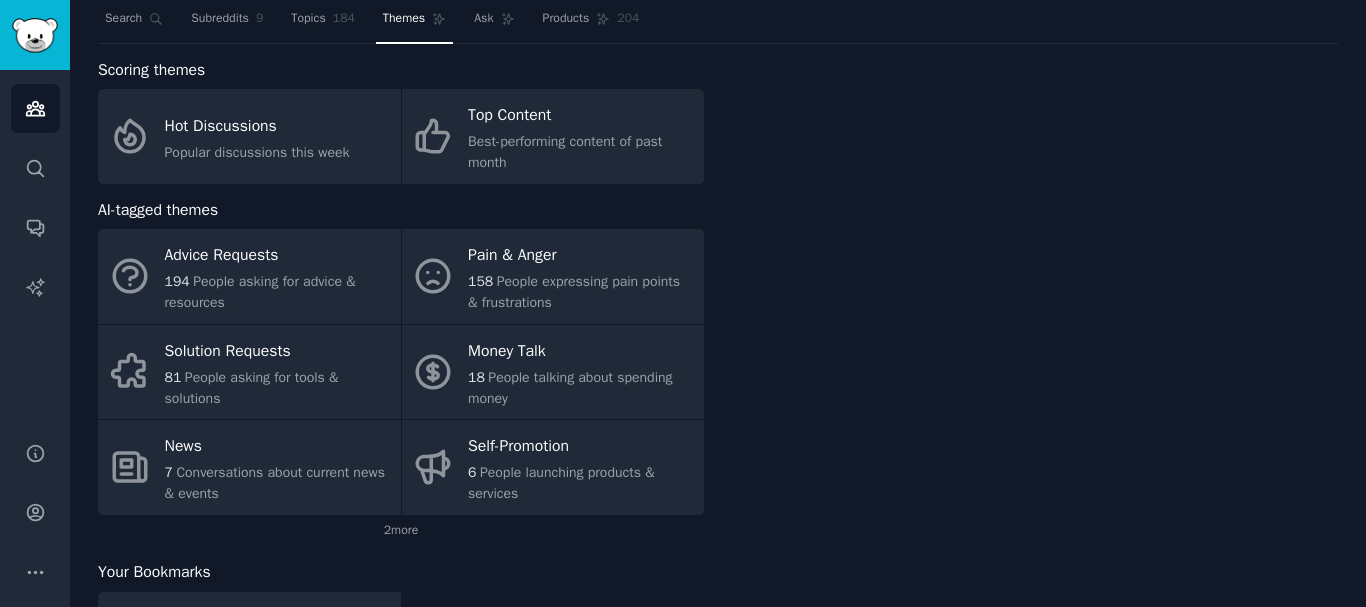 click at bounding box center [1035, 369] 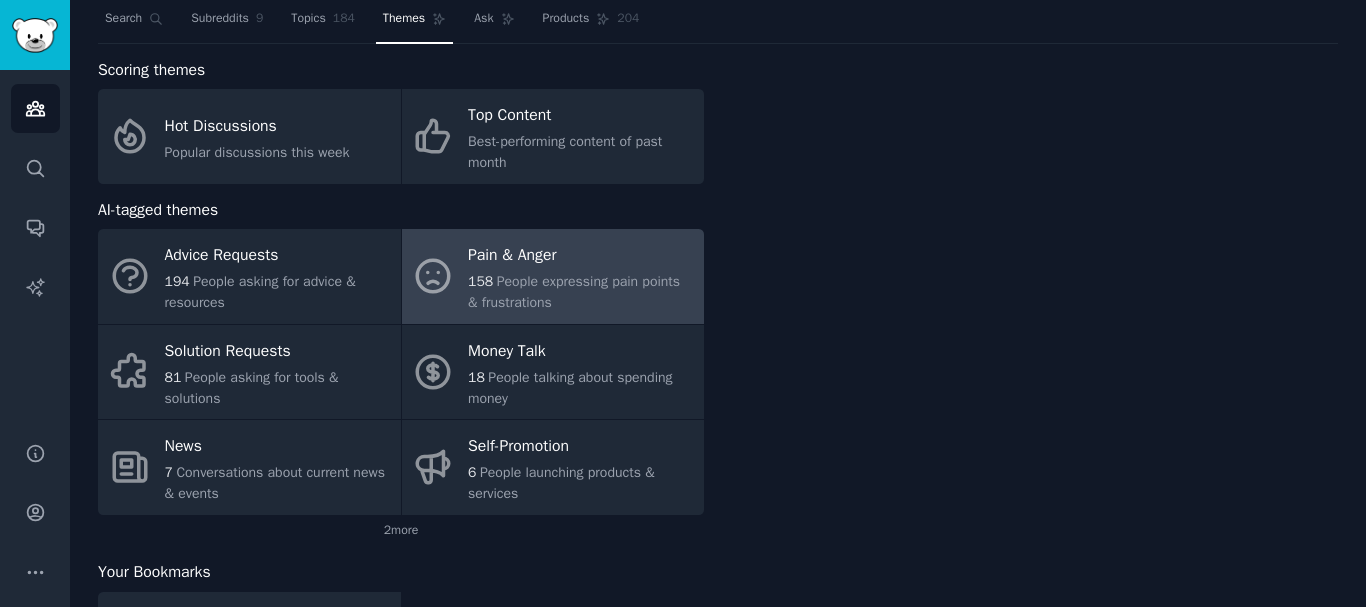 click on "Pain & Anger" at bounding box center (581, 256) 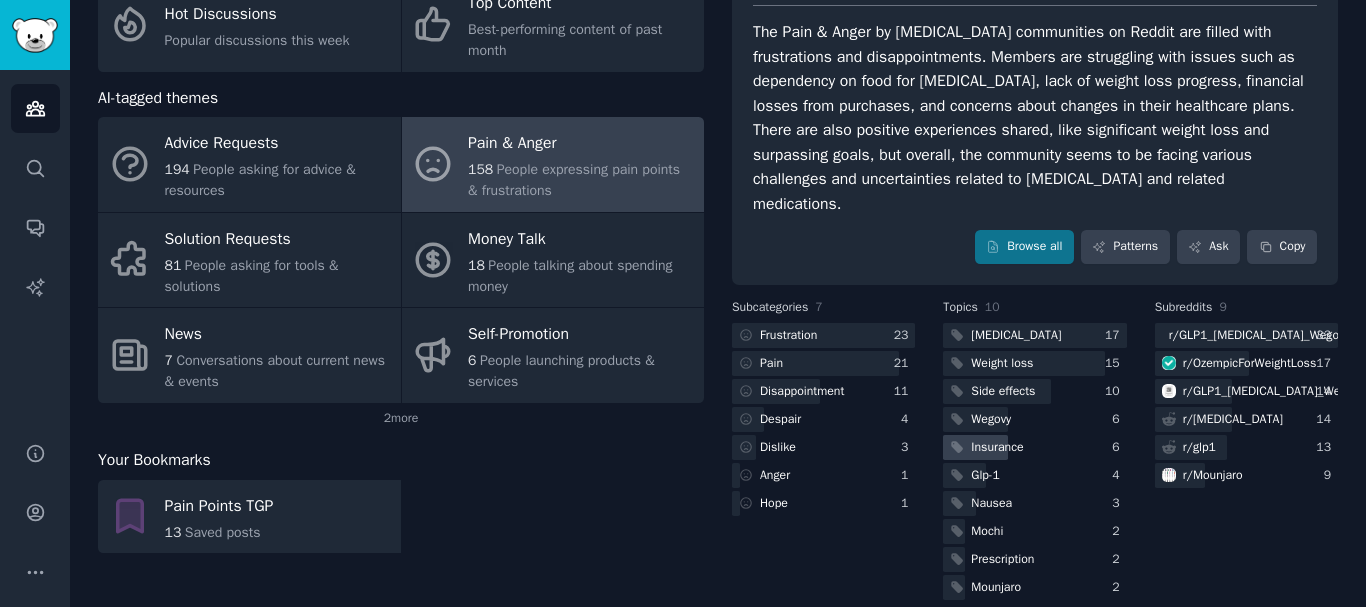 scroll, scrollTop: 67, scrollLeft: 0, axis: vertical 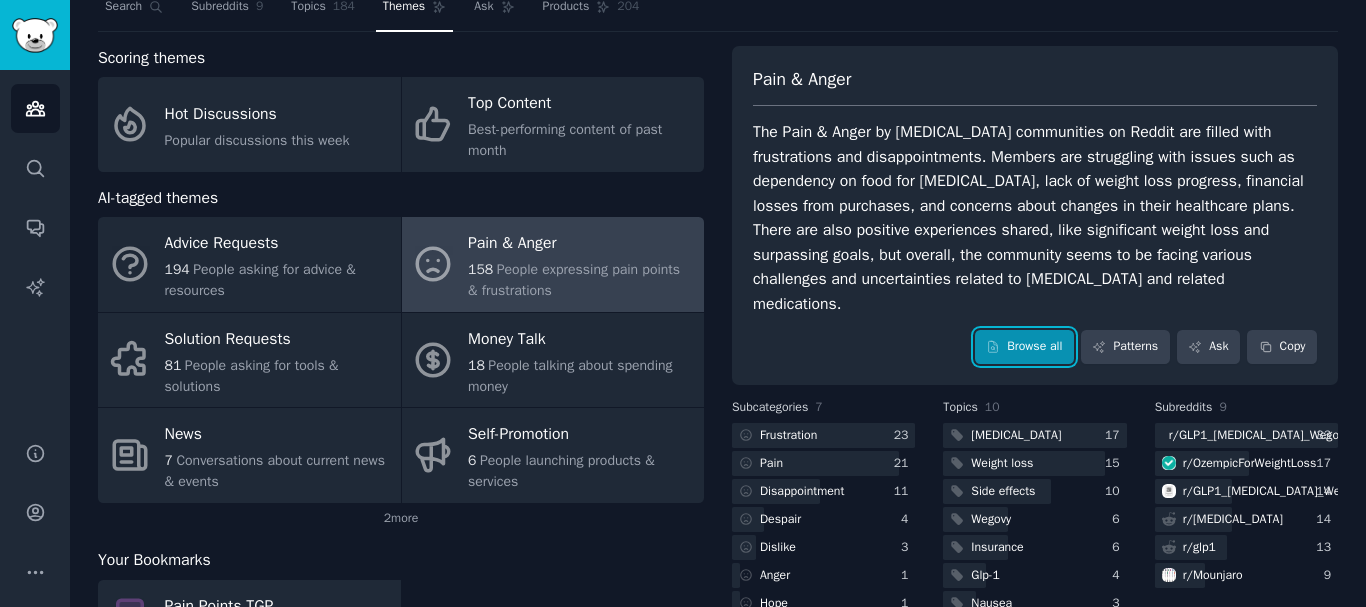 click on "Browse all" at bounding box center (1024, 347) 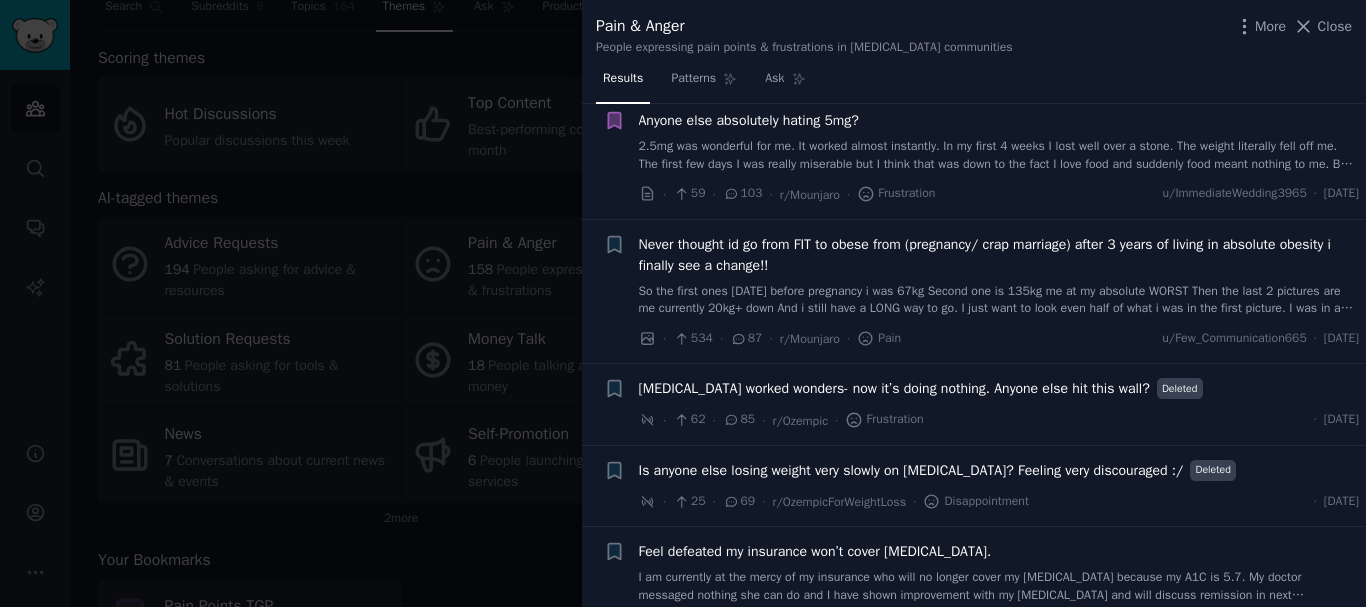 scroll, scrollTop: 0, scrollLeft: 0, axis: both 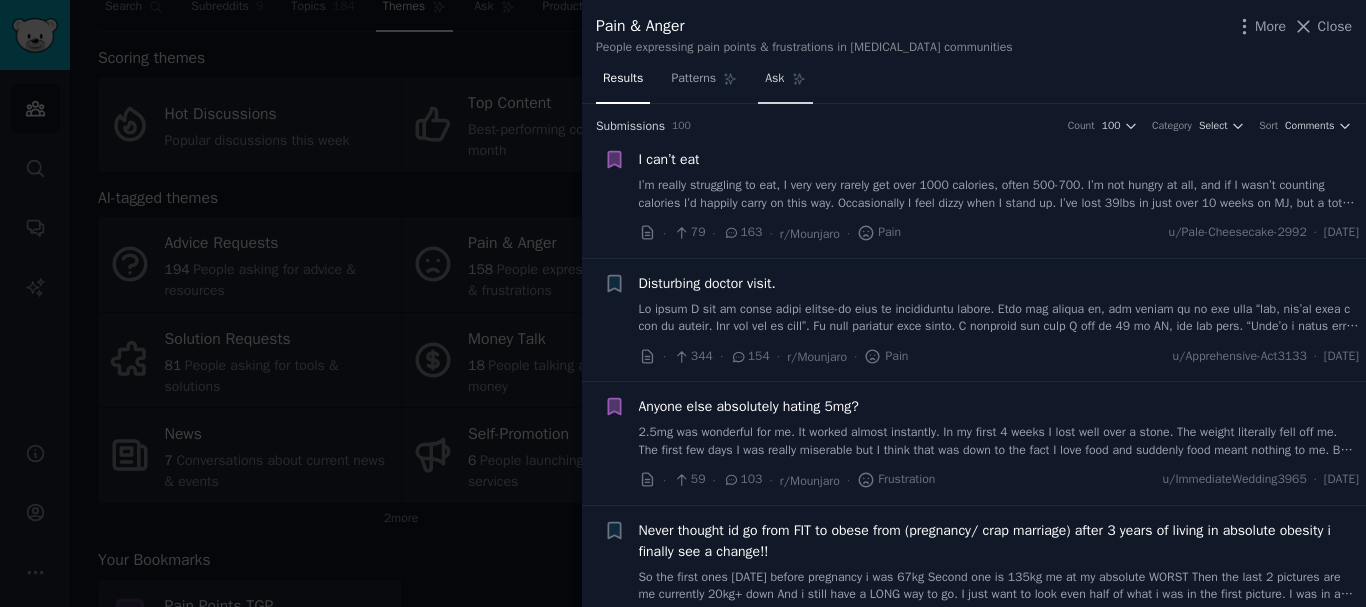 click on "Ask" at bounding box center [785, 83] 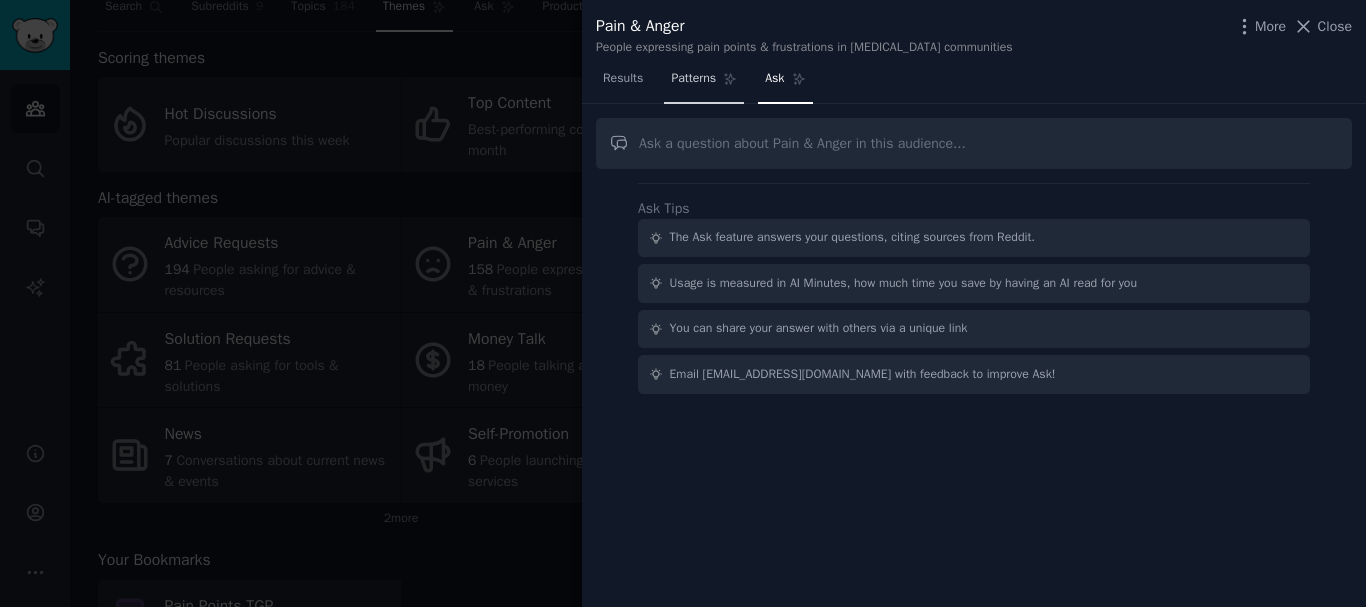 click on "Patterns" at bounding box center [704, 83] 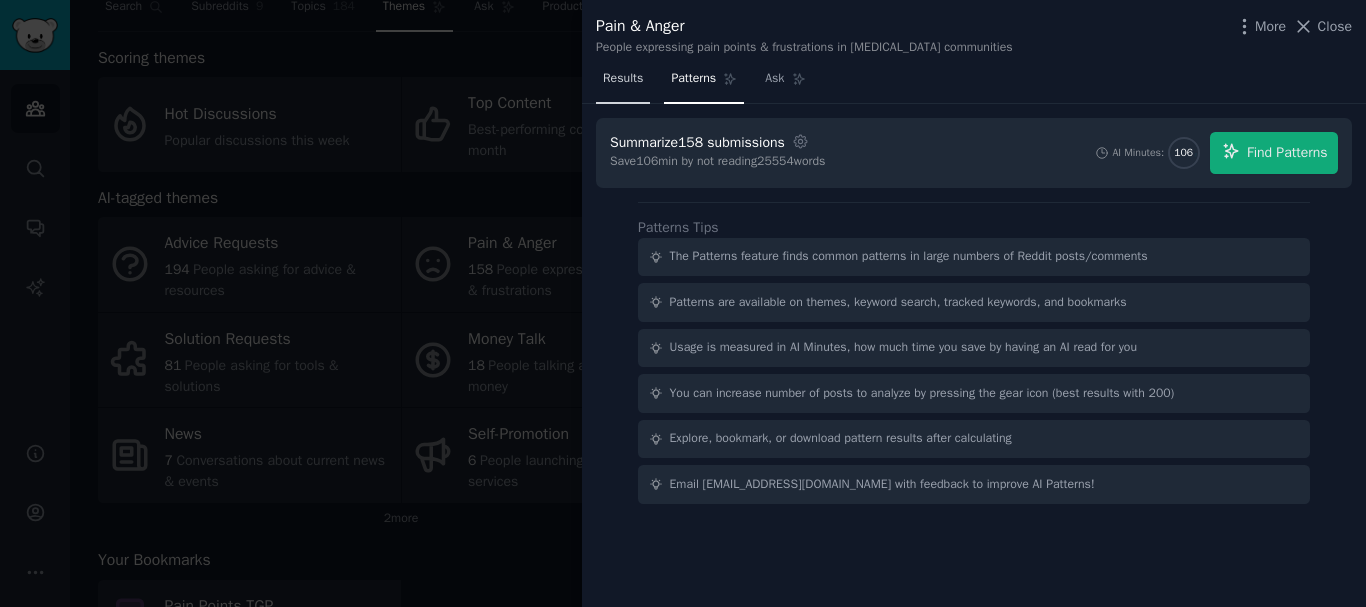 click on "Results" at bounding box center [623, 79] 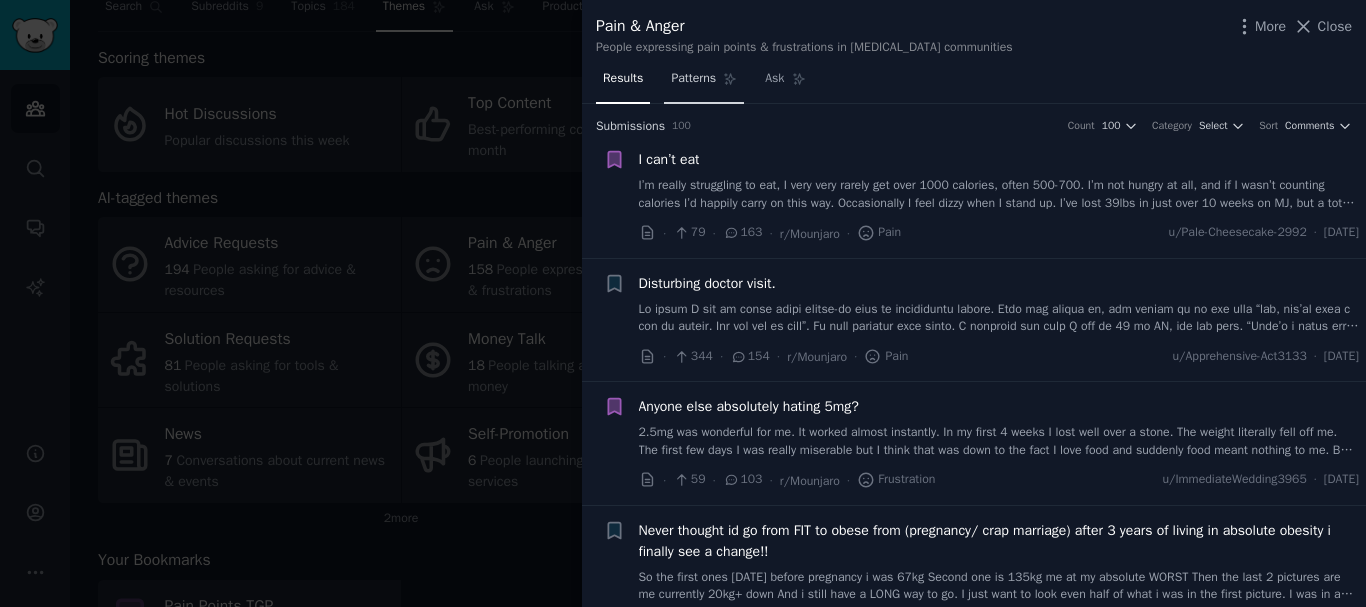 click on "Patterns" at bounding box center [693, 79] 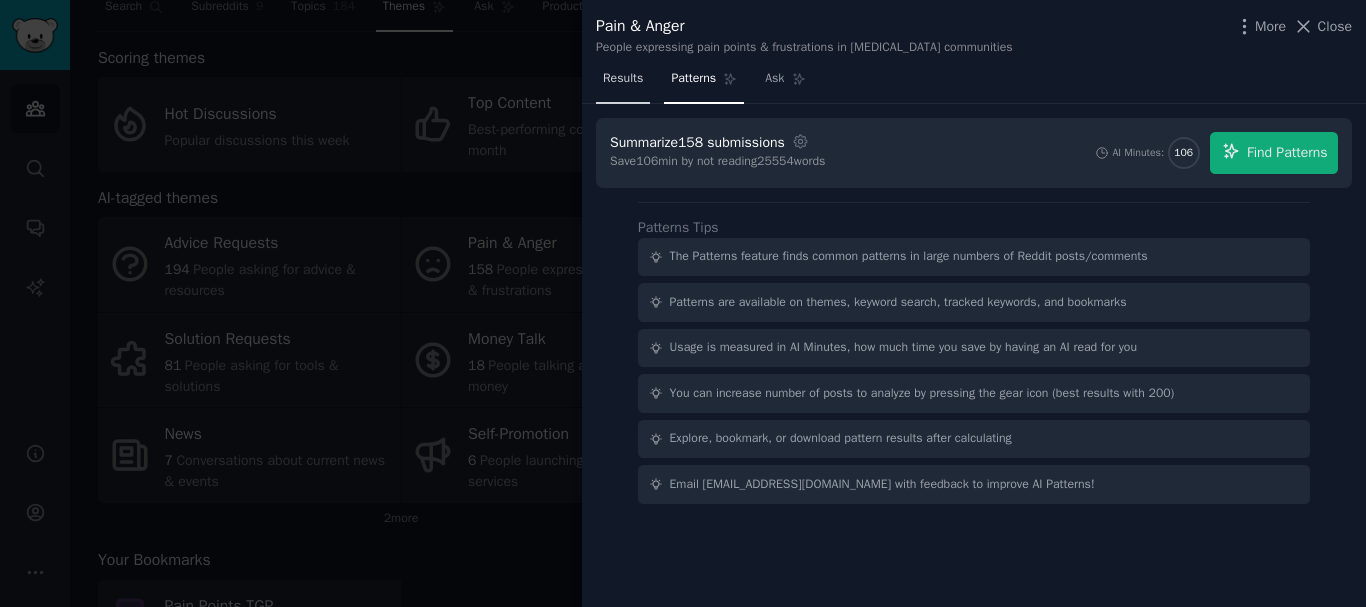 click on "Results" at bounding box center [623, 83] 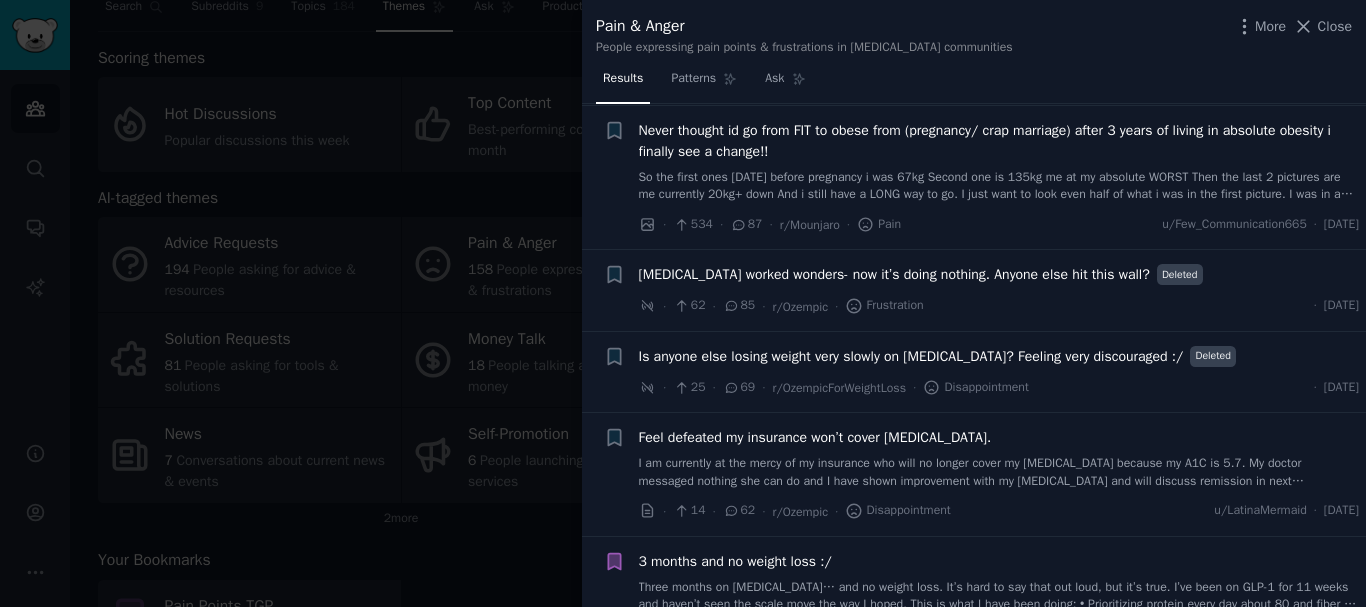 scroll, scrollTop: 0, scrollLeft: 0, axis: both 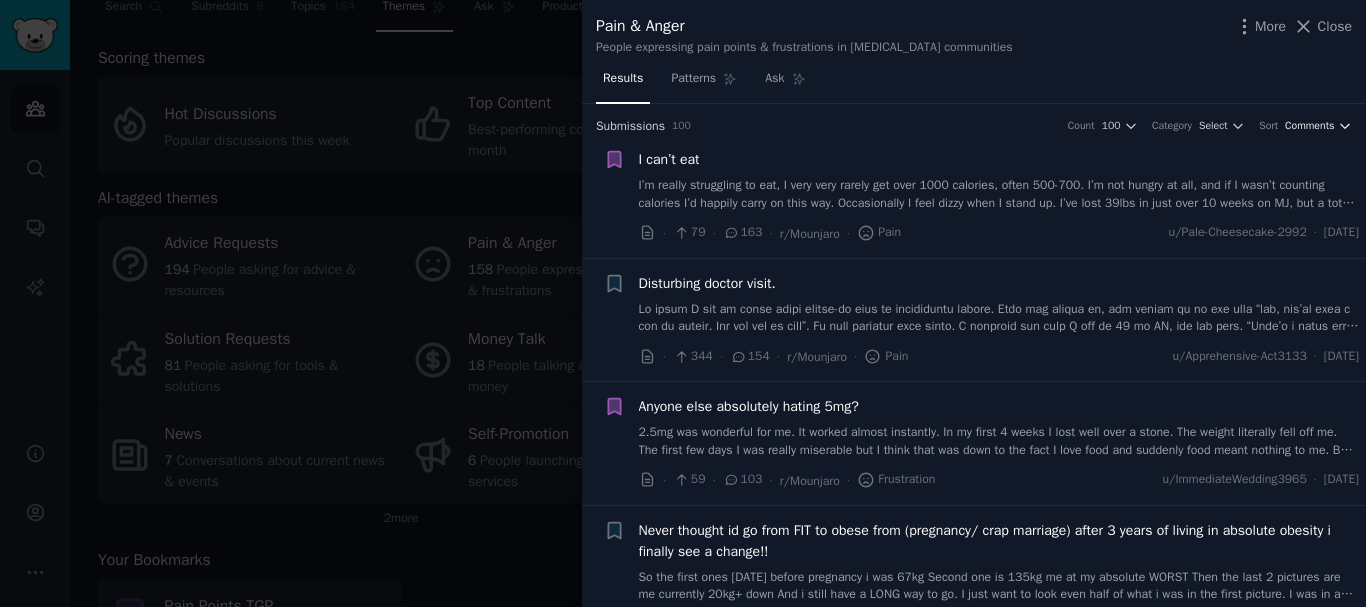 click on "Comments" at bounding box center [1310, 126] 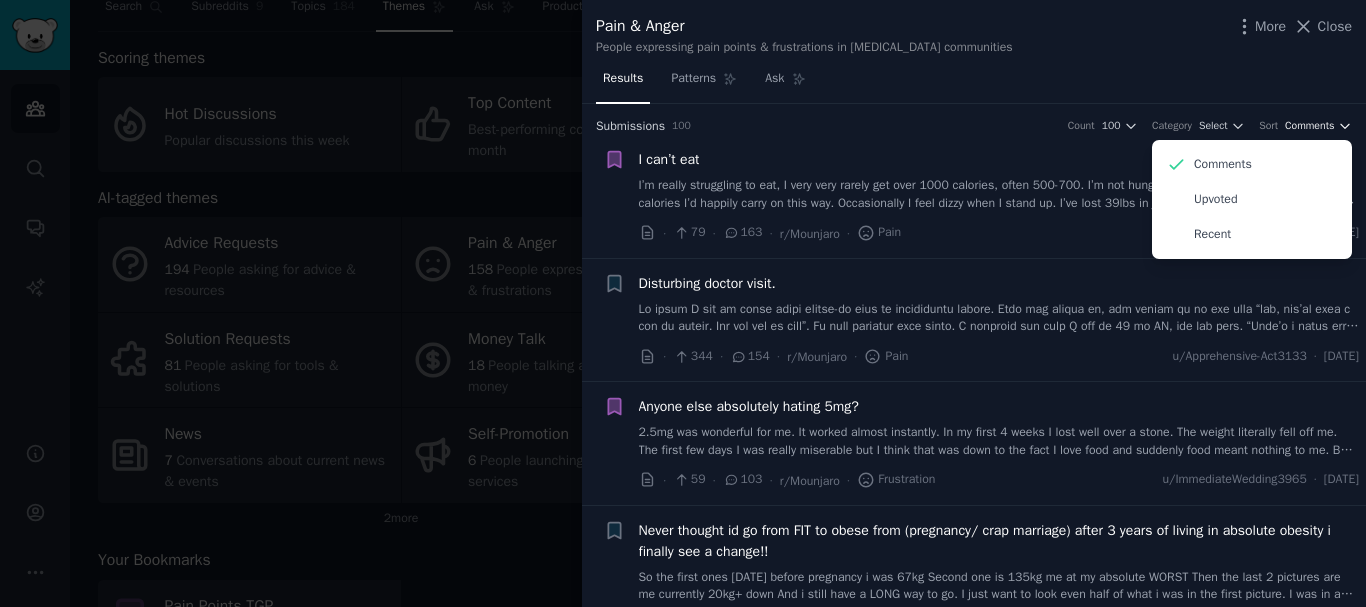 click on "Comments" at bounding box center (1310, 126) 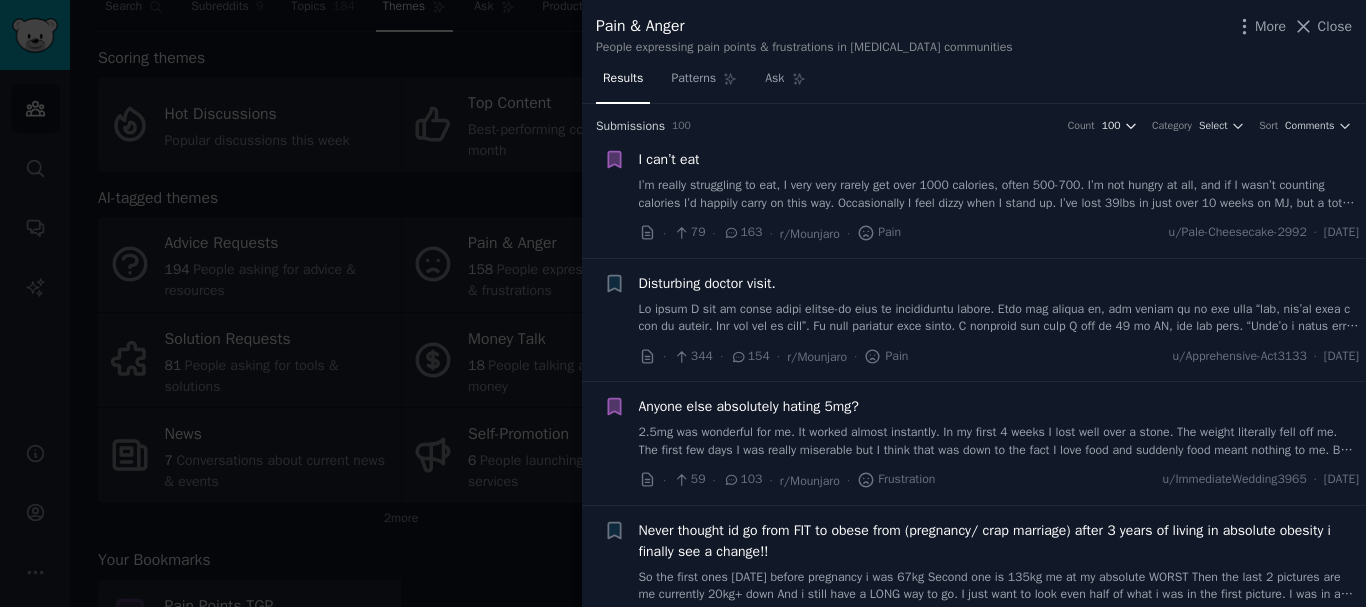 click on "100" at bounding box center [1120, 126] 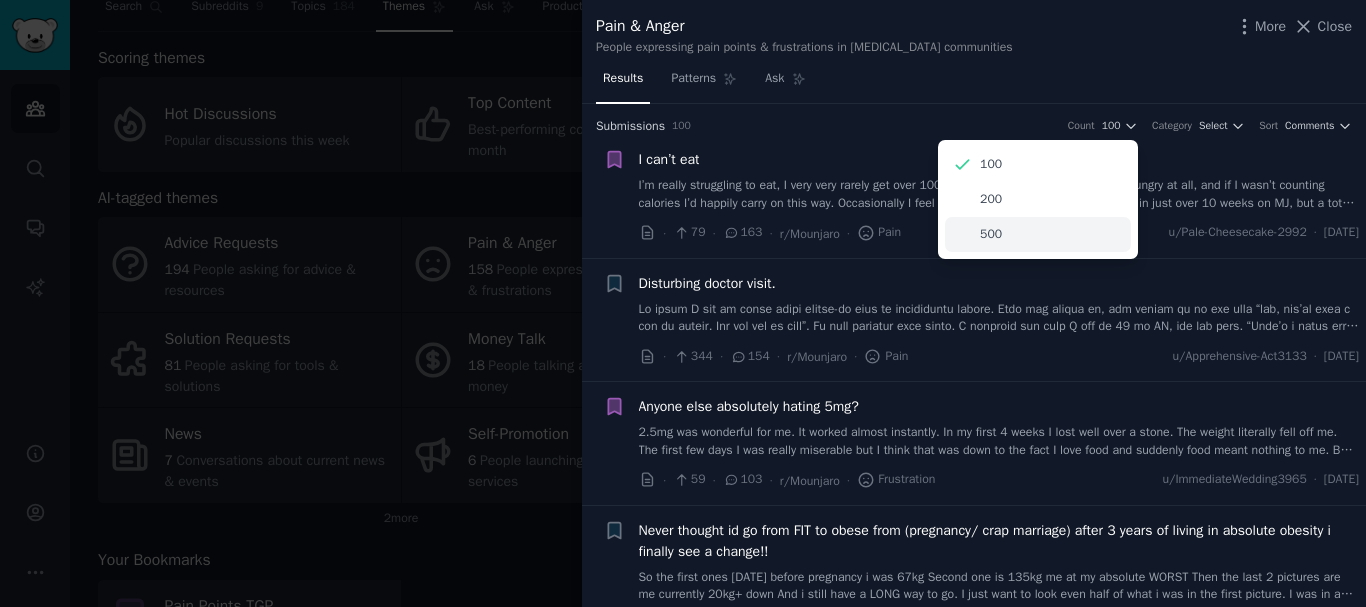 click on "500" at bounding box center [1038, 234] 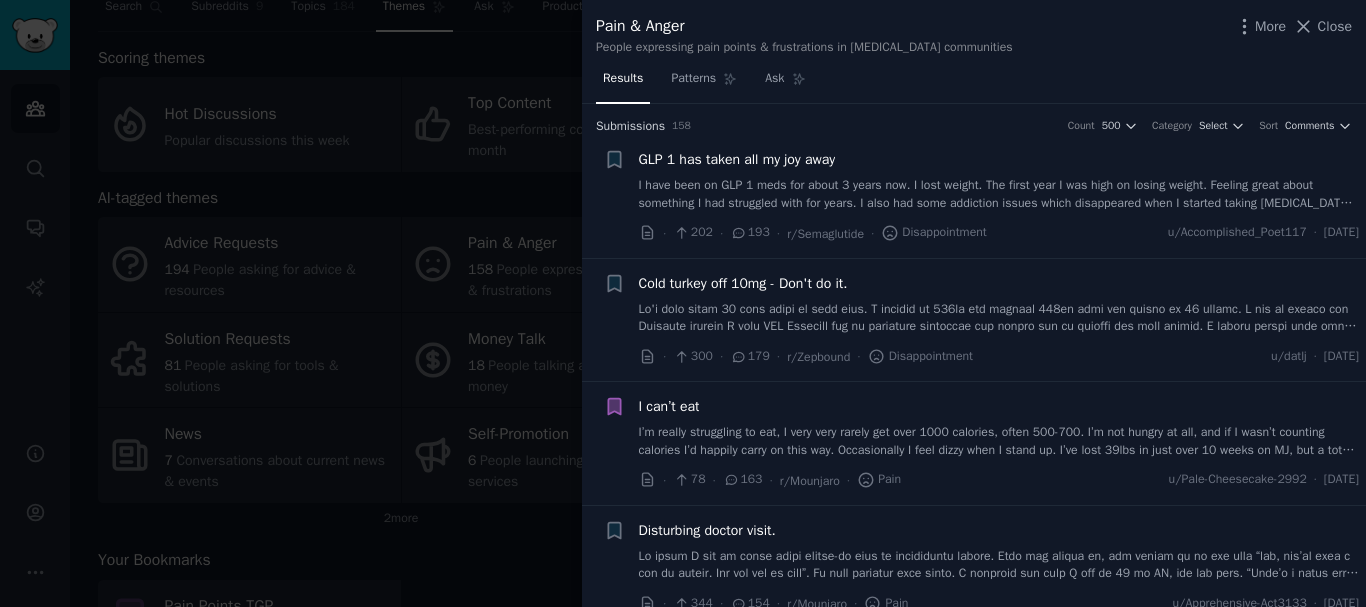 click on "Category" at bounding box center (1172, 126) 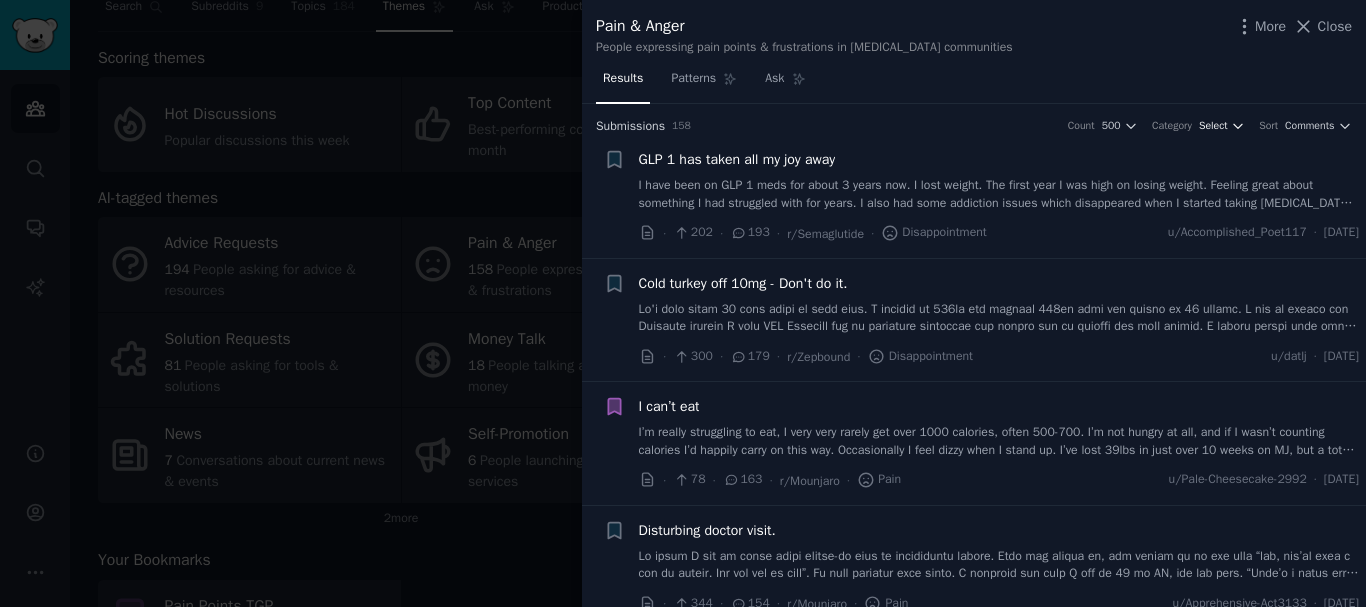 click on "Select" at bounding box center [1213, 126] 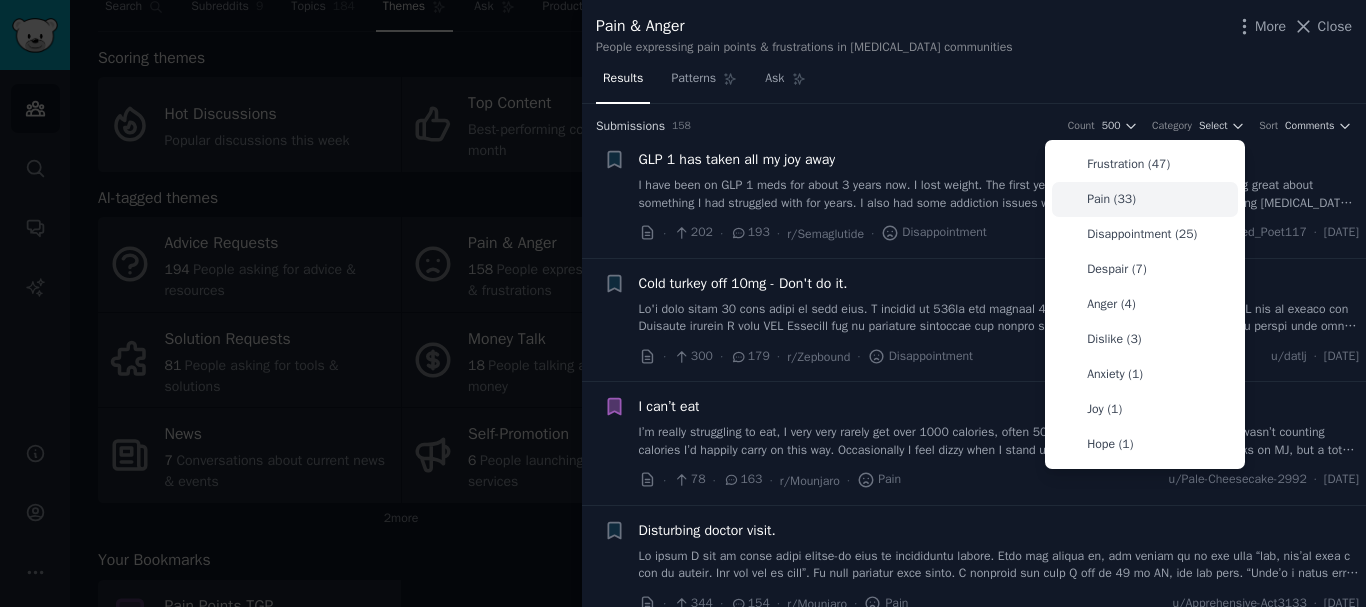 click on "Pain (33)" at bounding box center (1111, 200) 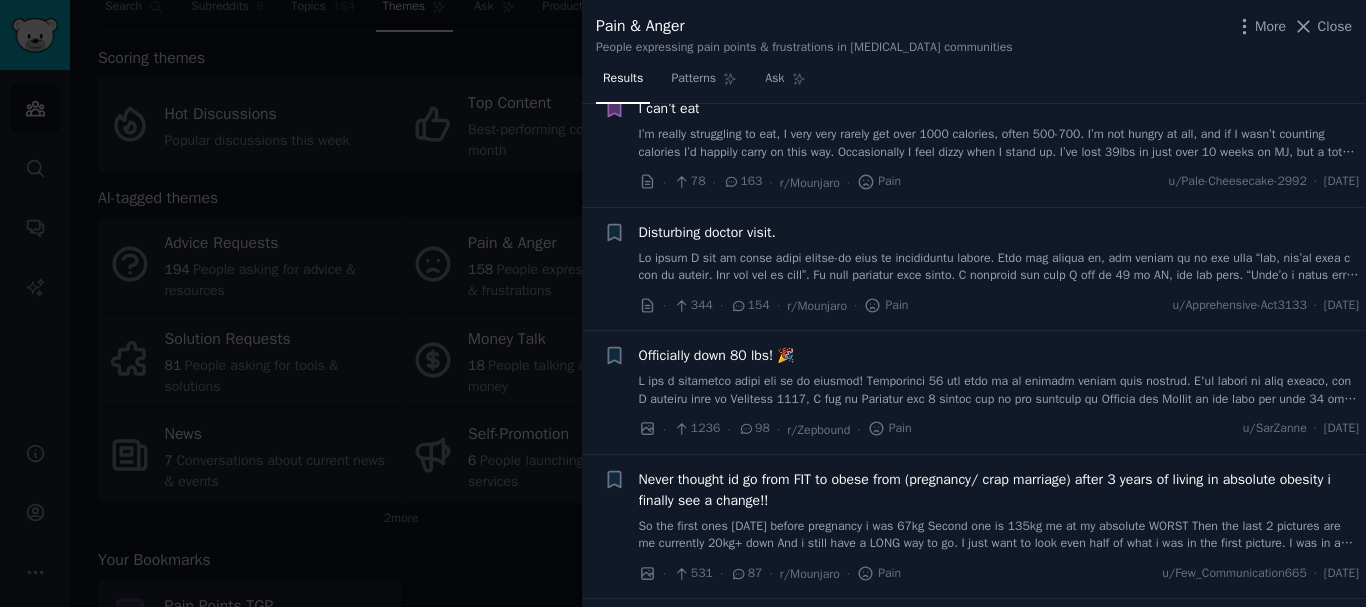 scroll, scrollTop: 0, scrollLeft: 0, axis: both 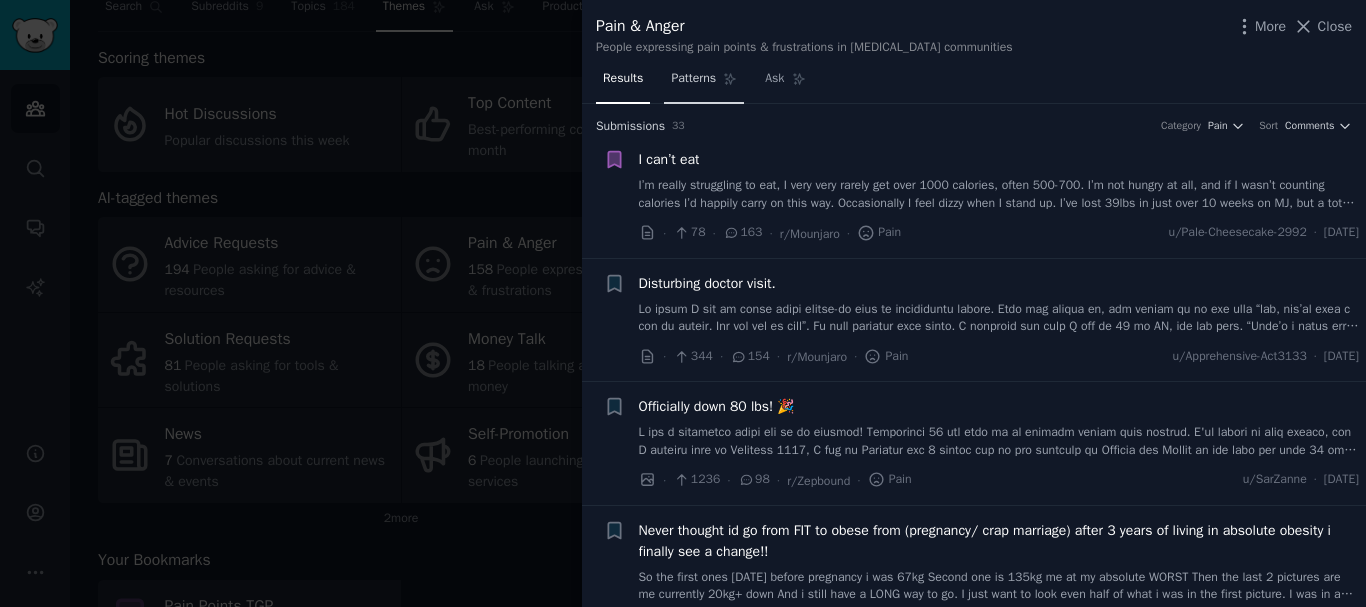 click on "Patterns" at bounding box center [693, 79] 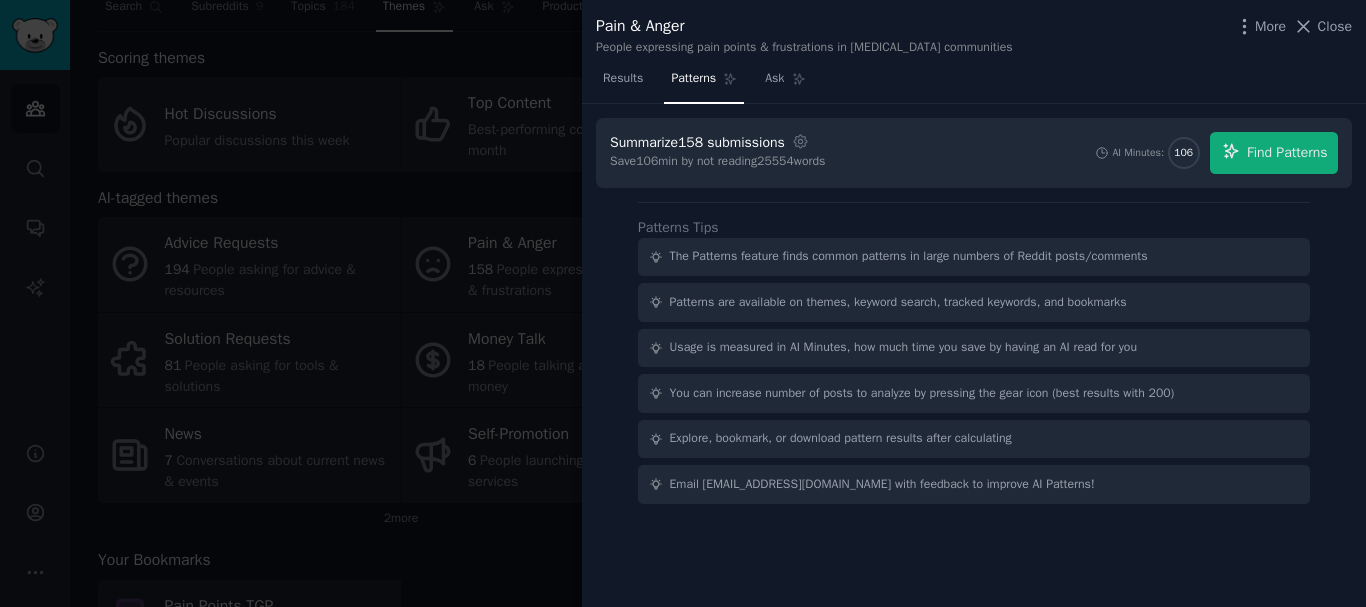 click at bounding box center (683, 303) 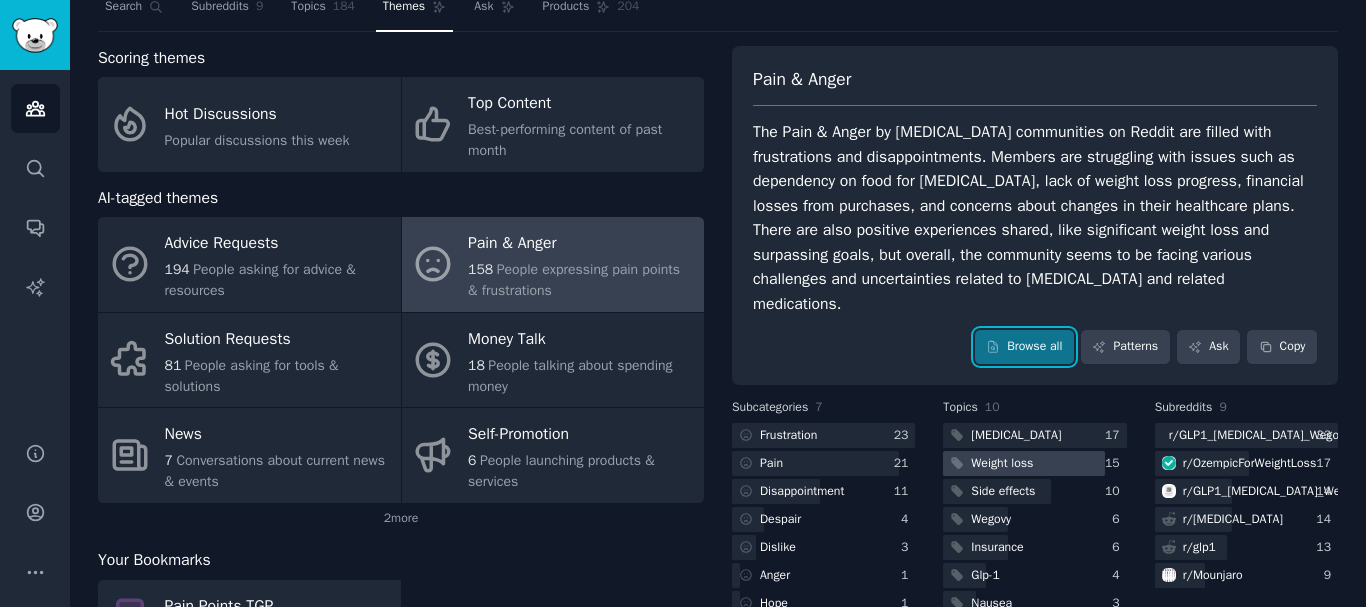 scroll, scrollTop: 167, scrollLeft: 0, axis: vertical 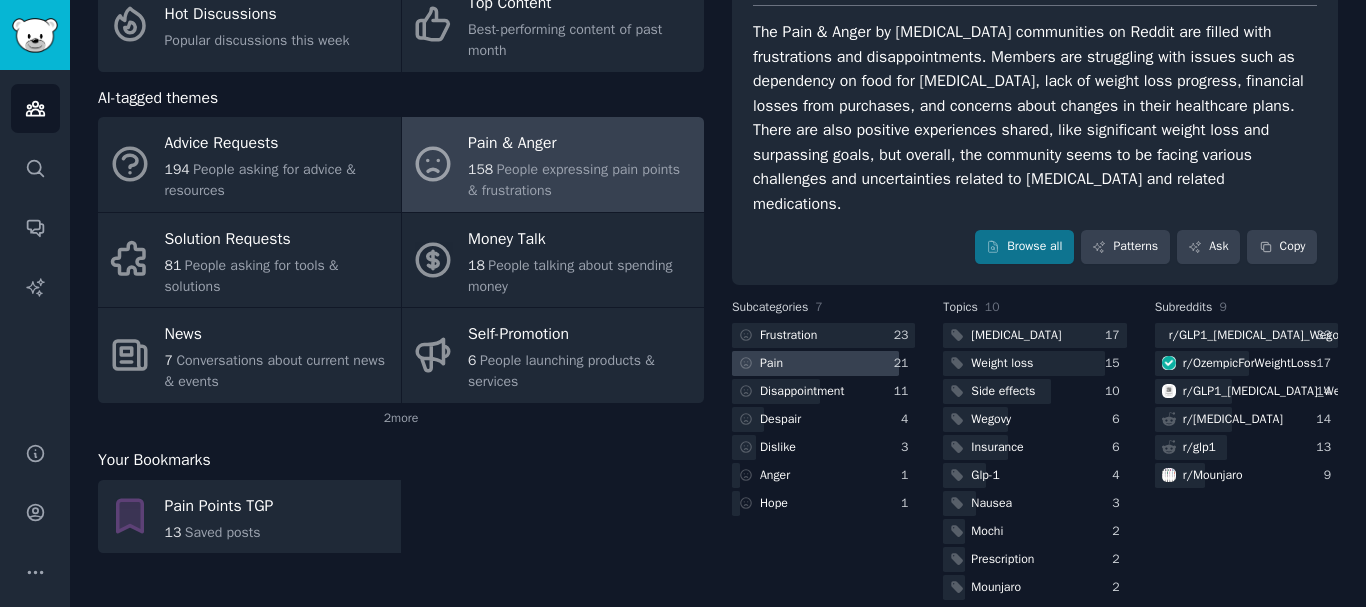click at bounding box center (815, 363) 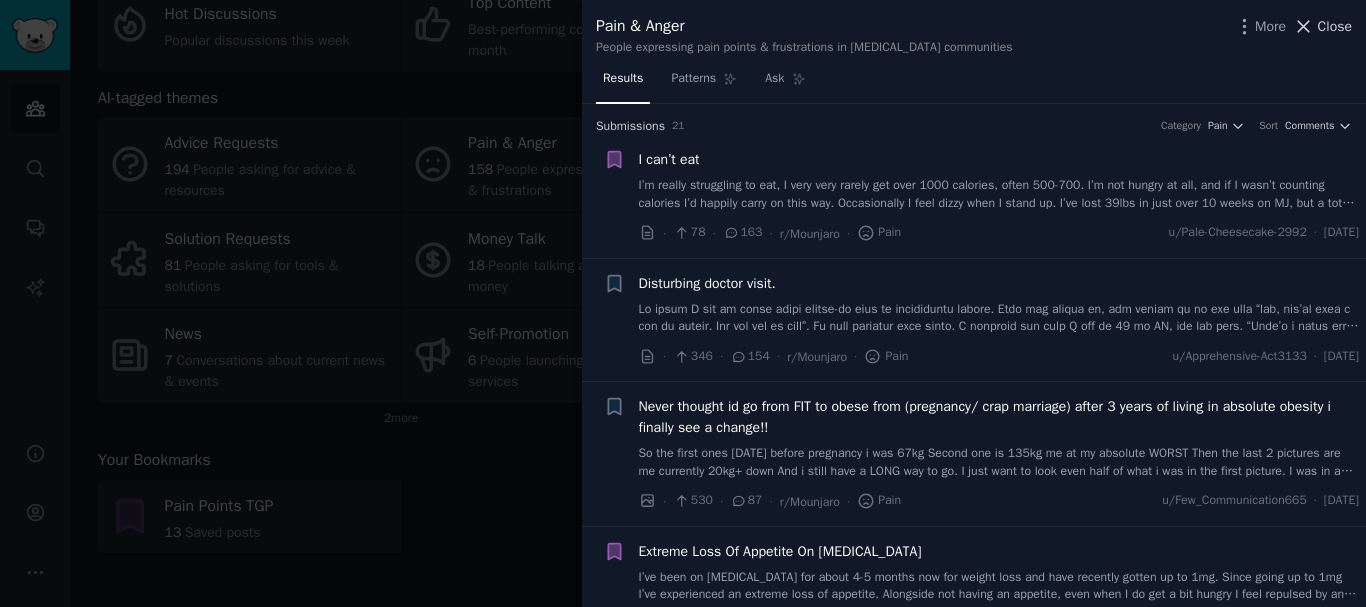 click 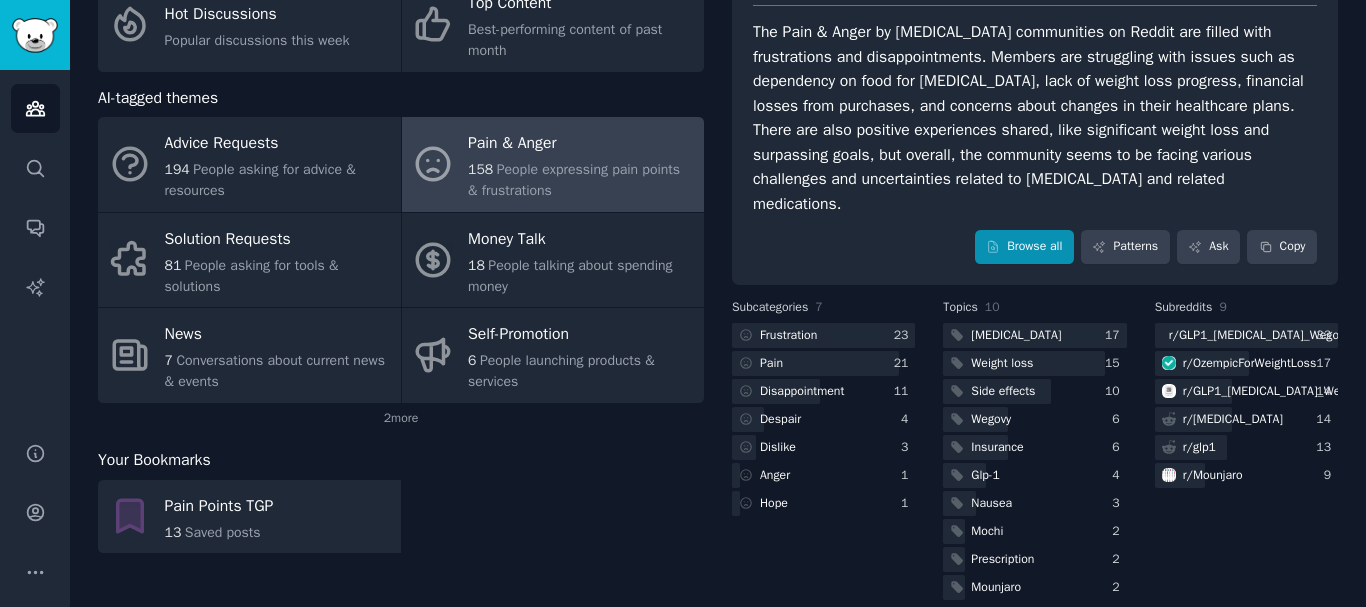 scroll, scrollTop: 0, scrollLeft: 0, axis: both 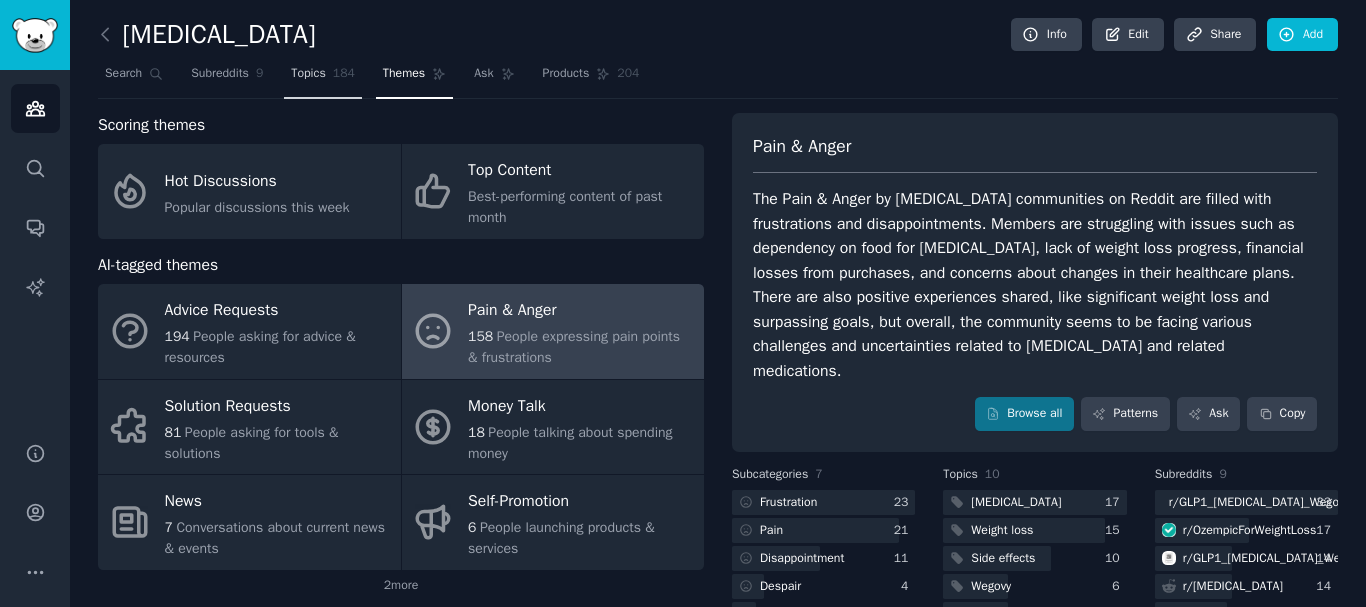 click on "Topics" at bounding box center [308, 74] 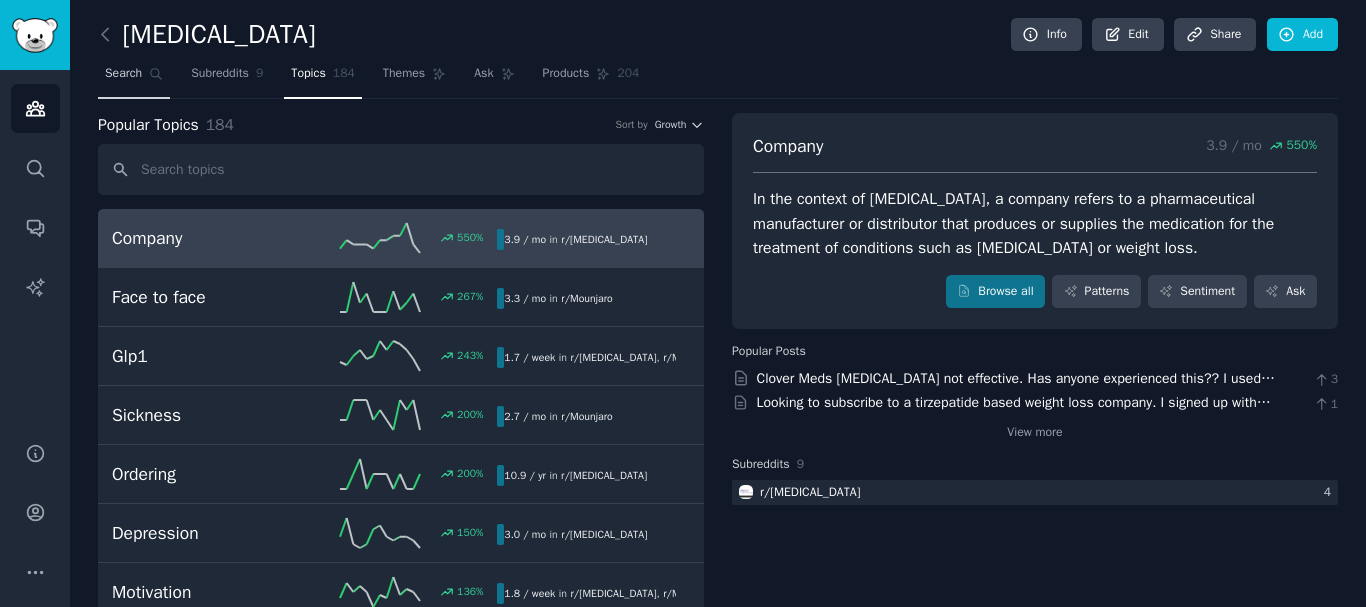 click on "Search" at bounding box center [123, 74] 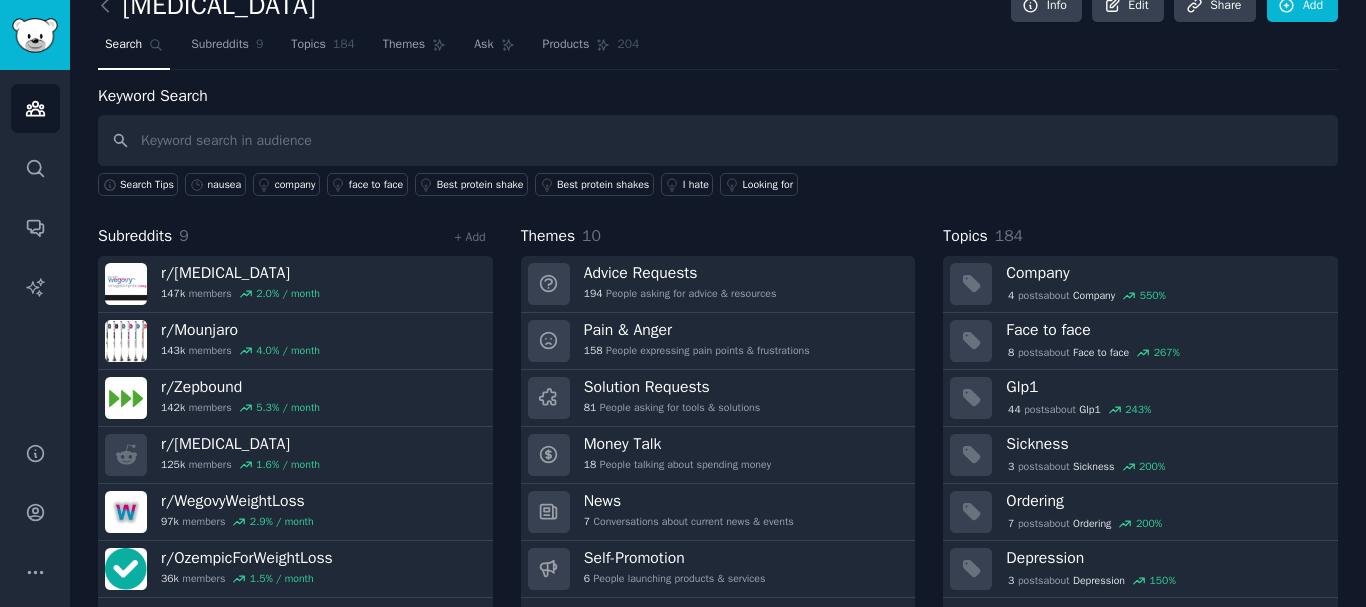 scroll, scrollTop: 0, scrollLeft: 0, axis: both 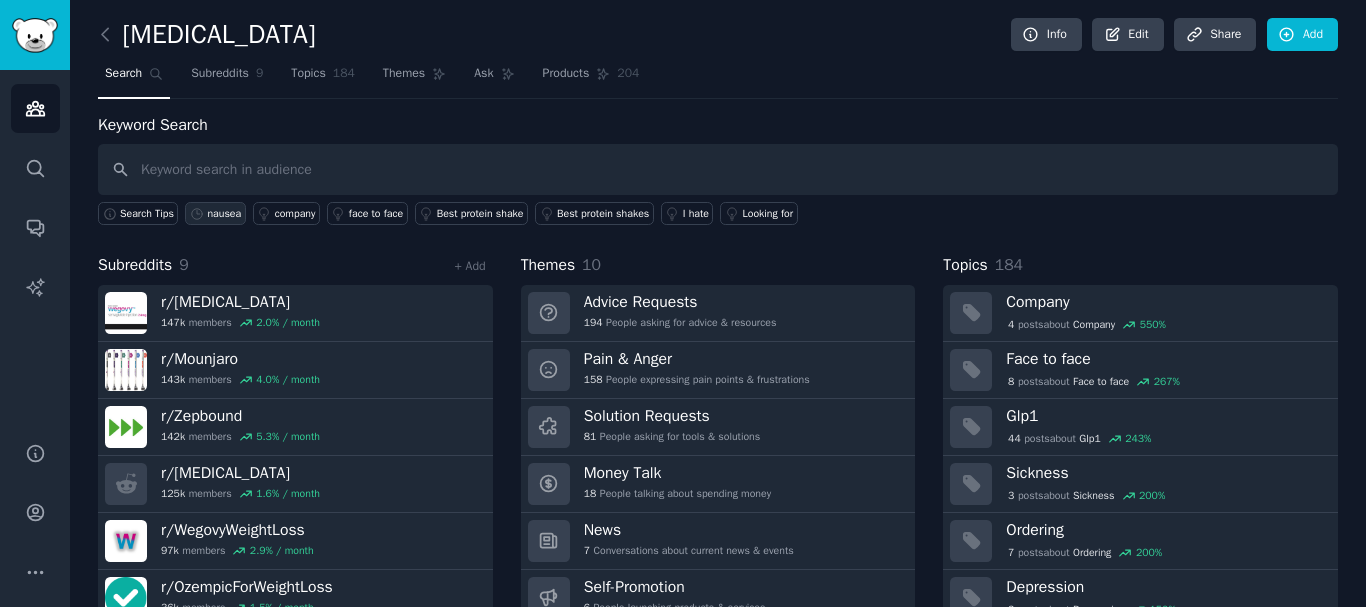 click on "nausea" at bounding box center (224, 214) 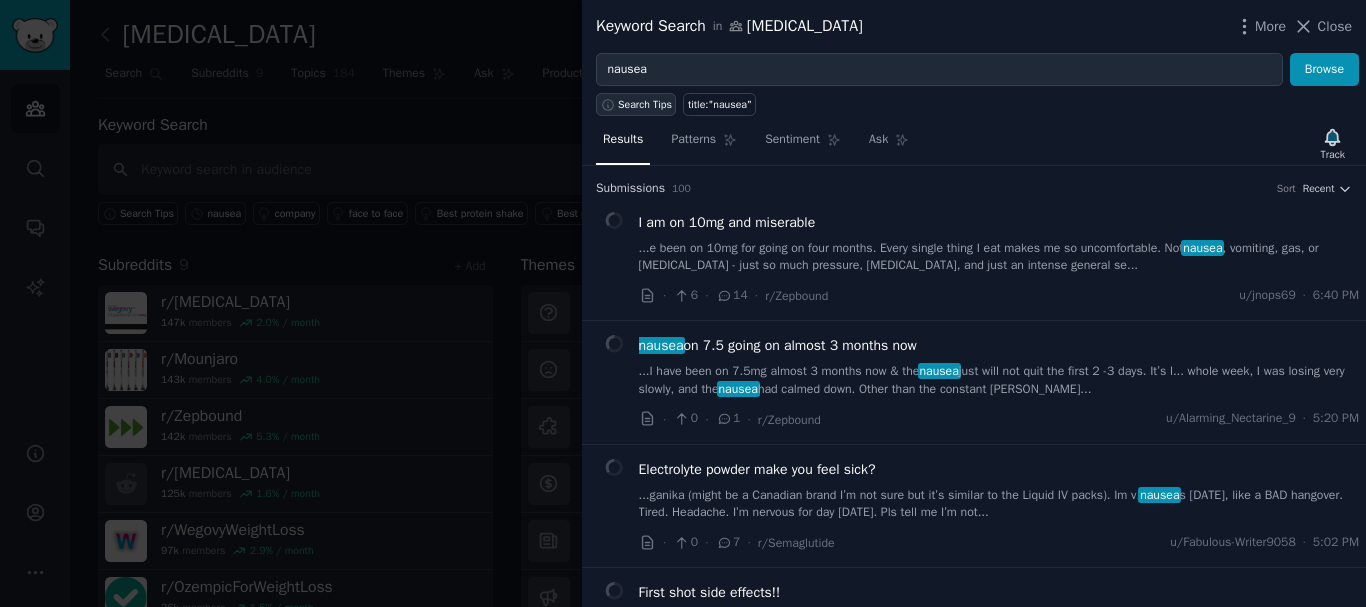 click on "Search Tips" at bounding box center (645, 105) 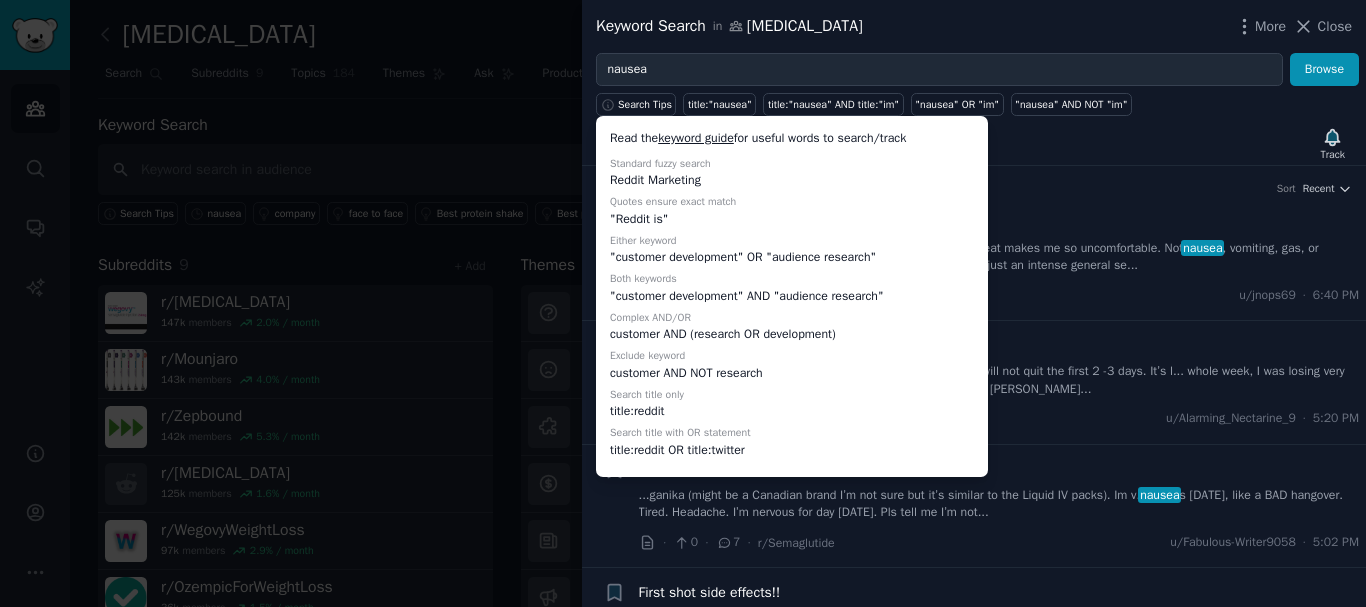 click on "Keyword Search in Ozempic More Close" at bounding box center (974, 26) 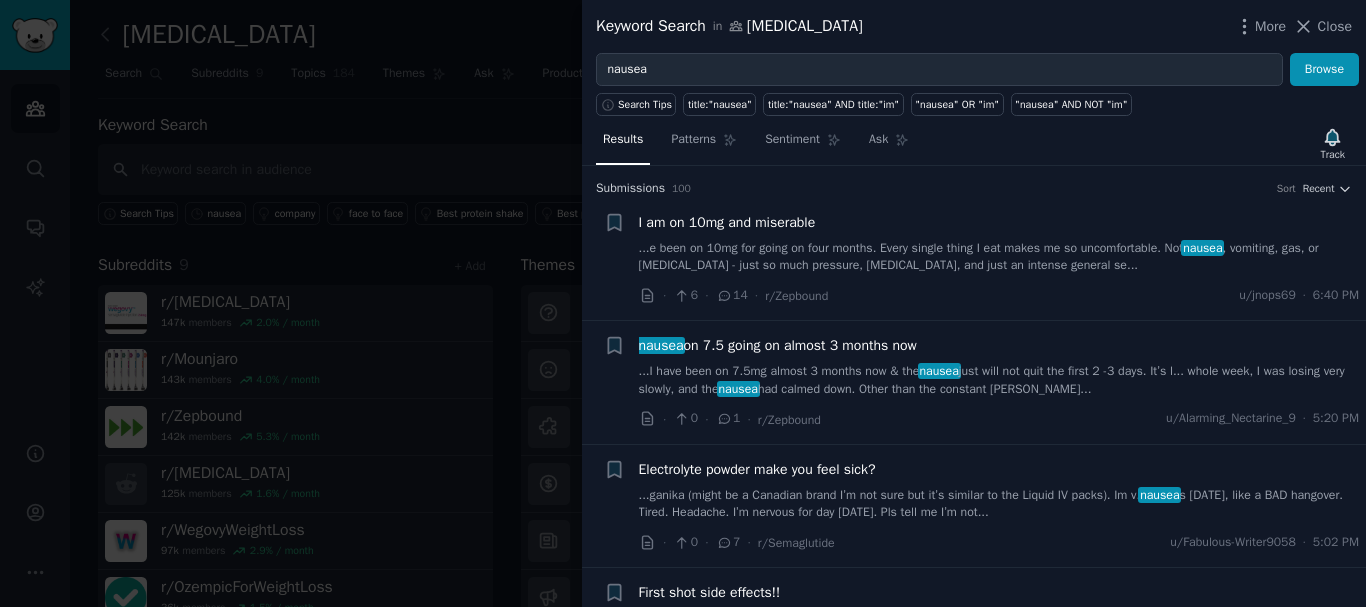 type 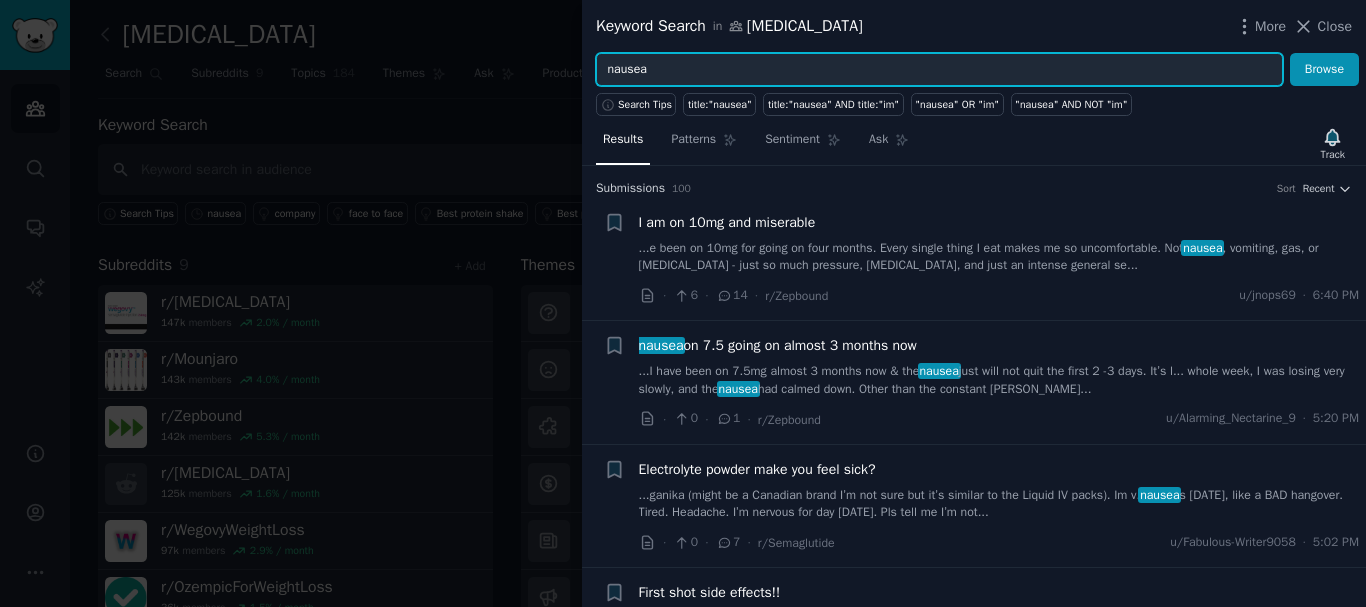 click on "nausea" at bounding box center [939, 70] 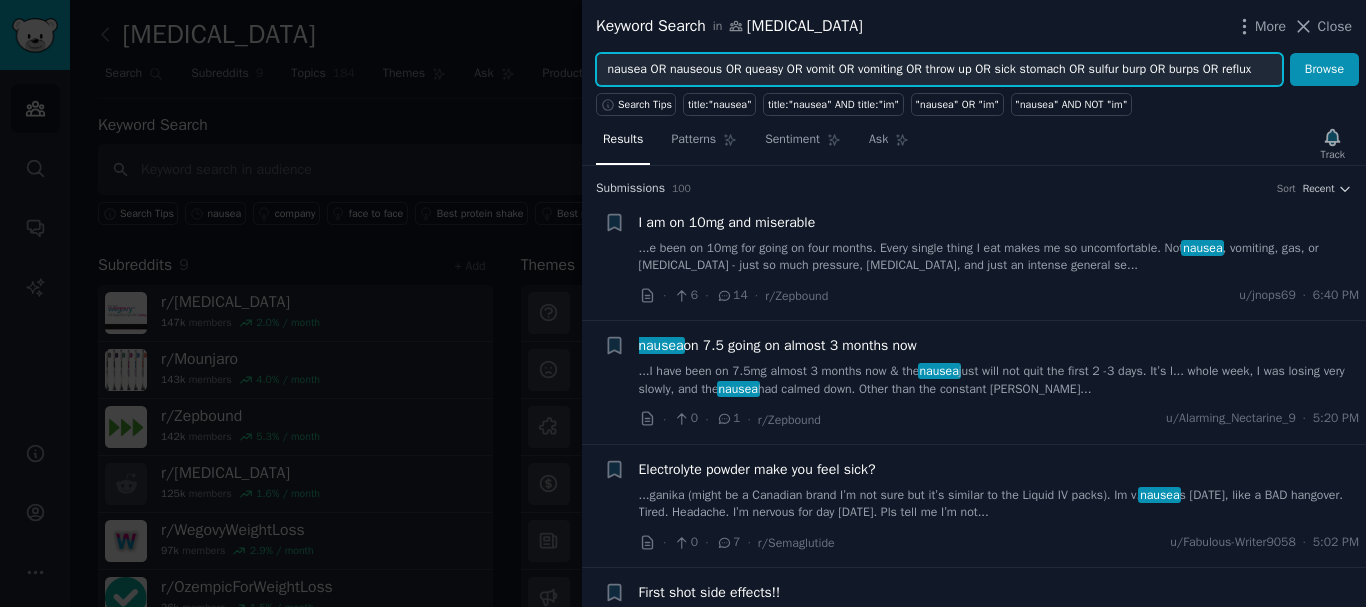 type on "nausea OR nauseous OR queasy OR vomit OR vomiting OR throw up OR sick stomach OR sulfur burp OR burps OR reflux" 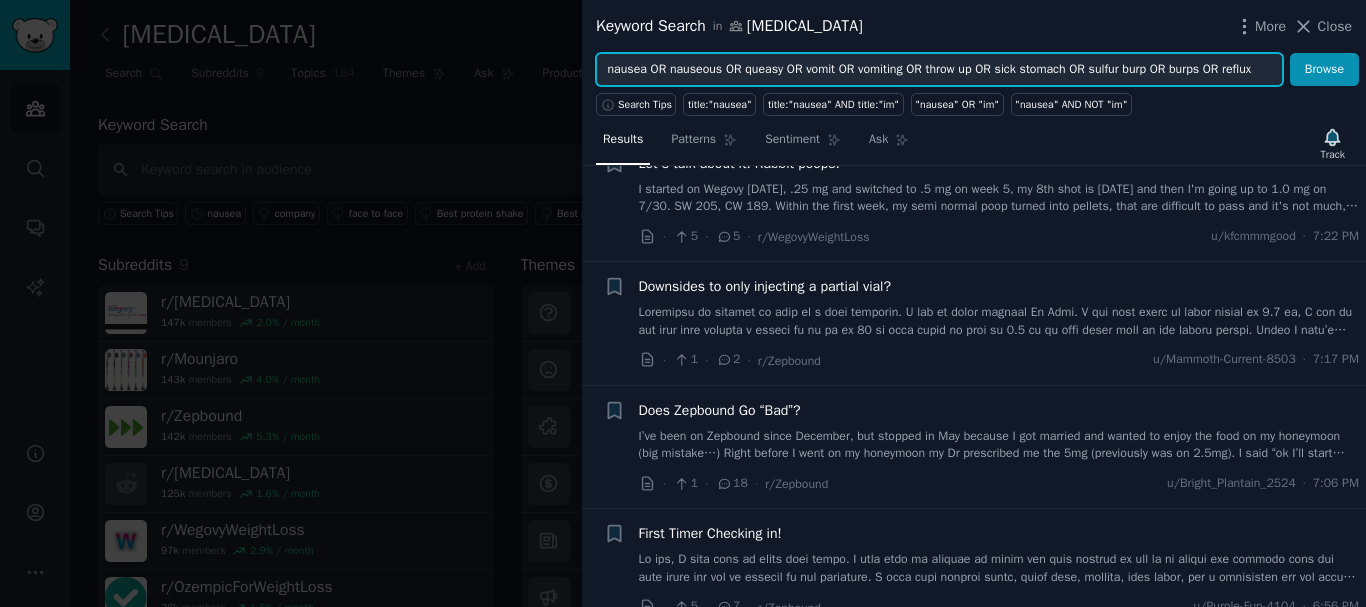 scroll, scrollTop: 0, scrollLeft: 0, axis: both 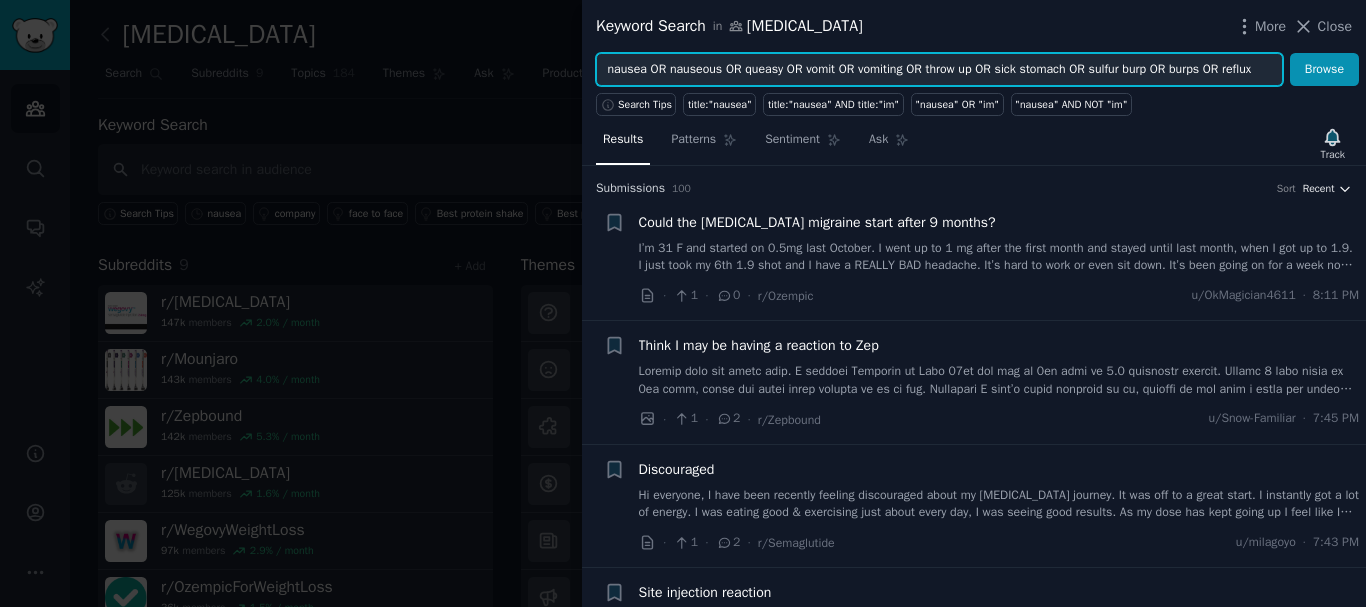 click on "Recent" at bounding box center (1319, 189) 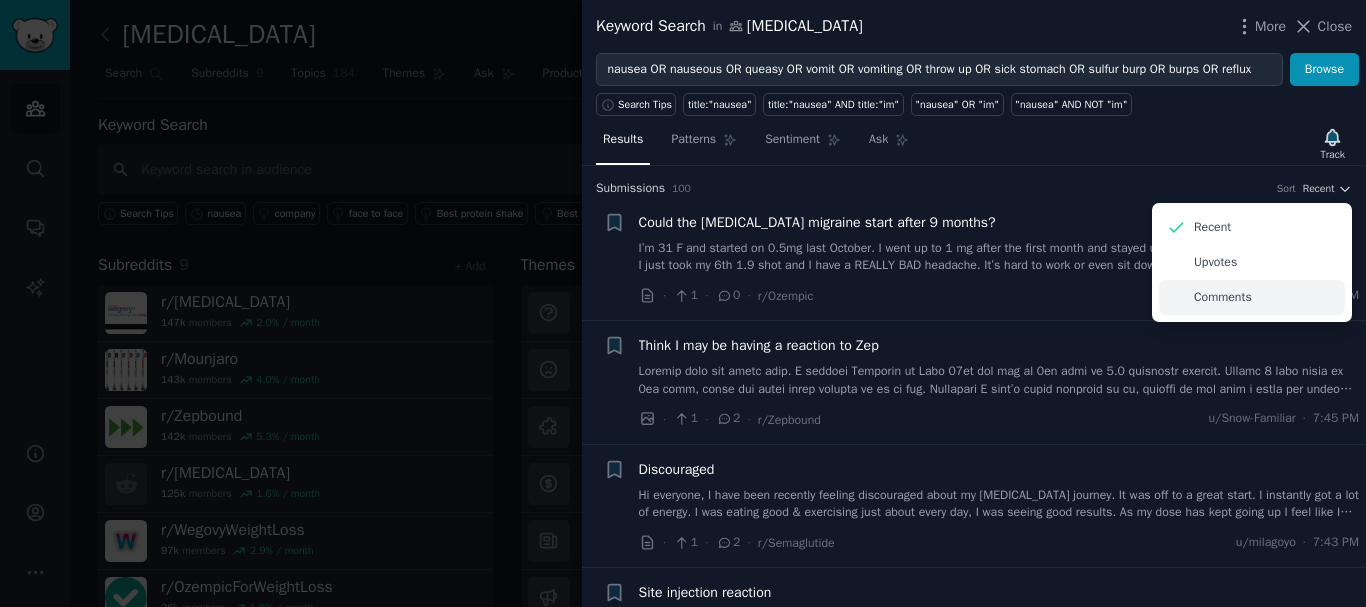 click on "Comments" at bounding box center [1252, 297] 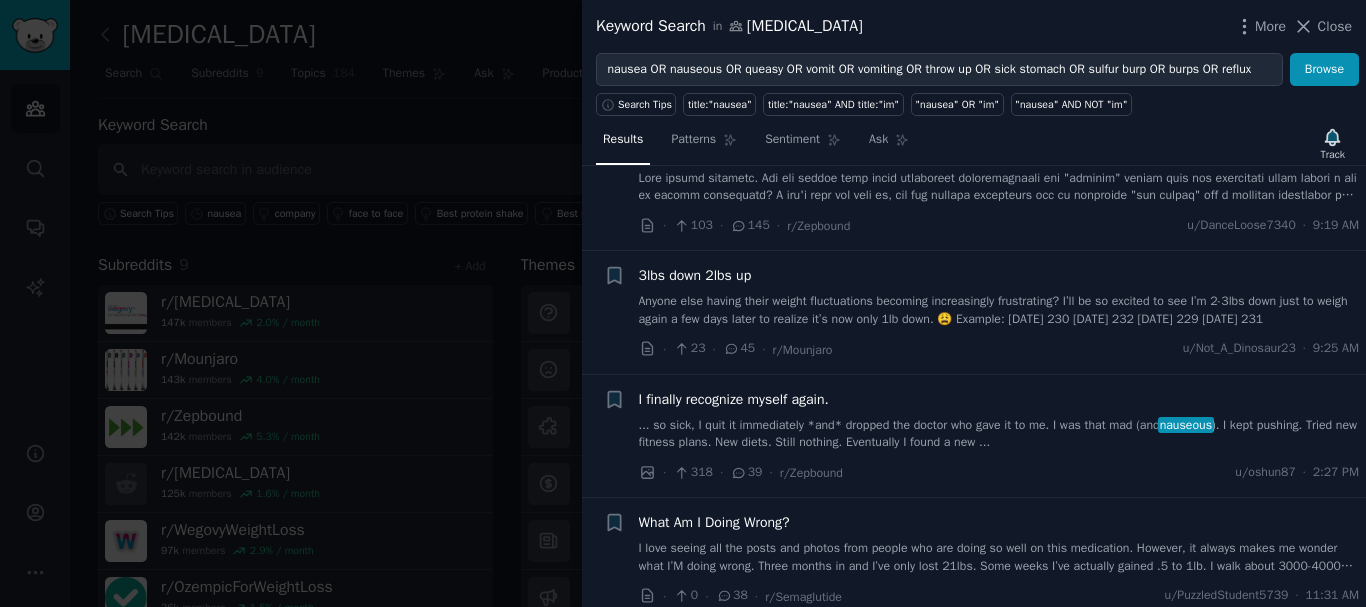 scroll, scrollTop: 0, scrollLeft: 0, axis: both 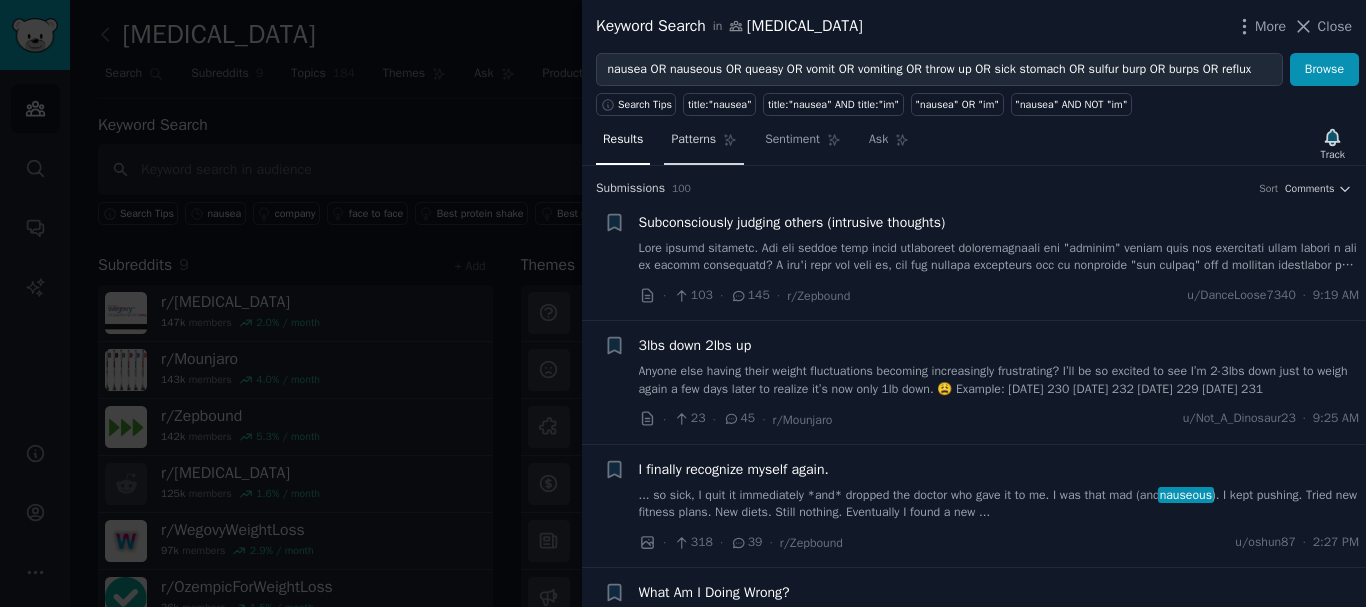 click on "Patterns" at bounding box center [693, 140] 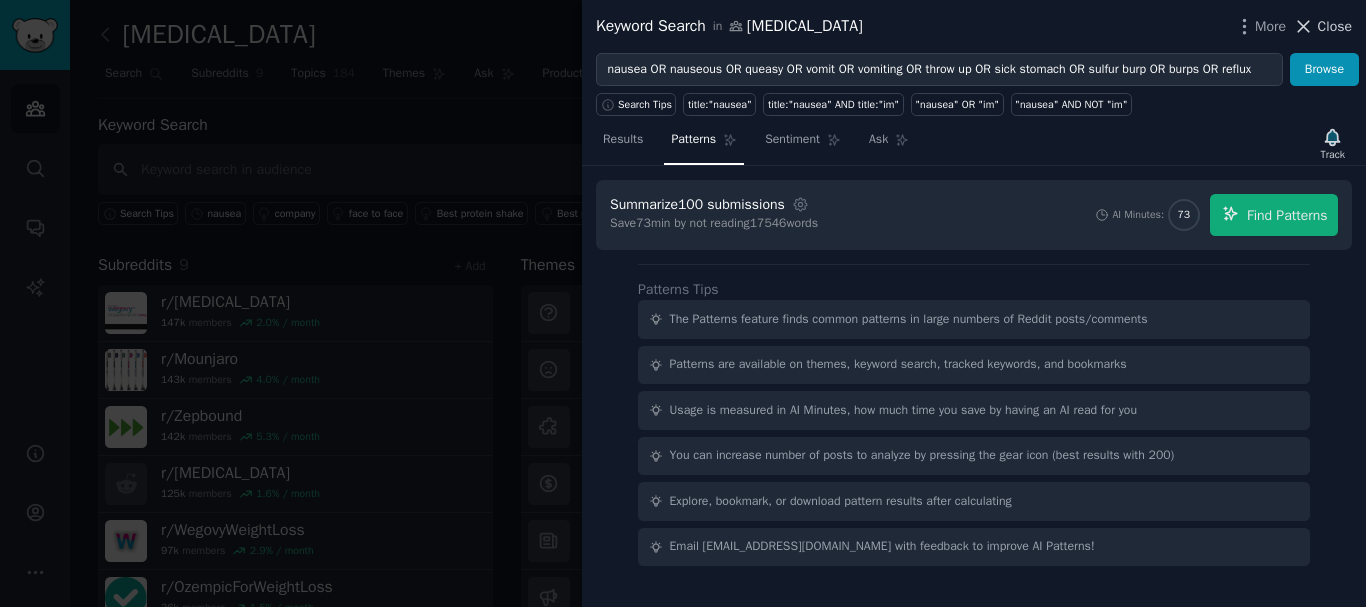 click 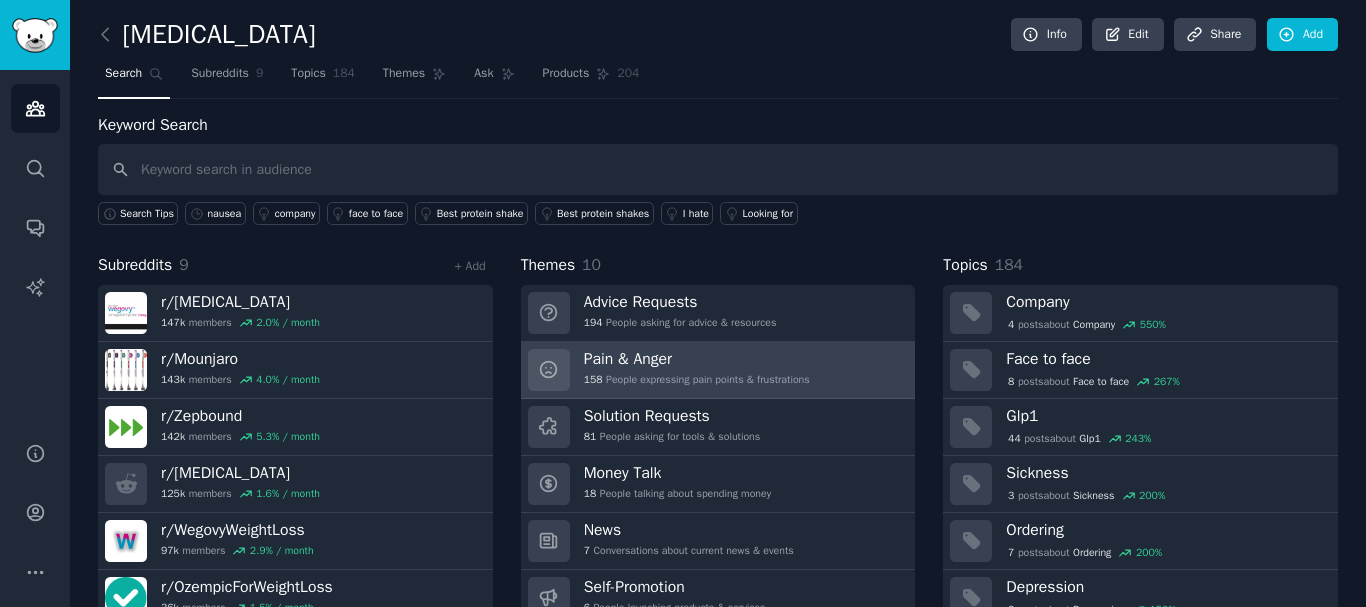 click on "158 People expressing pain points & frustrations" at bounding box center (697, 380) 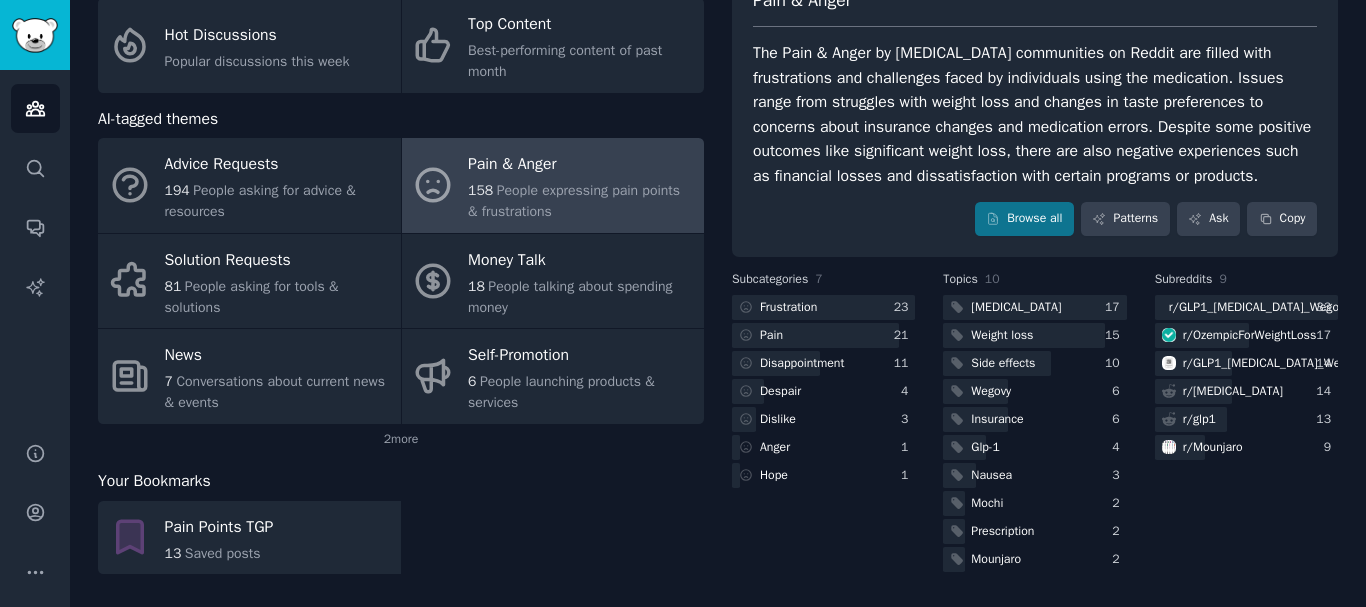 scroll, scrollTop: 155, scrollLeft: 0, axis: vertical 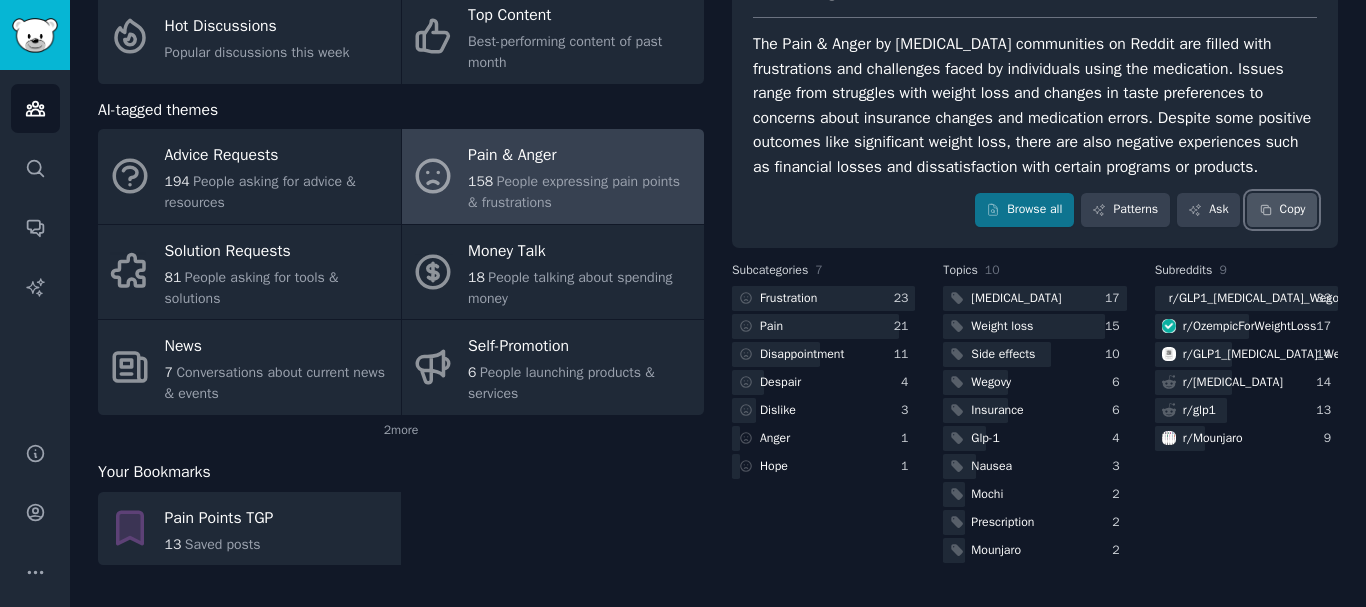 click on "Copy" at bounding box center [1282, 210] 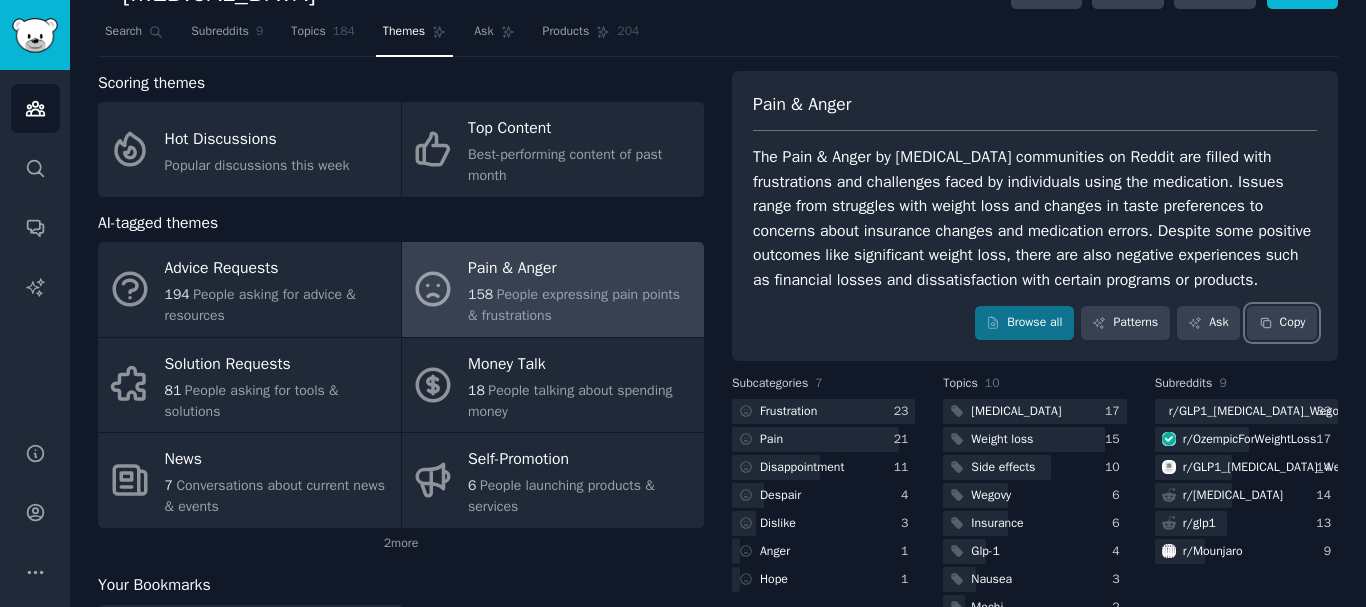 scroll, scrollTop: 0, scrollLeft: 0, axis: both 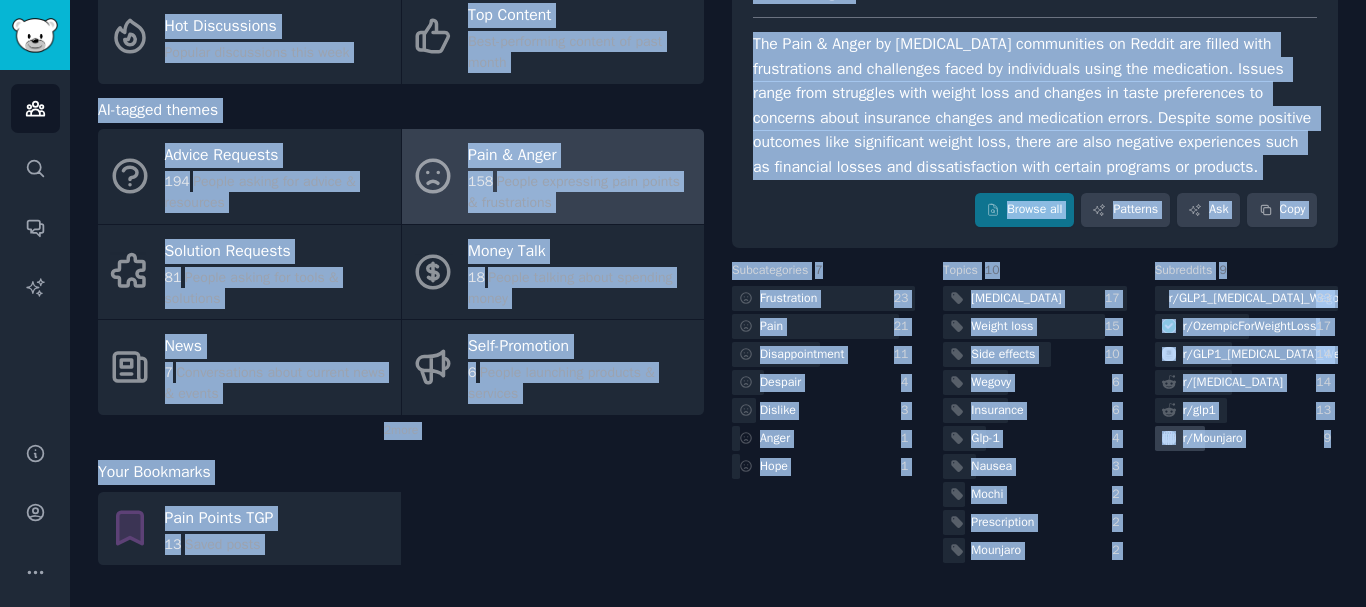 drag, startPoint x: 109, startPoint y: 12, endPoint x: 1326, endPoint y: 443, distance: 1291.0654 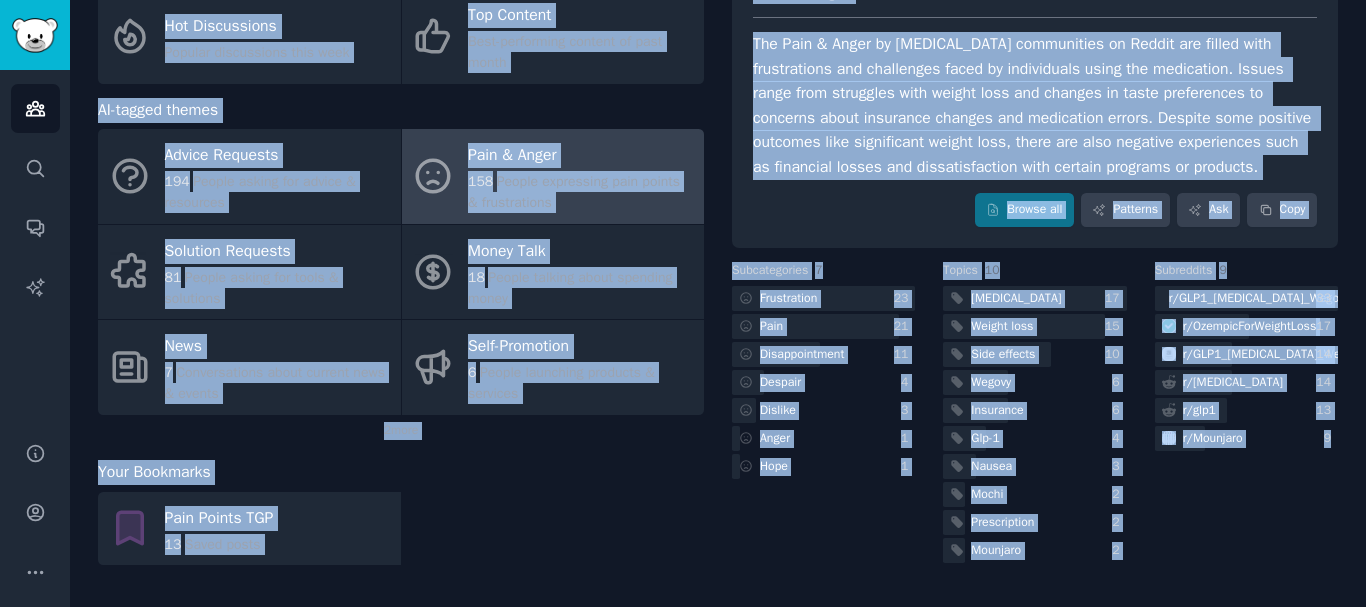 click on "Pain Points TGP 13 Saved posts" 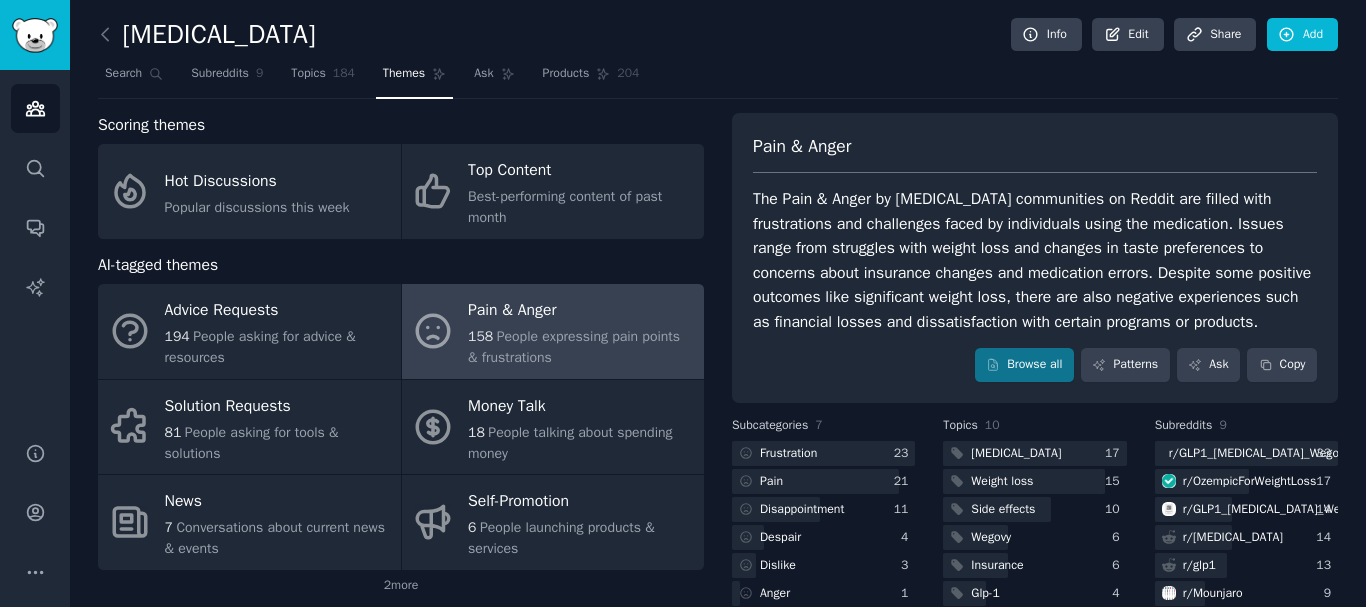 scroll, scrollTop: 100, scrollLeft: 0, axis: vertical 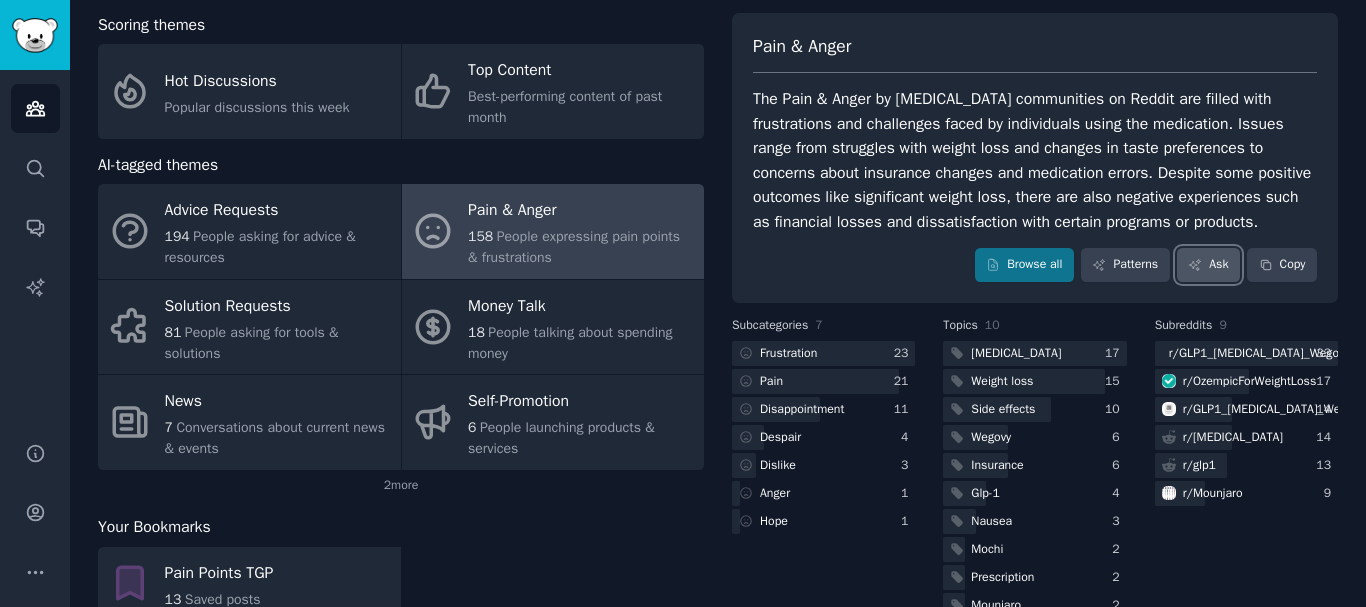 click on "Ask" at bounding box center (1208, 265) 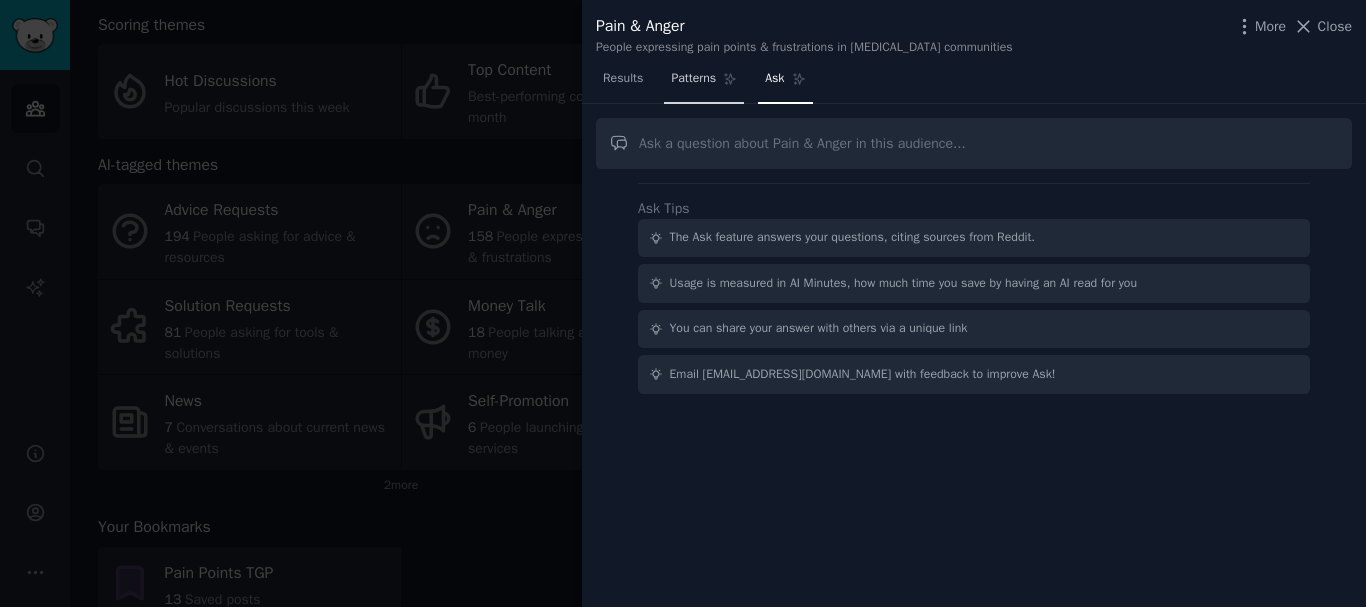 click on "Patterns" at bounding box center [704, 83] 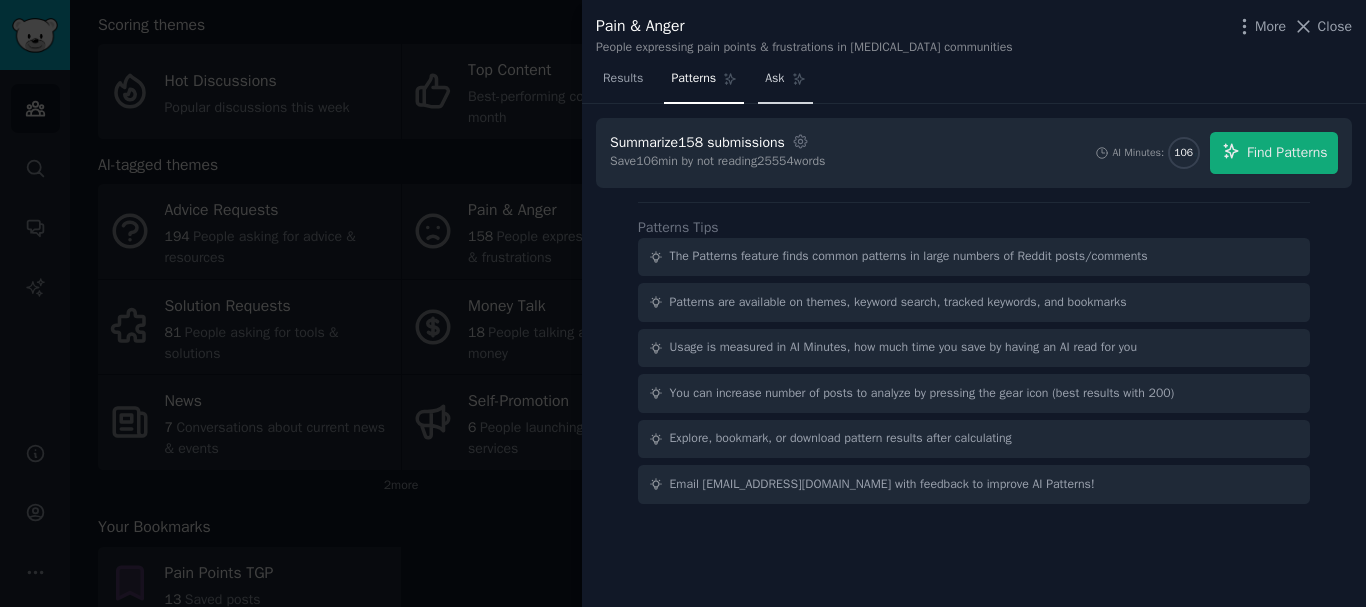 click on "Ask" at bounding box center [774, 79] 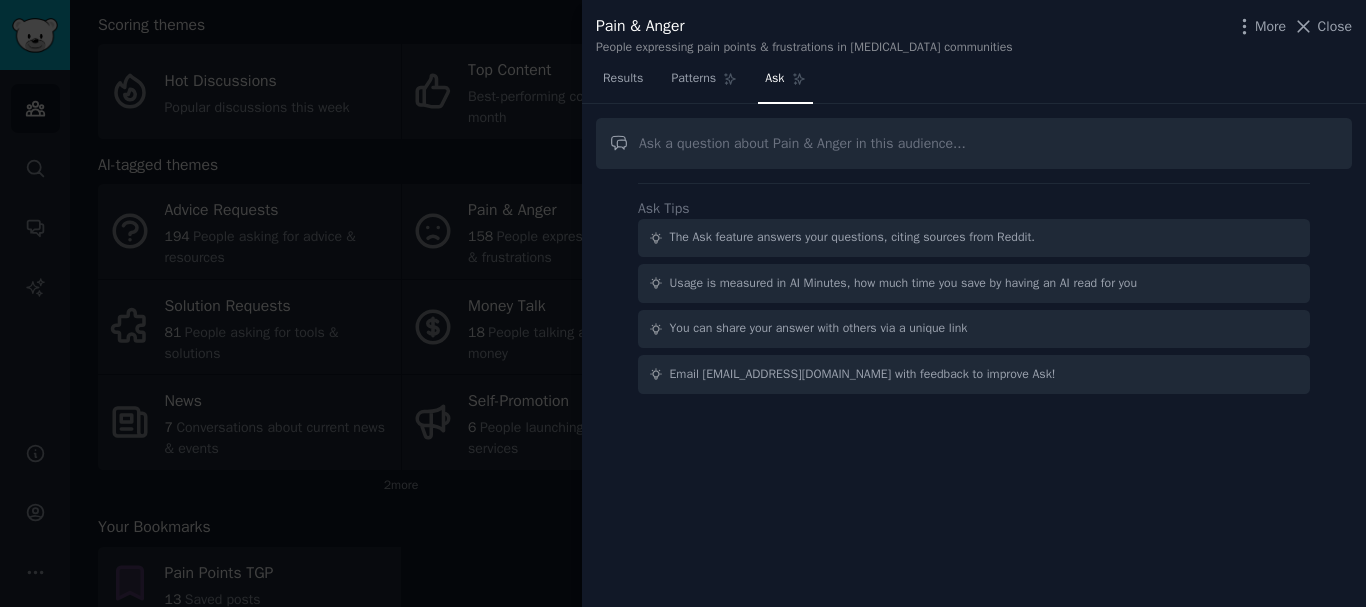 click at bounding box center [974, 143] 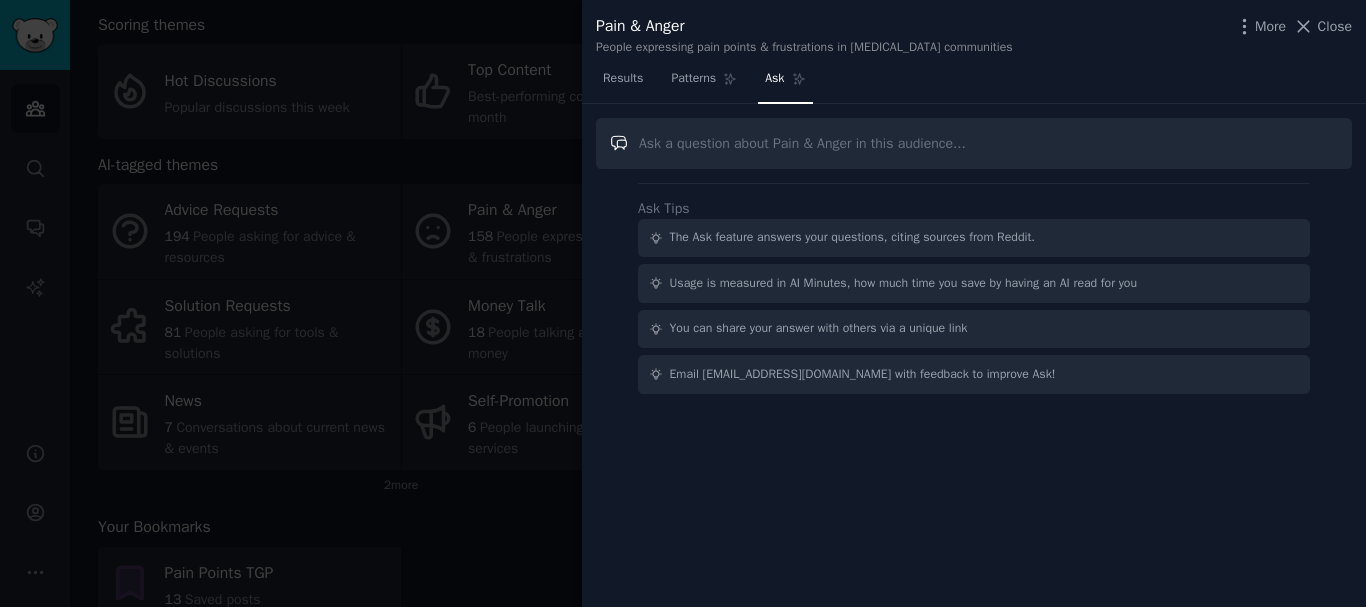 click at bounding box center [974, 143] 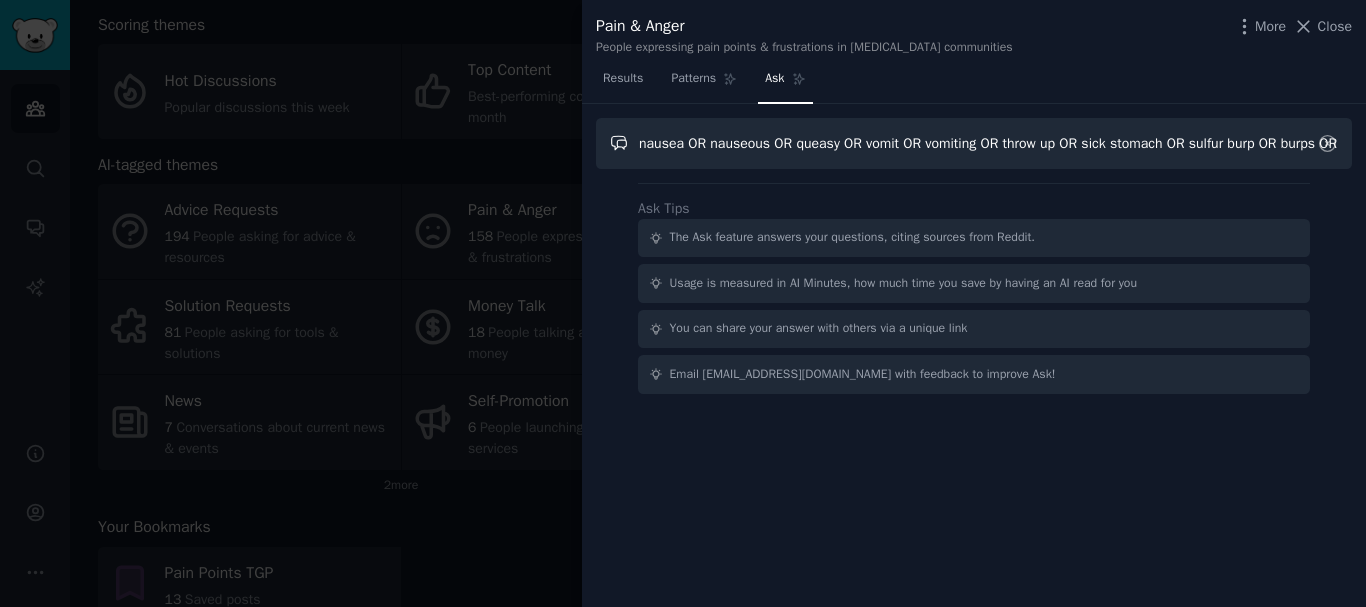 scroll, scrollTop: 0, scrollLeft: 48, axis: horizontal 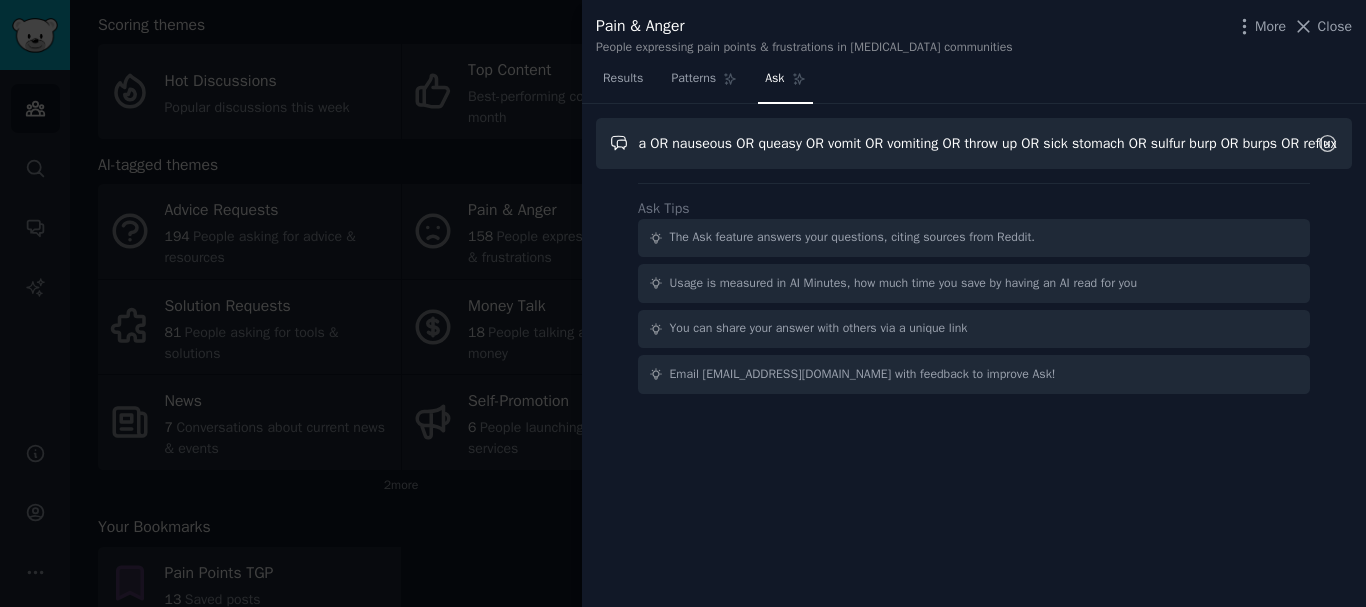type on "nausea OR nauseous OR queasy OR vomit OR vomiting OR throw up OR sick stomach OR sulfur burp OR burps OR reflux" 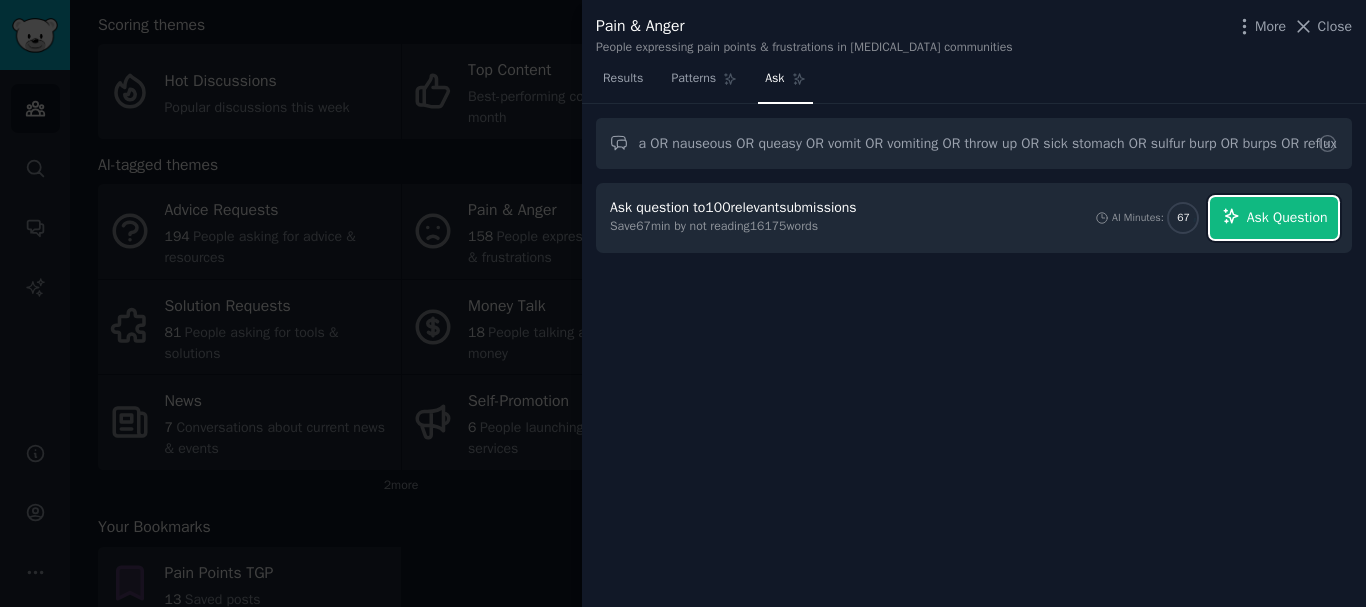 scroll, scrollTop: 0, scrollLeft: 0, axis: both 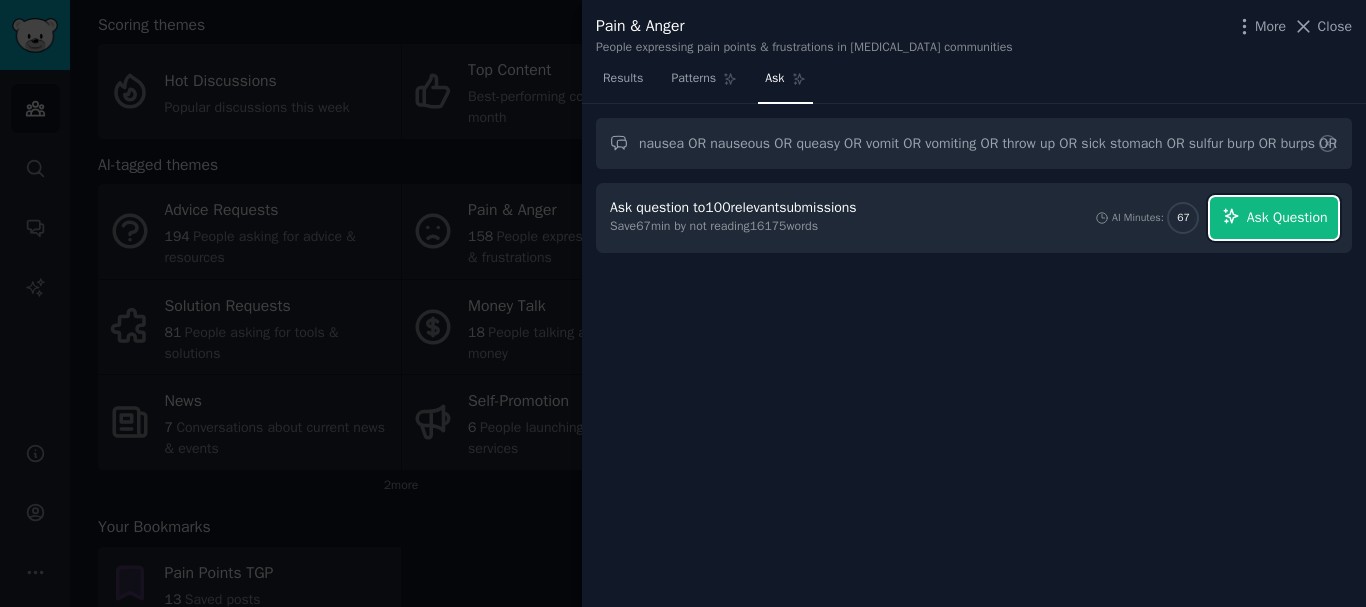 click on "Ask Question" at bounding box center (1287, 217) 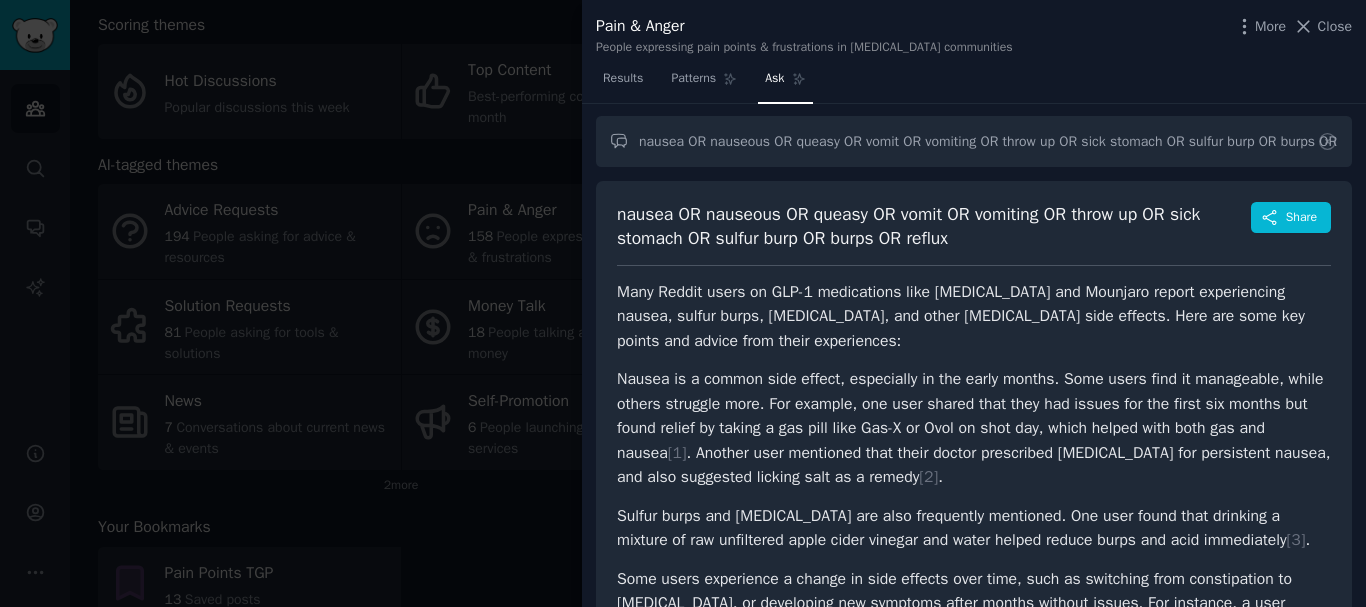 scroll, scrollTop: 0, scrollLeft: 0, axis: both 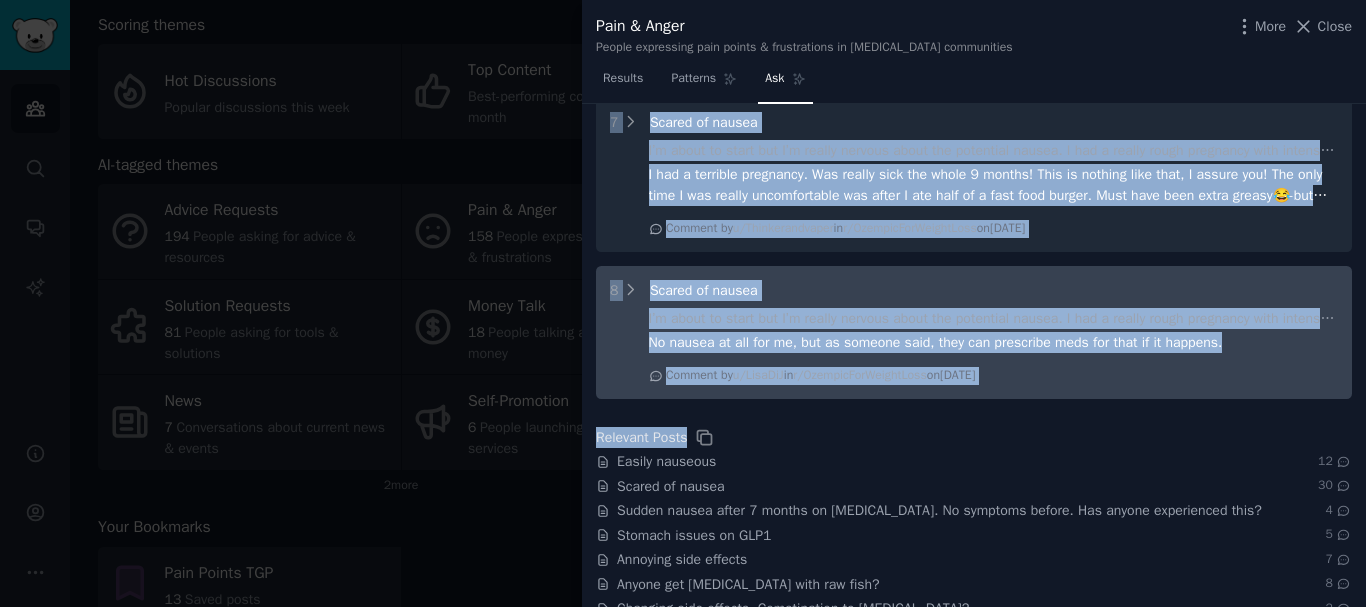 drag, startPoint x: 615, startPoint y: 212, endPoint x: 1170, endPoint y: 385, distance: 581.33813 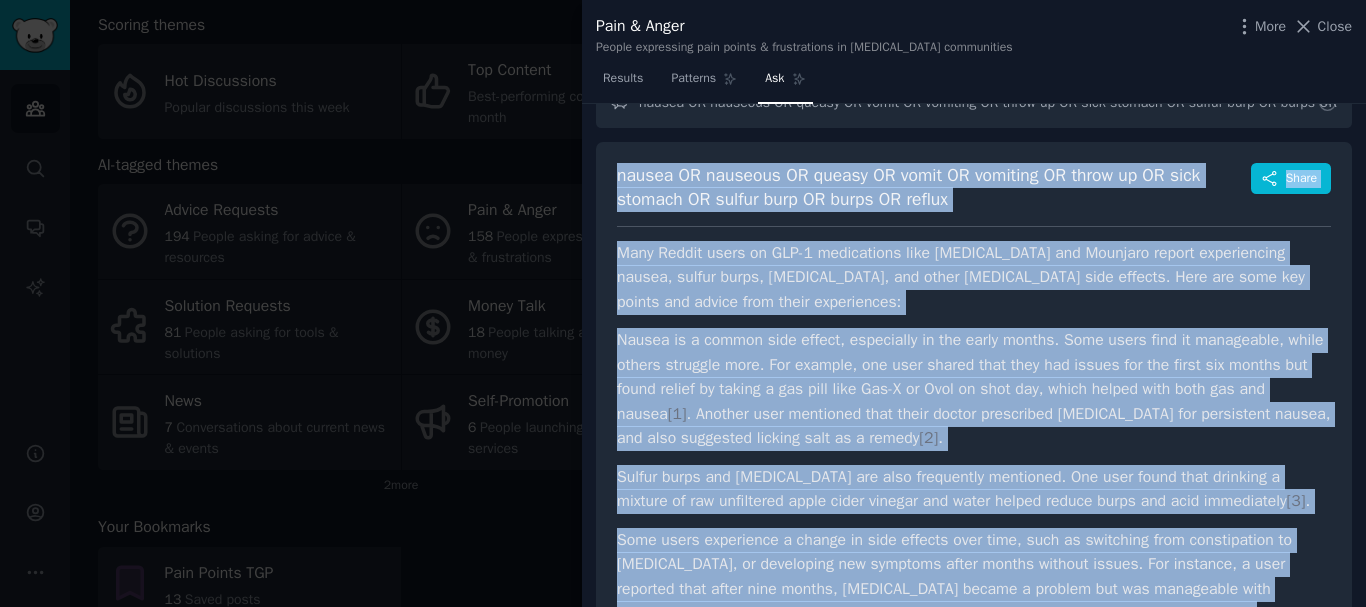 scroll, scrollTop: 0, scrollLeft: 0, axis: both 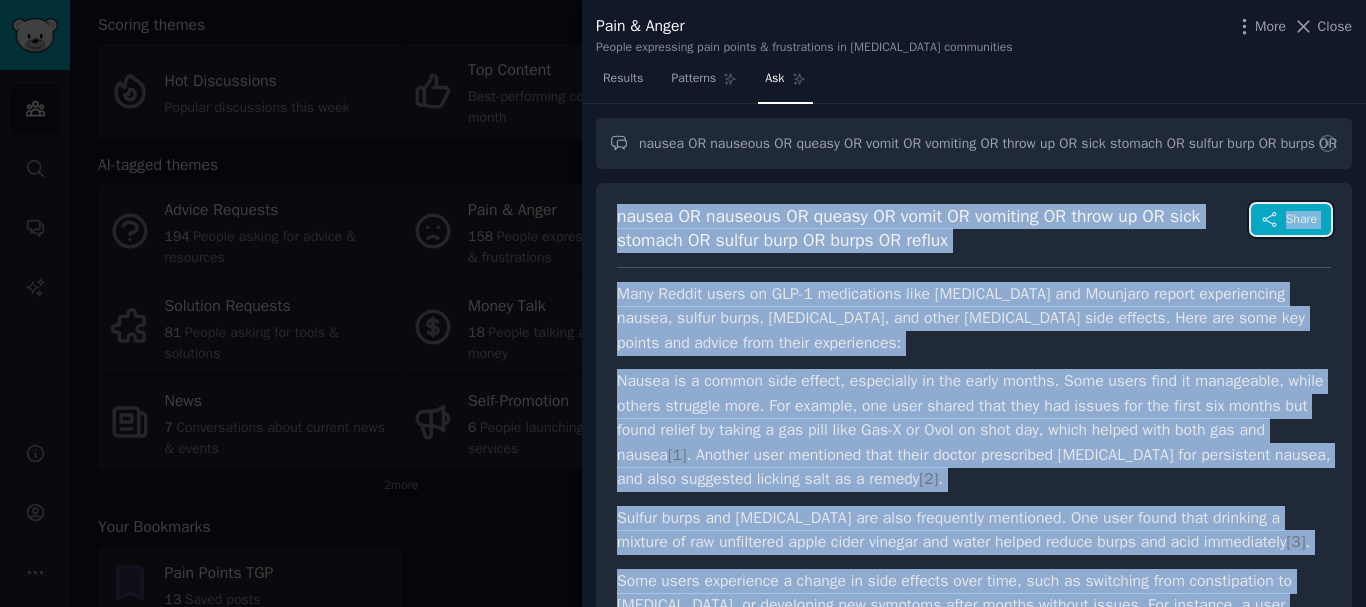 click on "Share" at bounding box center (1301, 220) 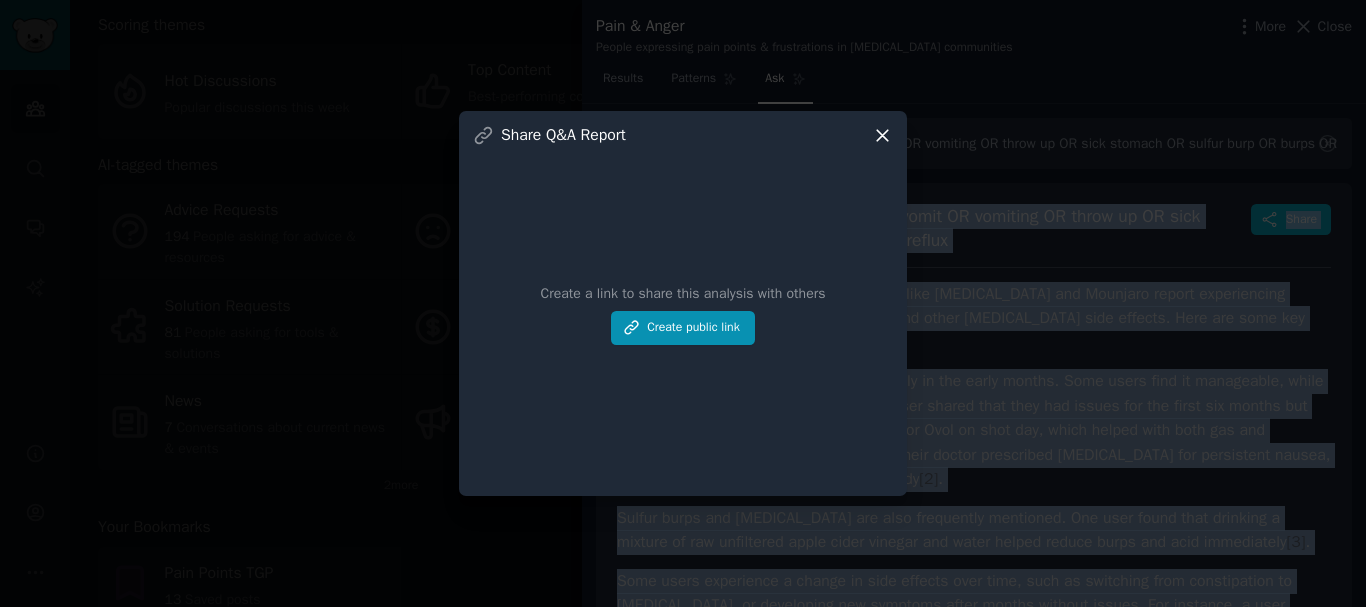 click 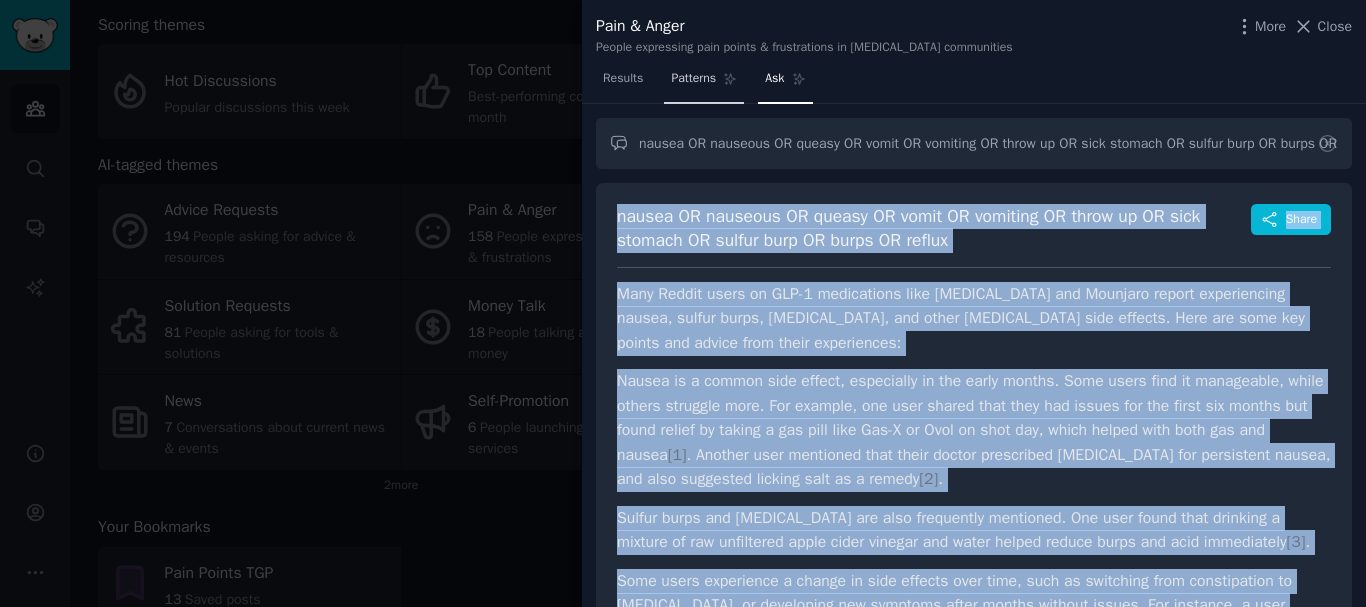 click on "Patterns" at bounding box center [693, 79] 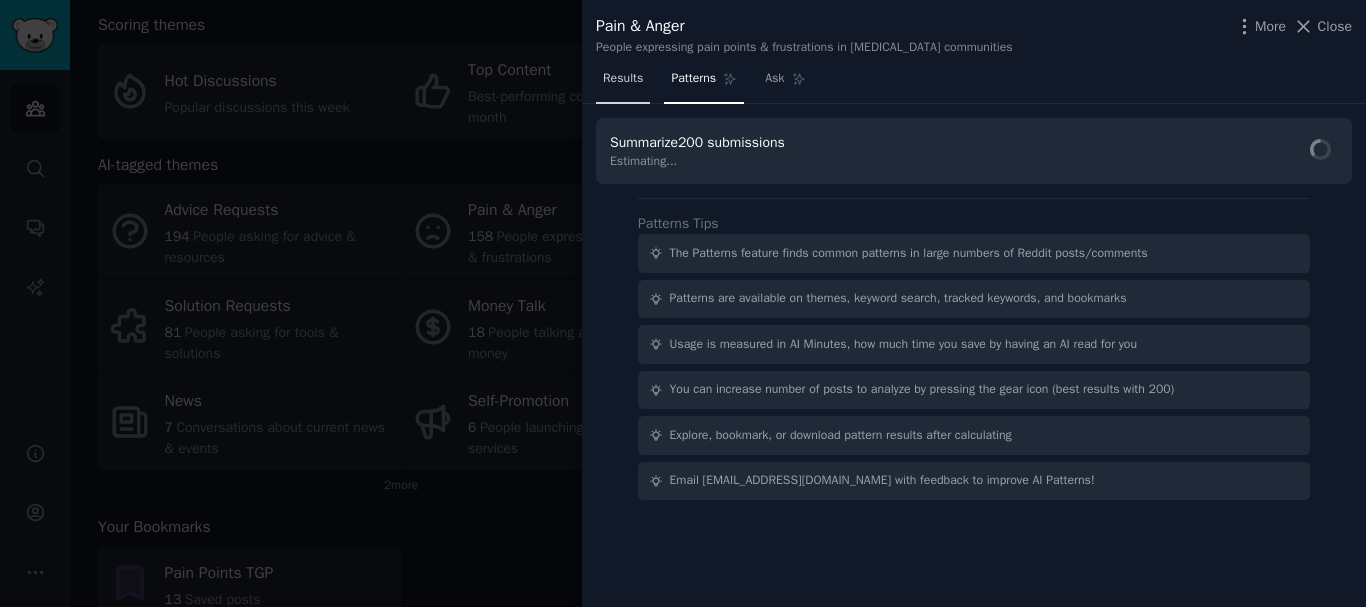 click on "Results" at bounding box center [623, 79] 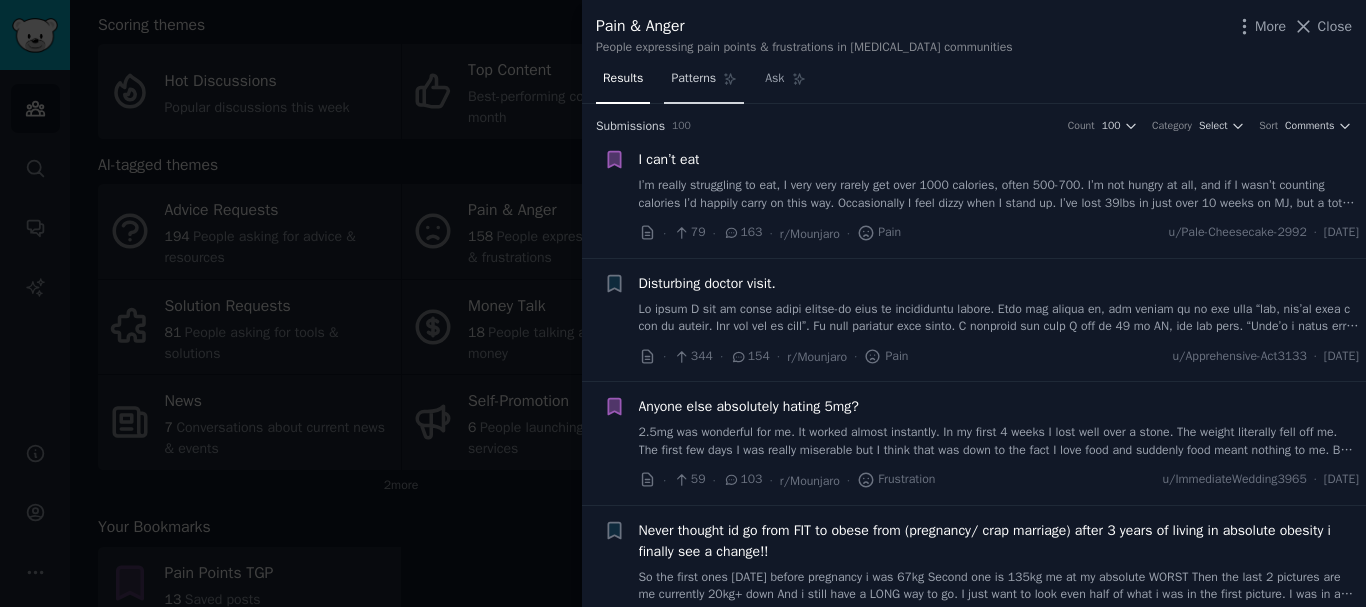 click on "Patterns" at bounding box center [693, 79] 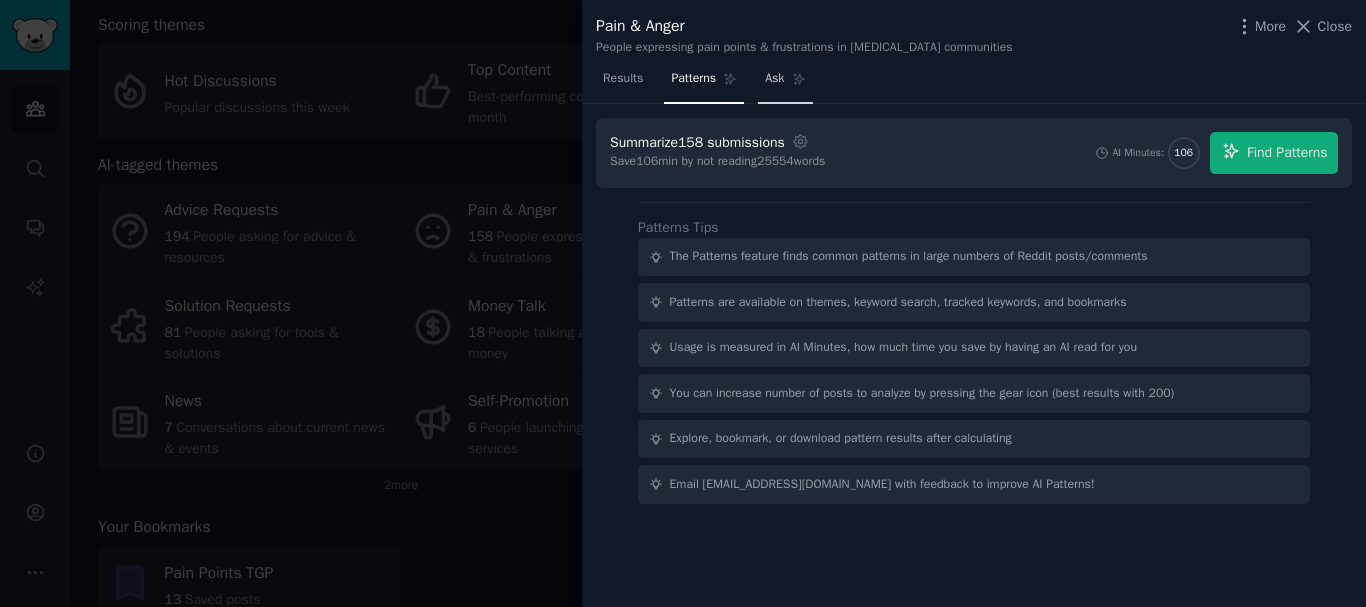 click on "Ask" at bounding box center [774, 79] 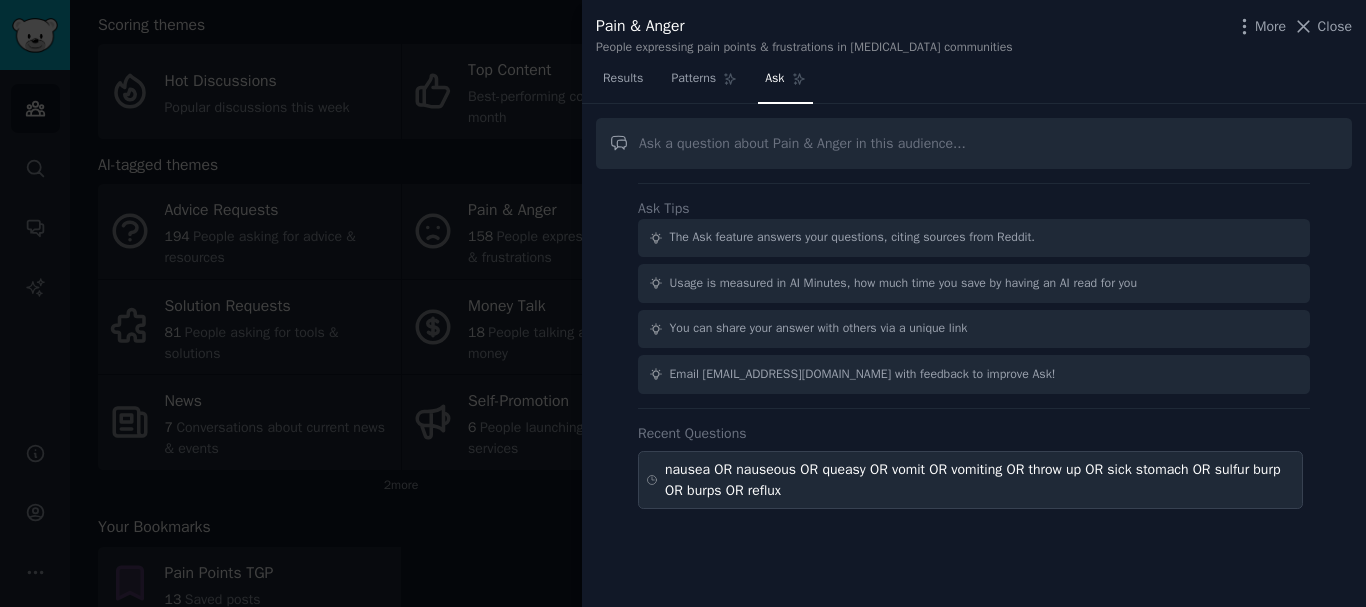 click on "nausea OR nauseous OR queasy OR vomit OR vomiting OR throw up OR sick stomach OR sulfur burp OR burps OR reflux" at bounding box center (980, 480) 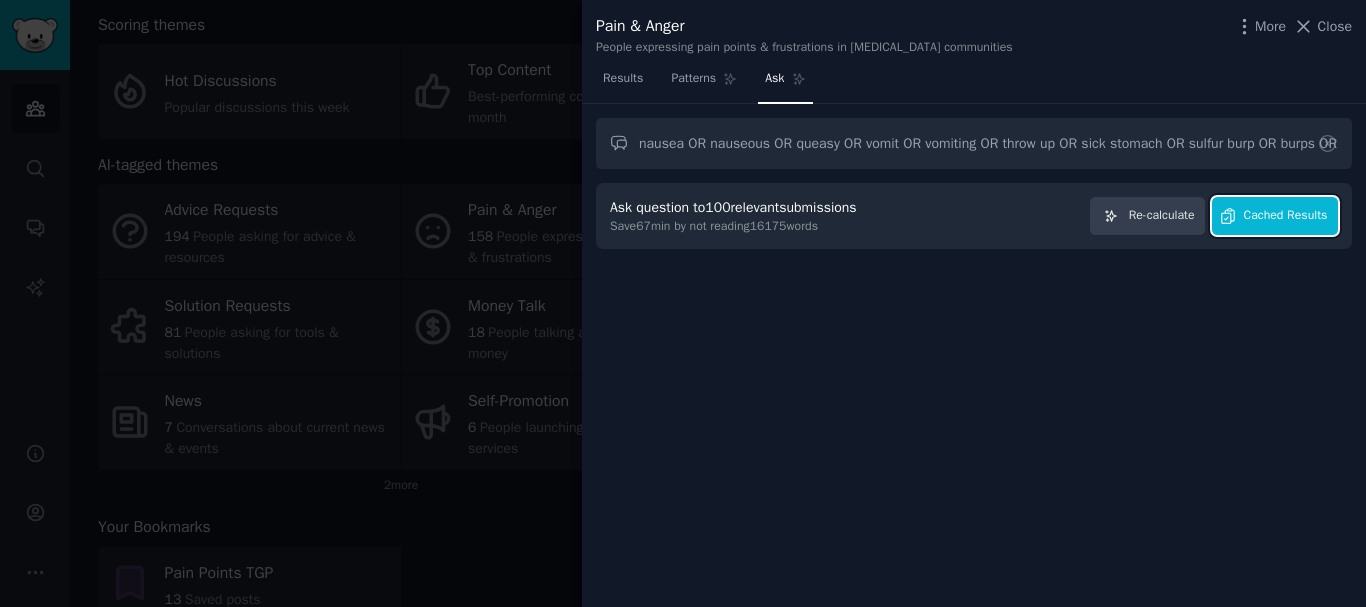 click on "Cached Results" at bounding box center [1286, 216] 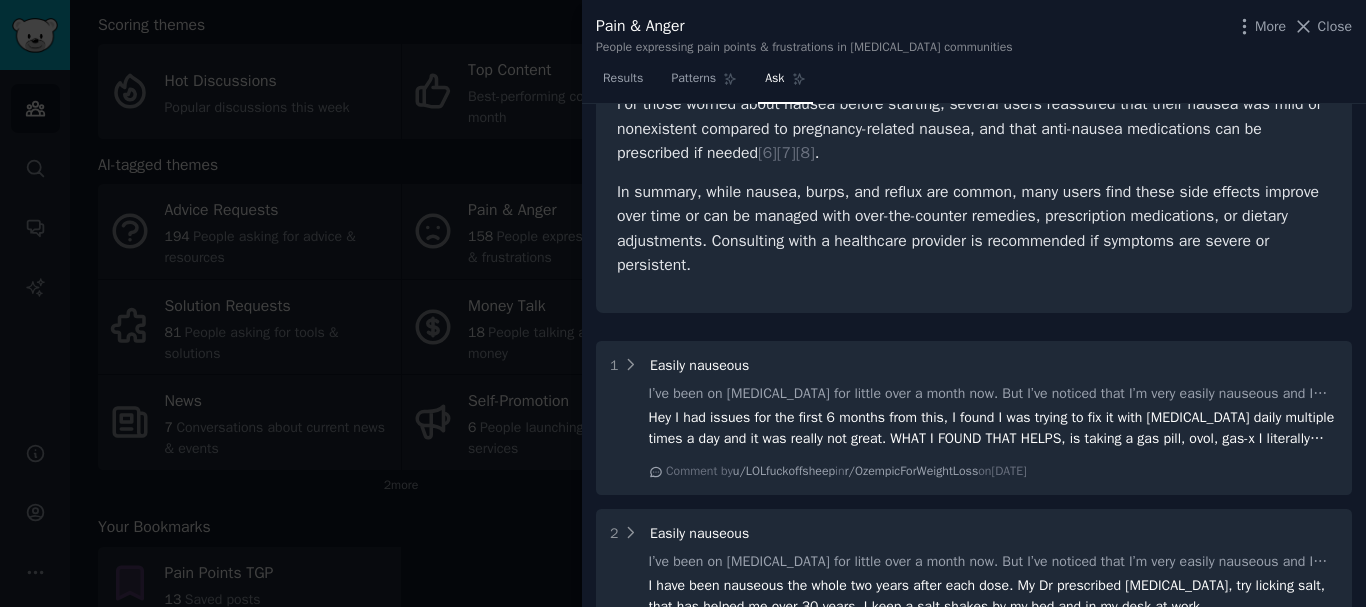 scroll, scrollTop: 600, scrollLeft: 0, axis: vertical 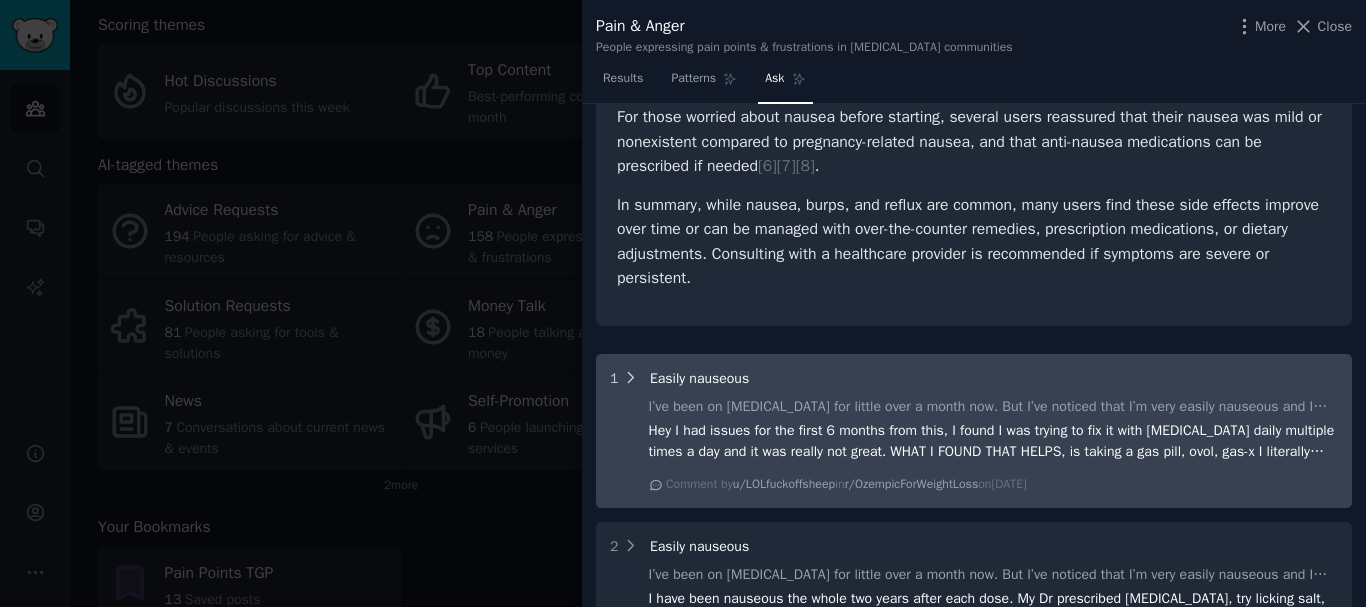 click 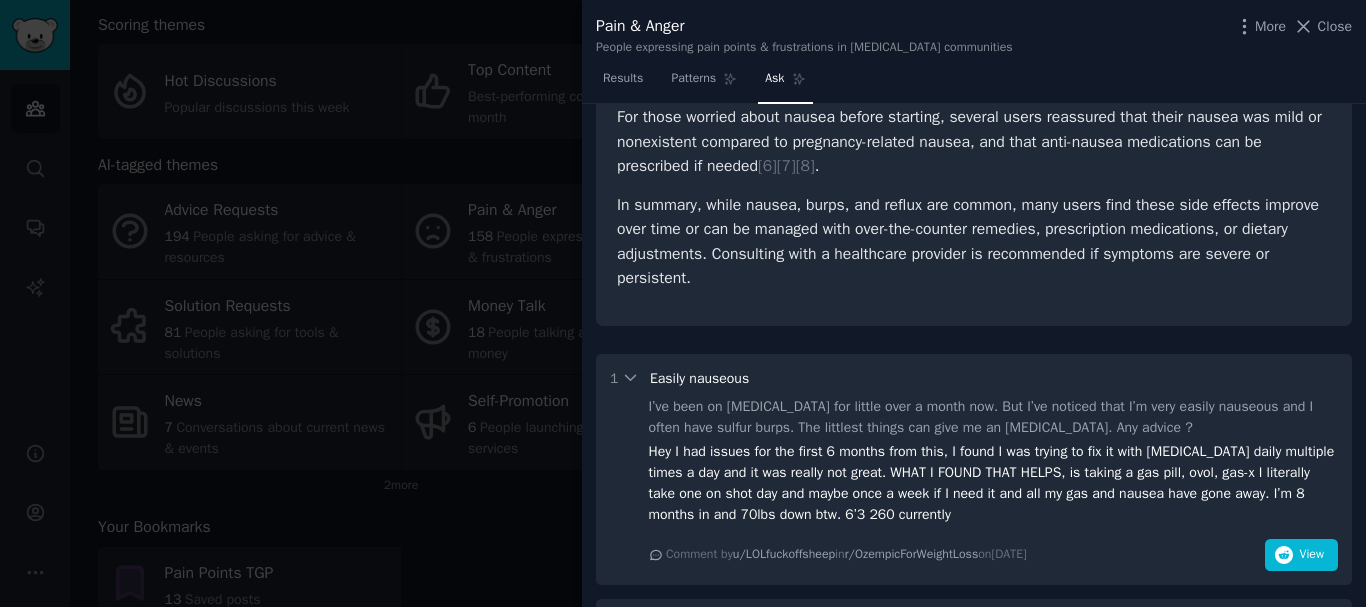 scroll, scrollTop: 800, scrollLeft: 0, axis: vertical 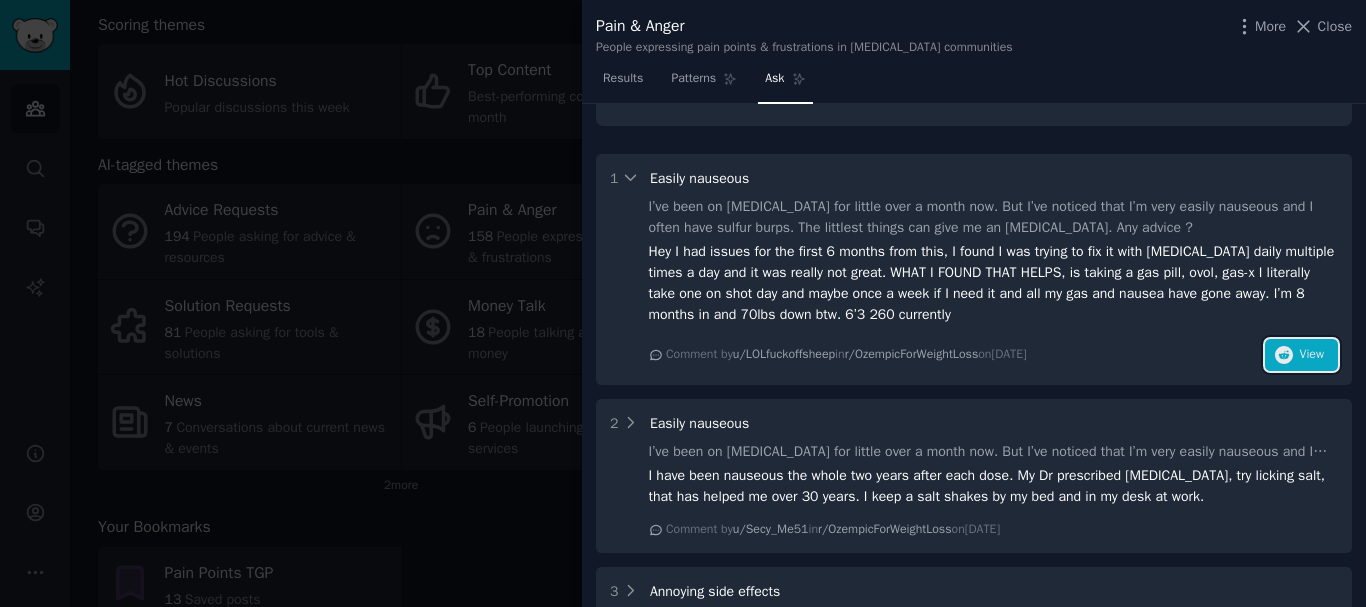 click 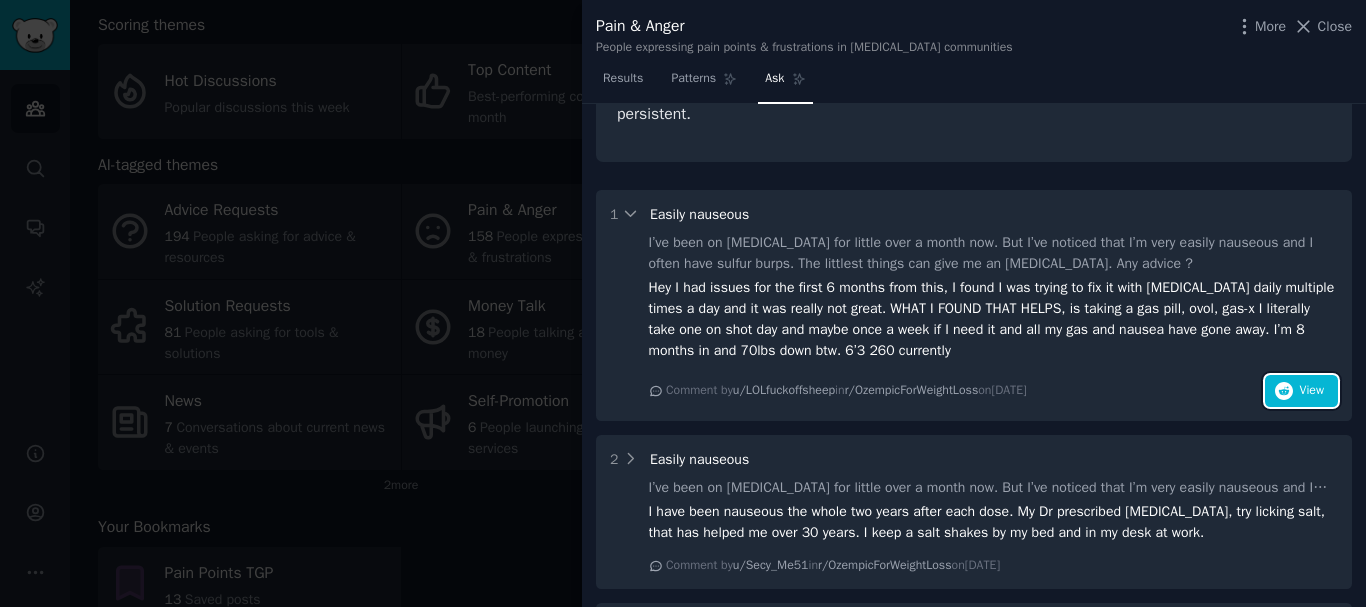 scroll, scrollTop: 800, scrollLeft: 0, axis: vertical 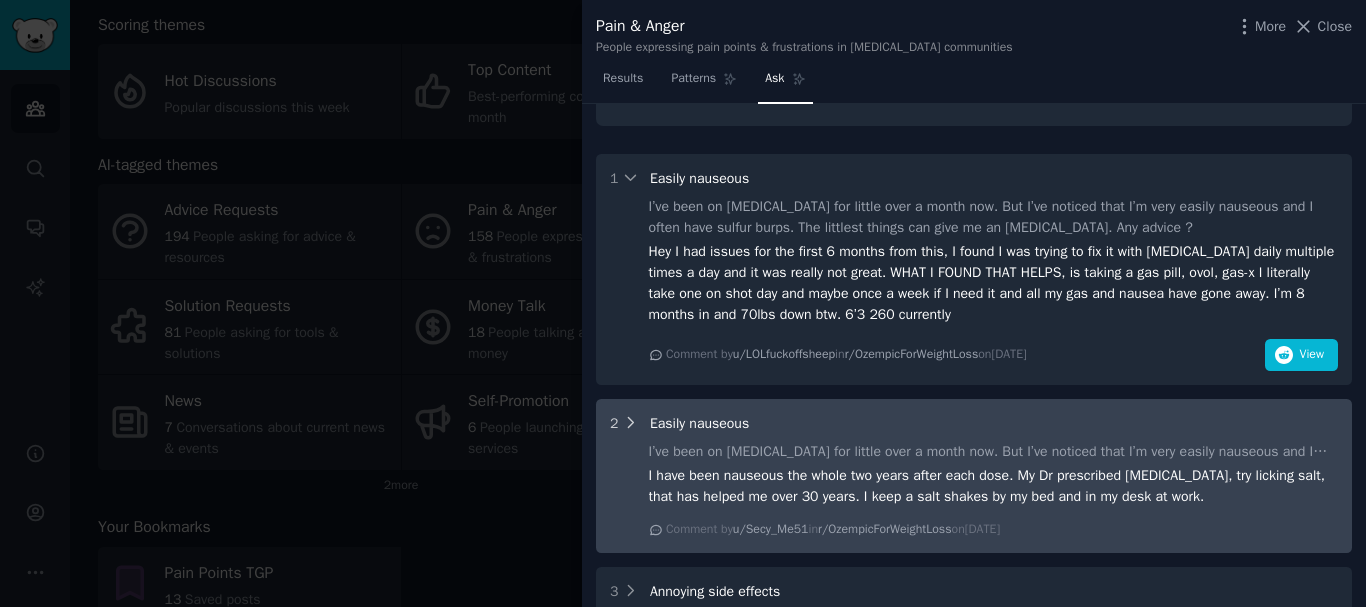 click 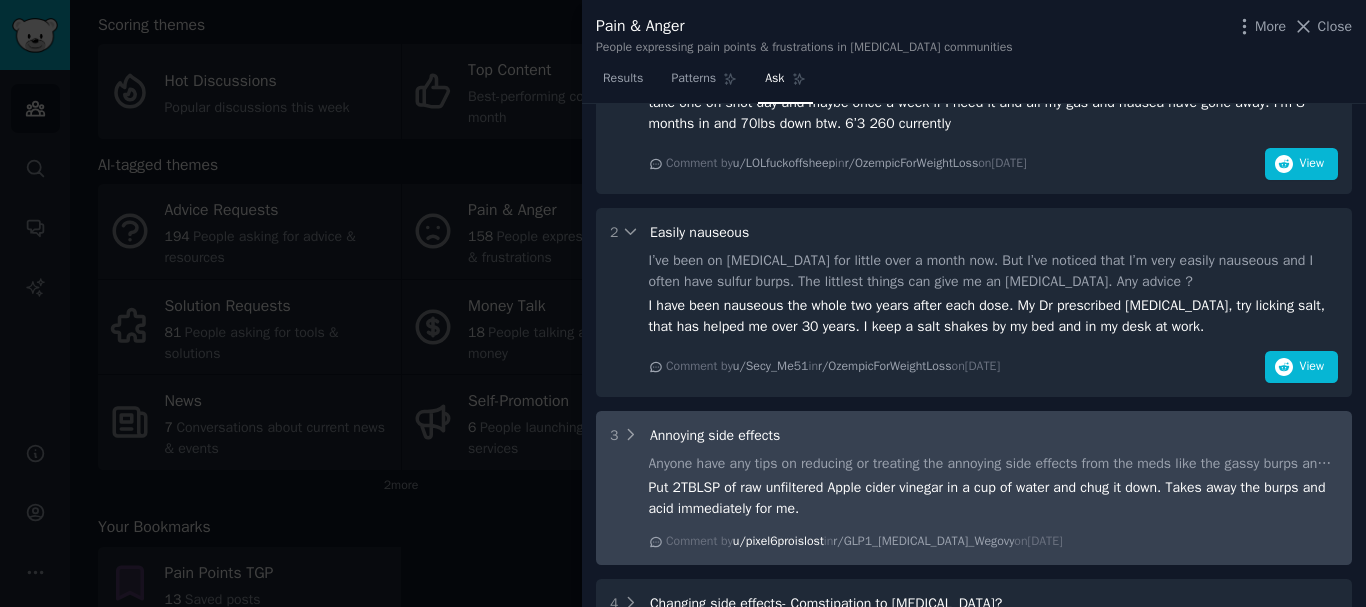 scroll, scrollTop: 1000, scrollLeft: 0, axis: vertical 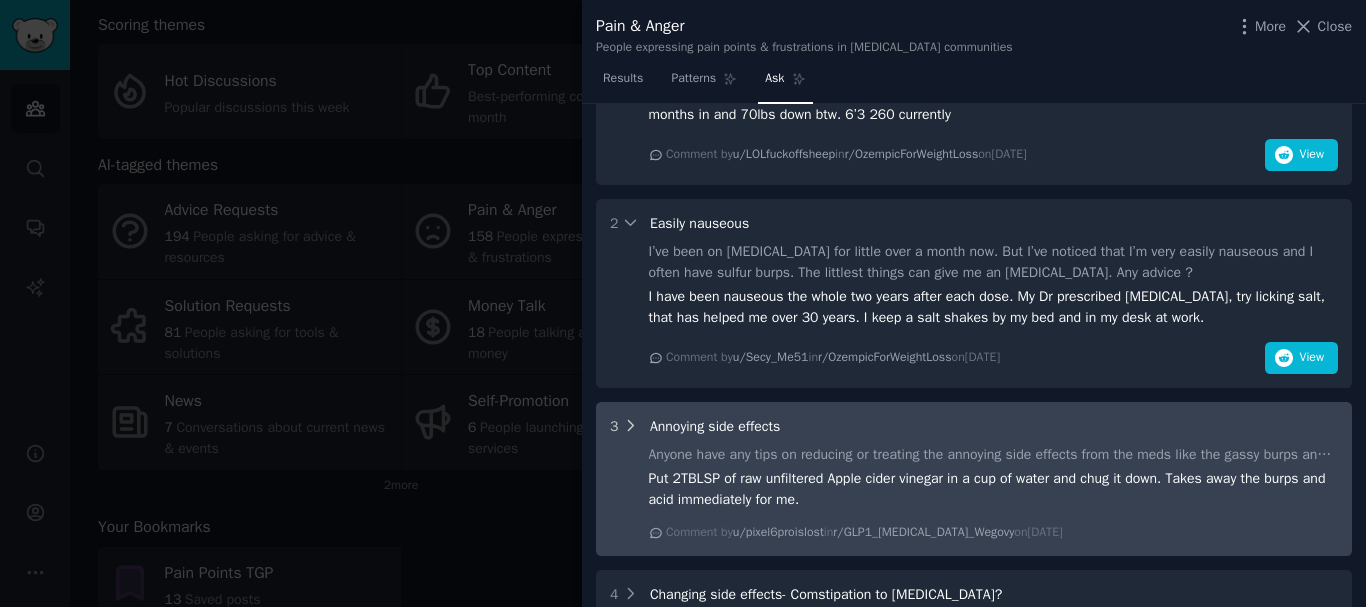 click 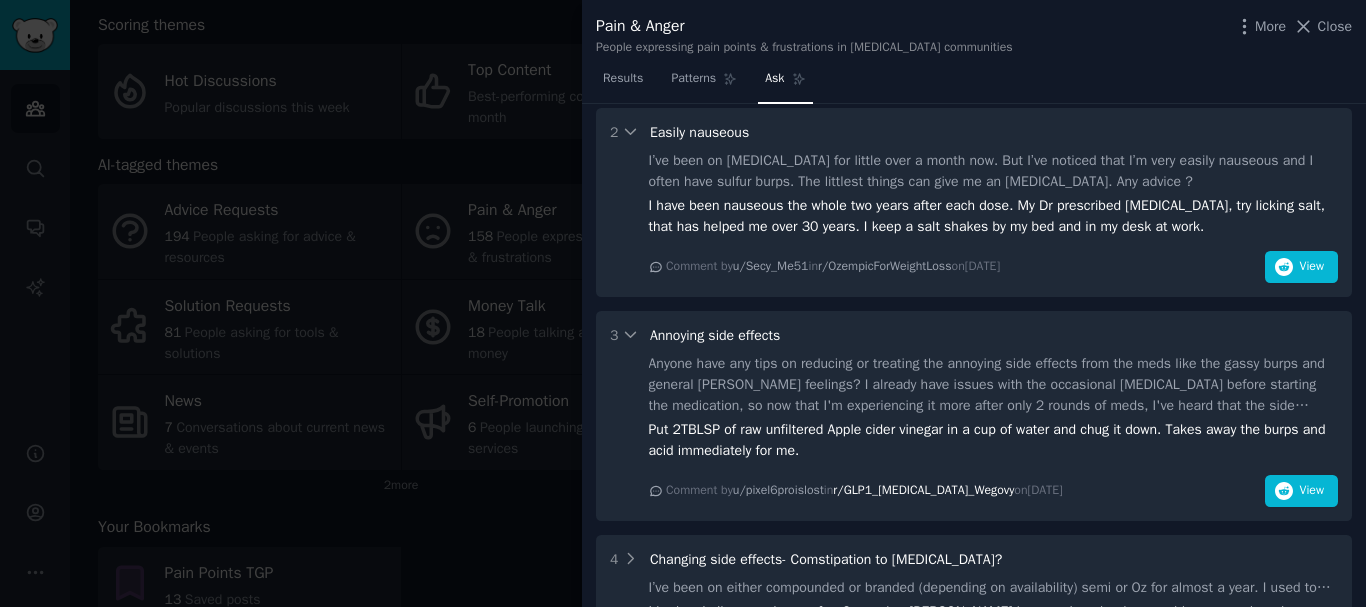 scroll, scrollTop: 1200, scrollLeft: 0, axis: vertical 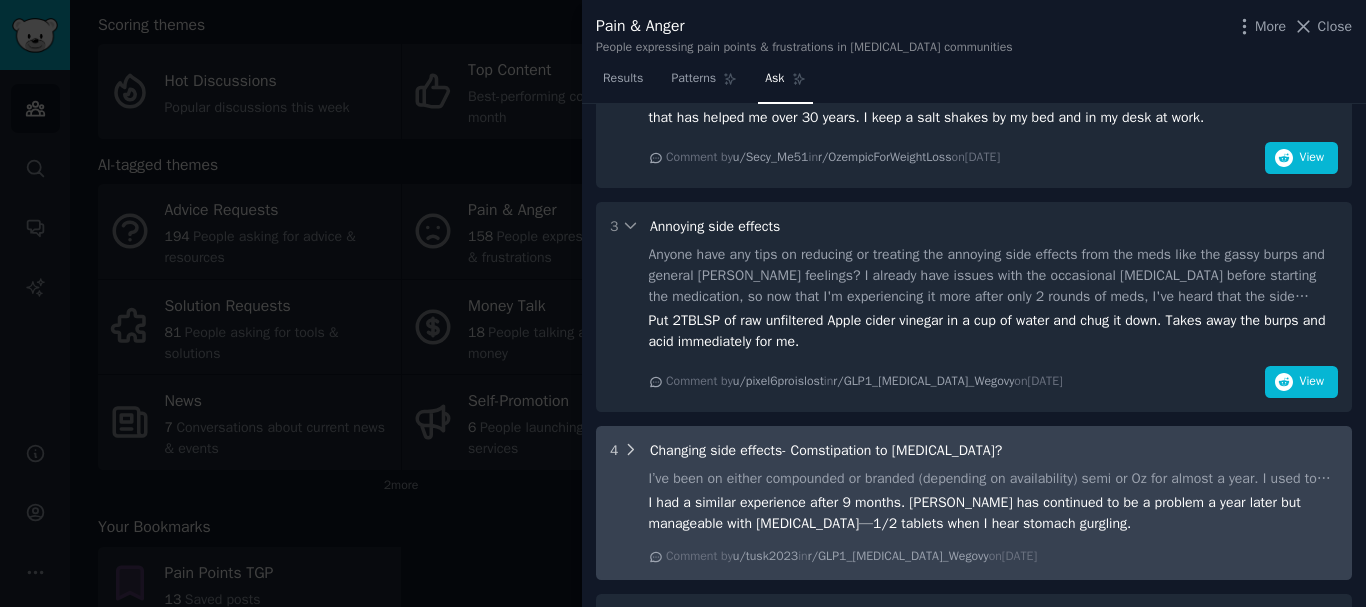 click 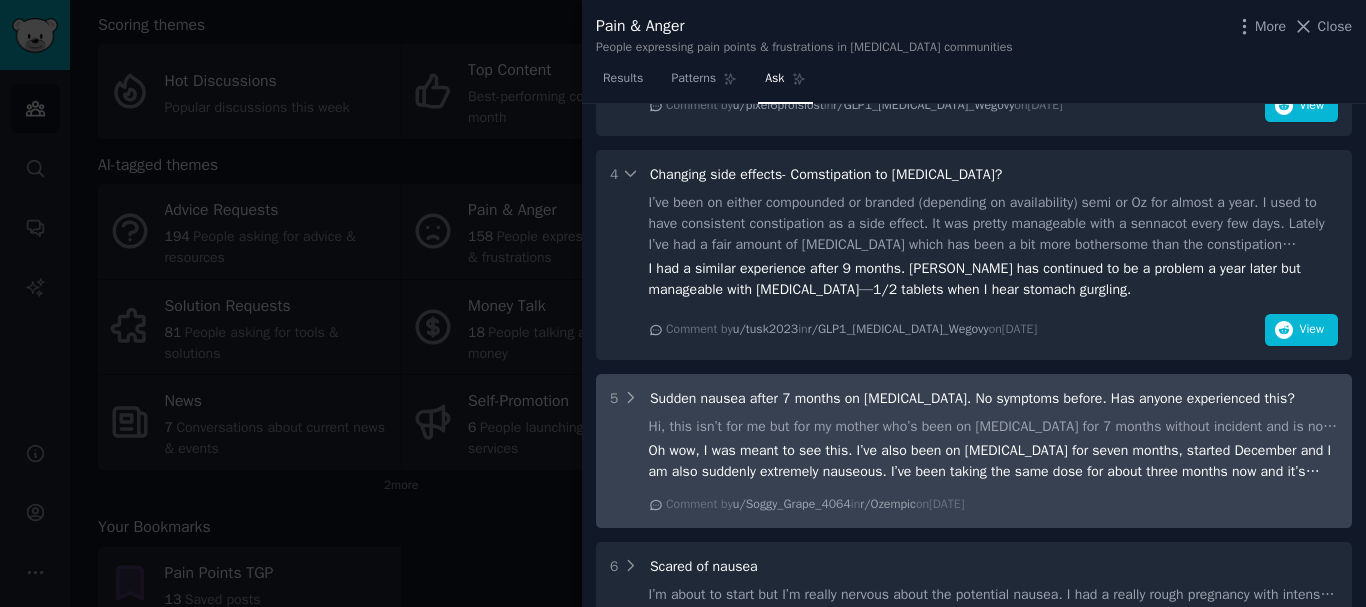 scroll, scrollTop: 1500, scrollLeft: 0, axis: vertical 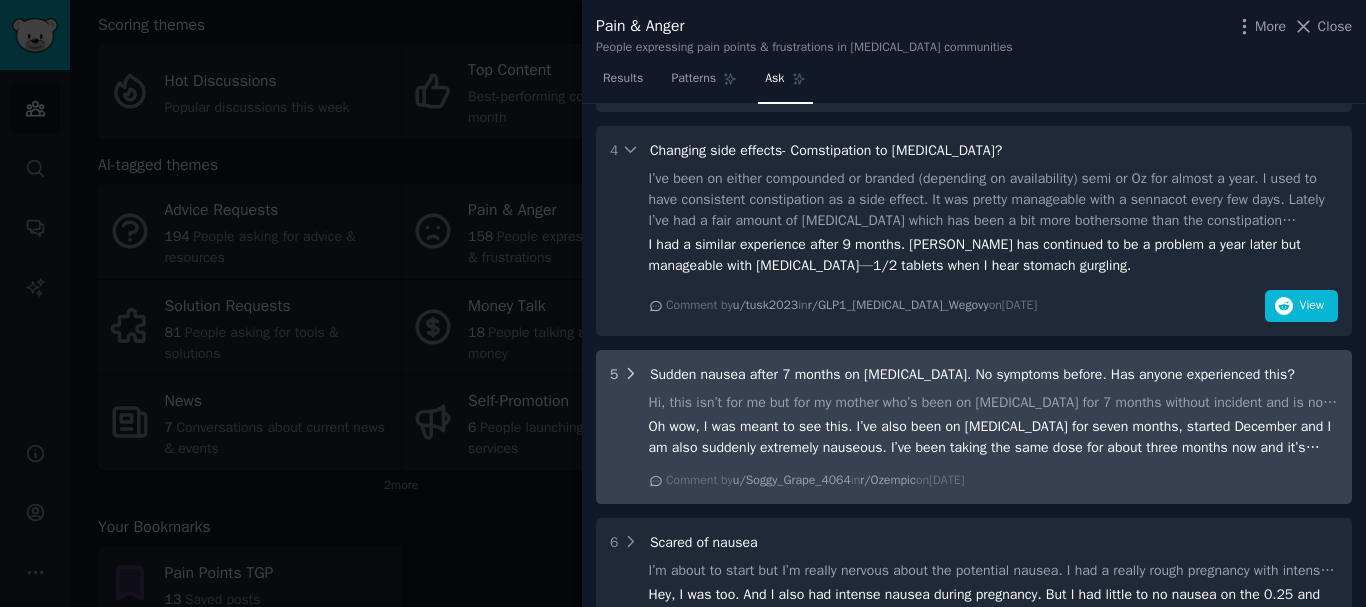 click 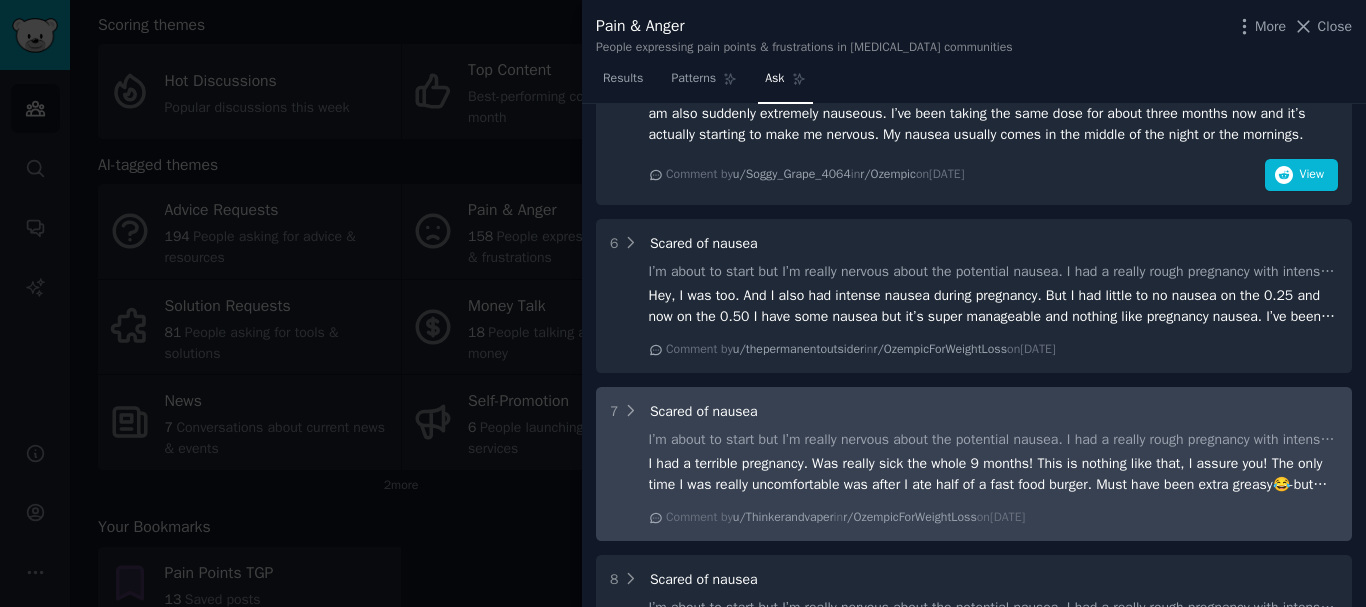 scroll, scrollTop: 1900, scrollLeft: 0, axis: vertical 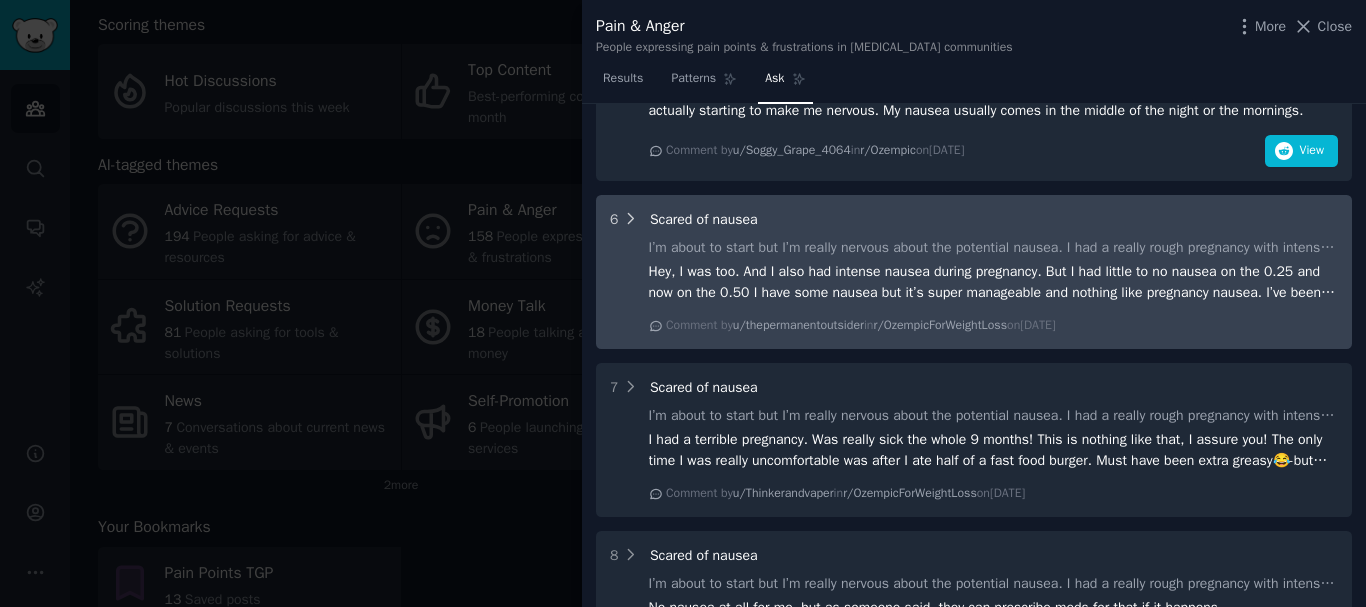 click 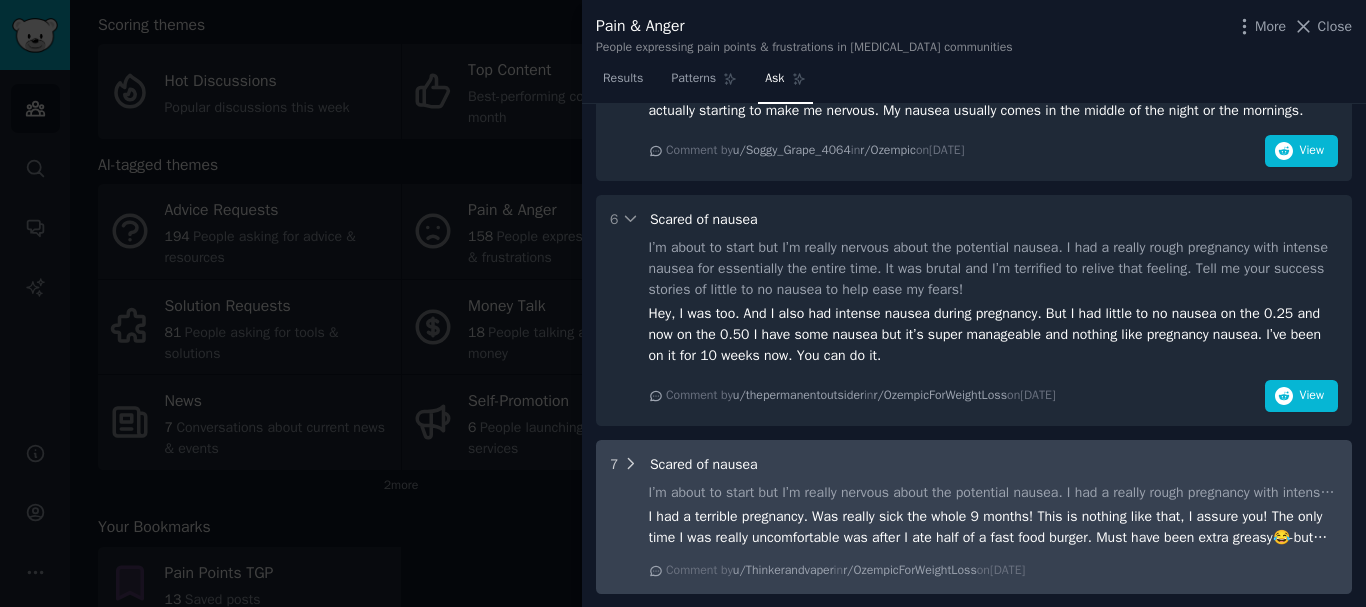 click 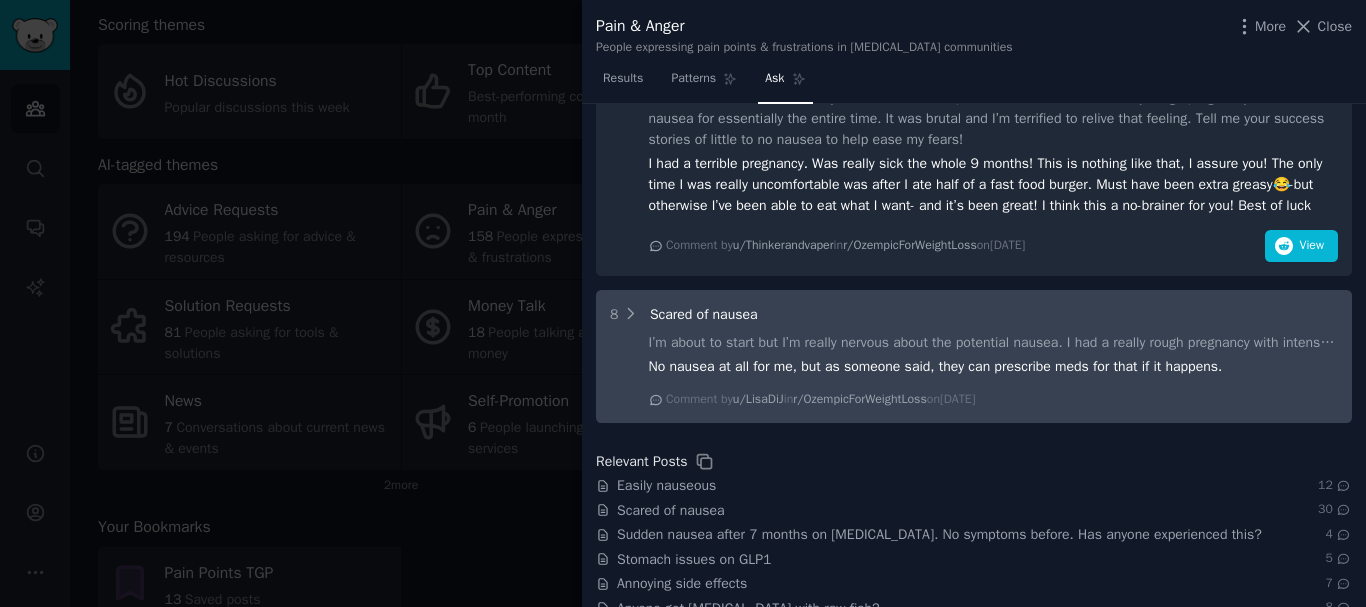 scroll, scrollTop: 2300, scrollLeft: 0, axis: vertical 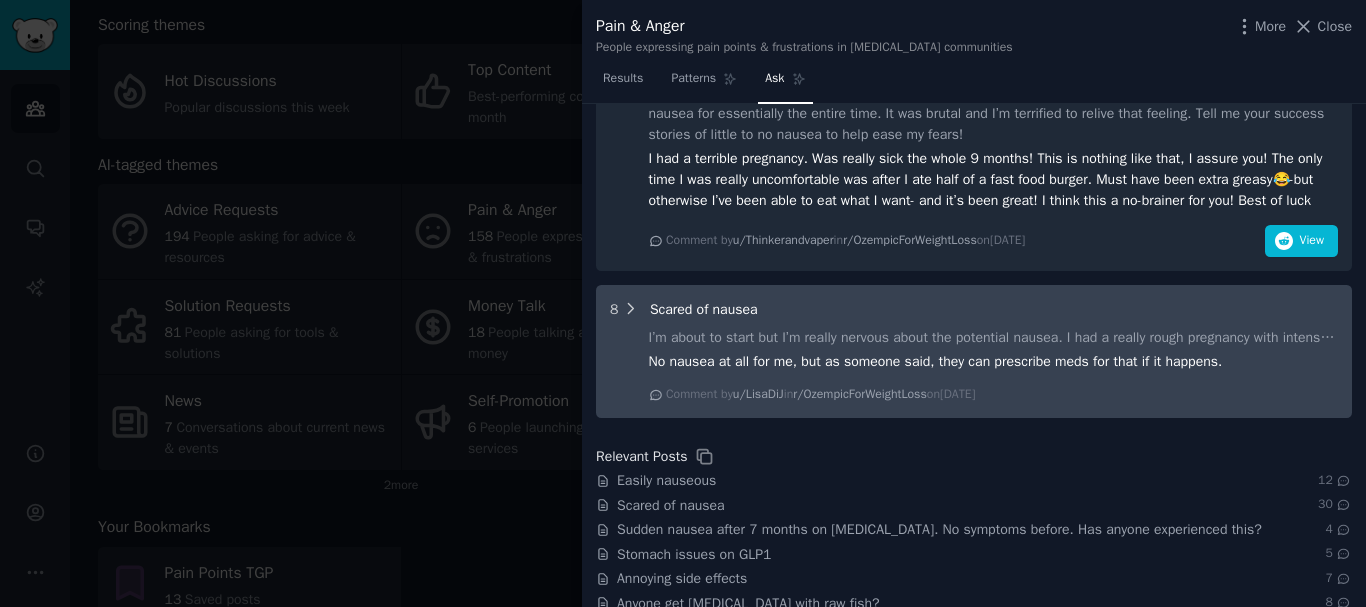 click 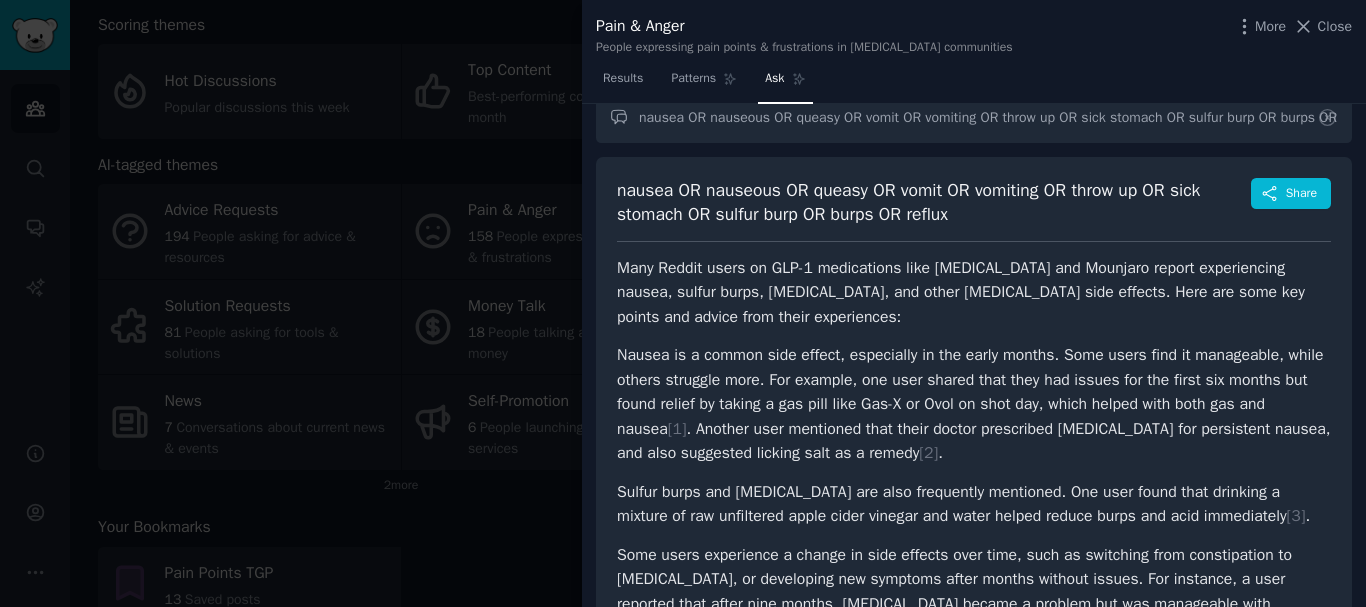 scroll, scrollTop: 0, scrollLeft: 0, axis: both 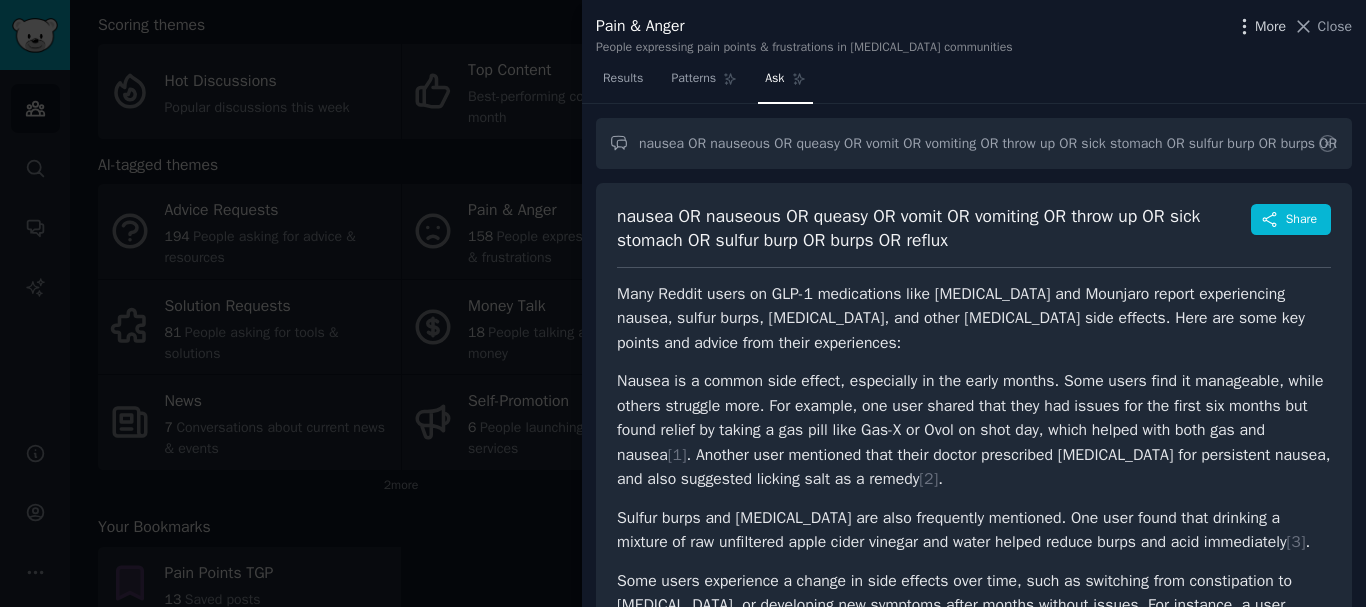 click 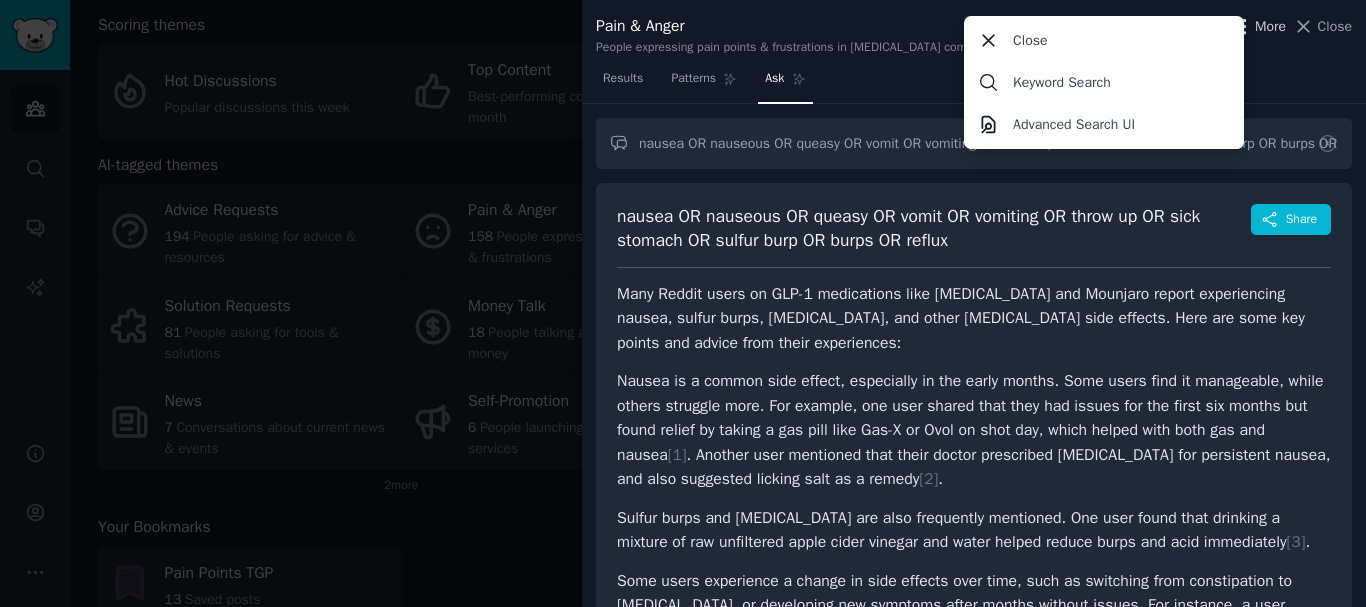 click on "More" at bounding box center [1270, 26] 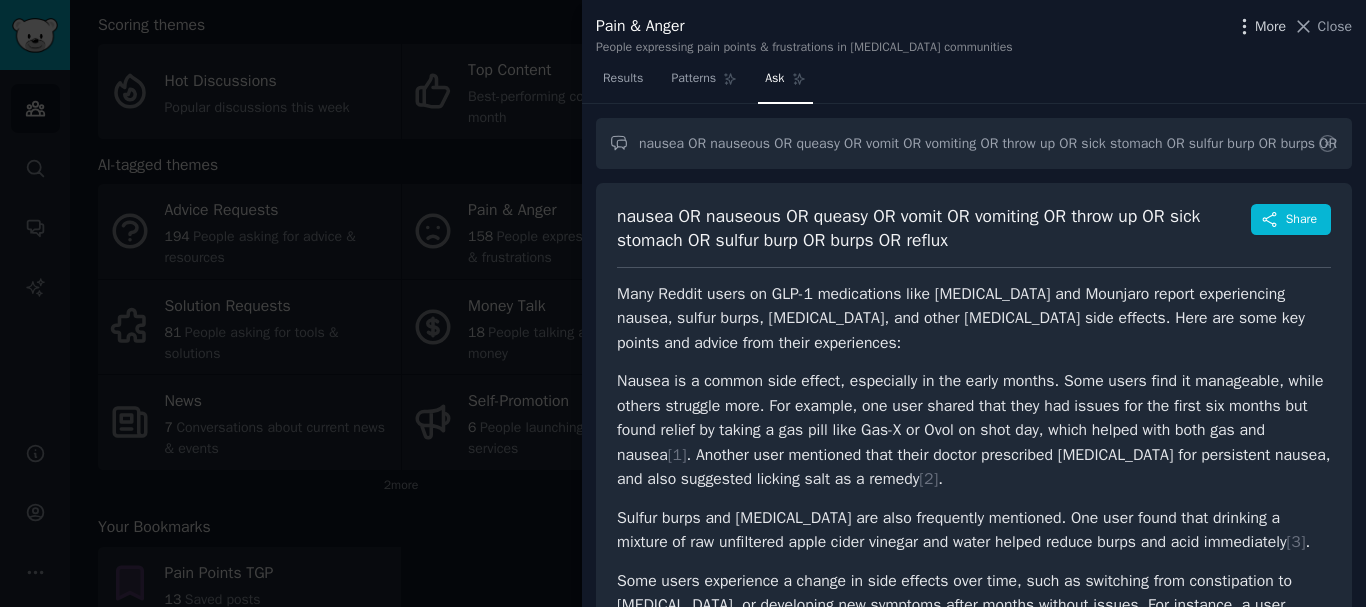 click 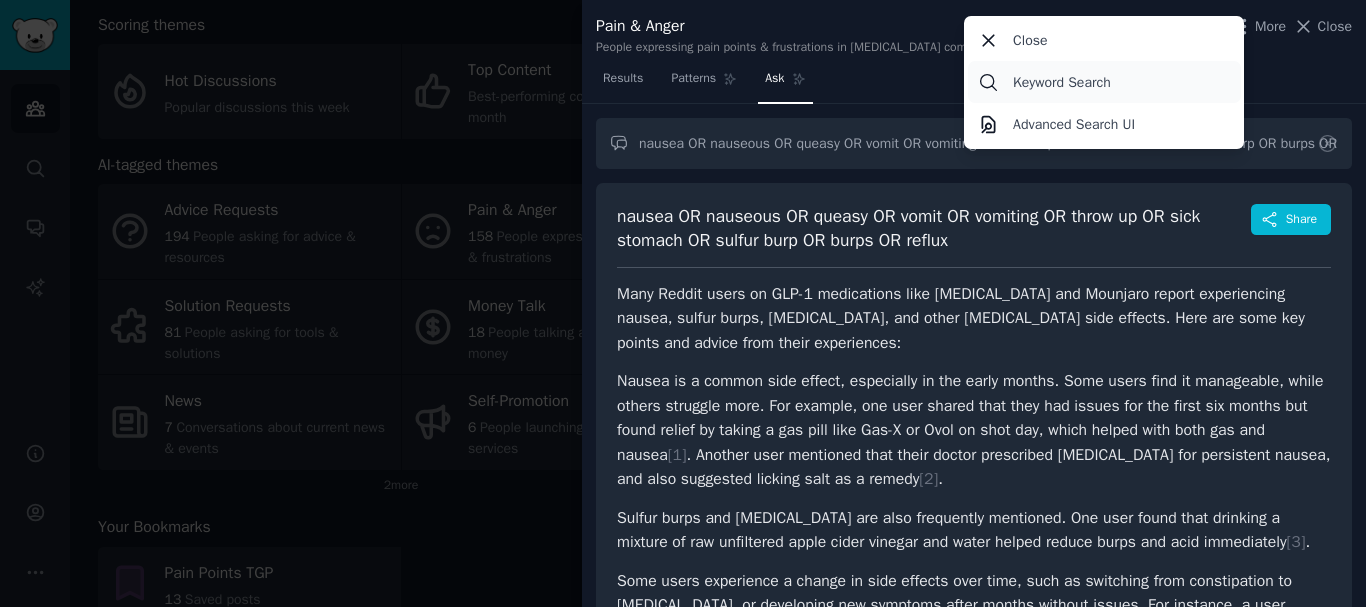 click on "Keyword Search" at bounding box center (1062, 82) 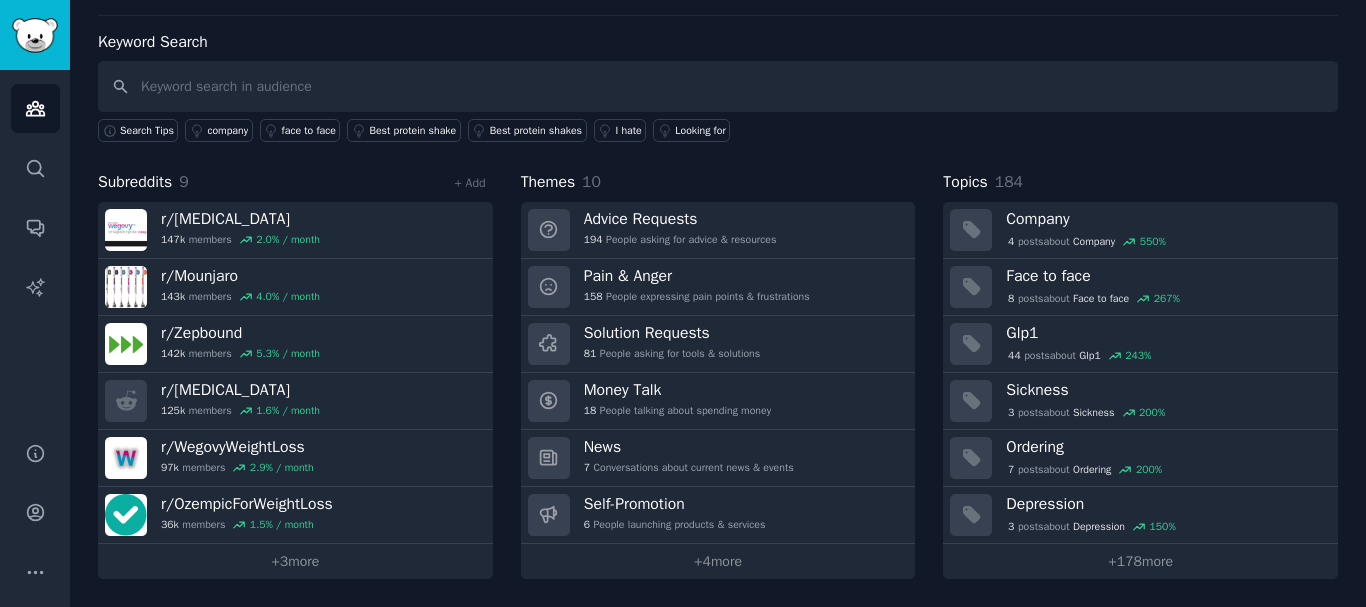 scroll, scrollTop: 83, scrollLeft: 0, axis: vertical 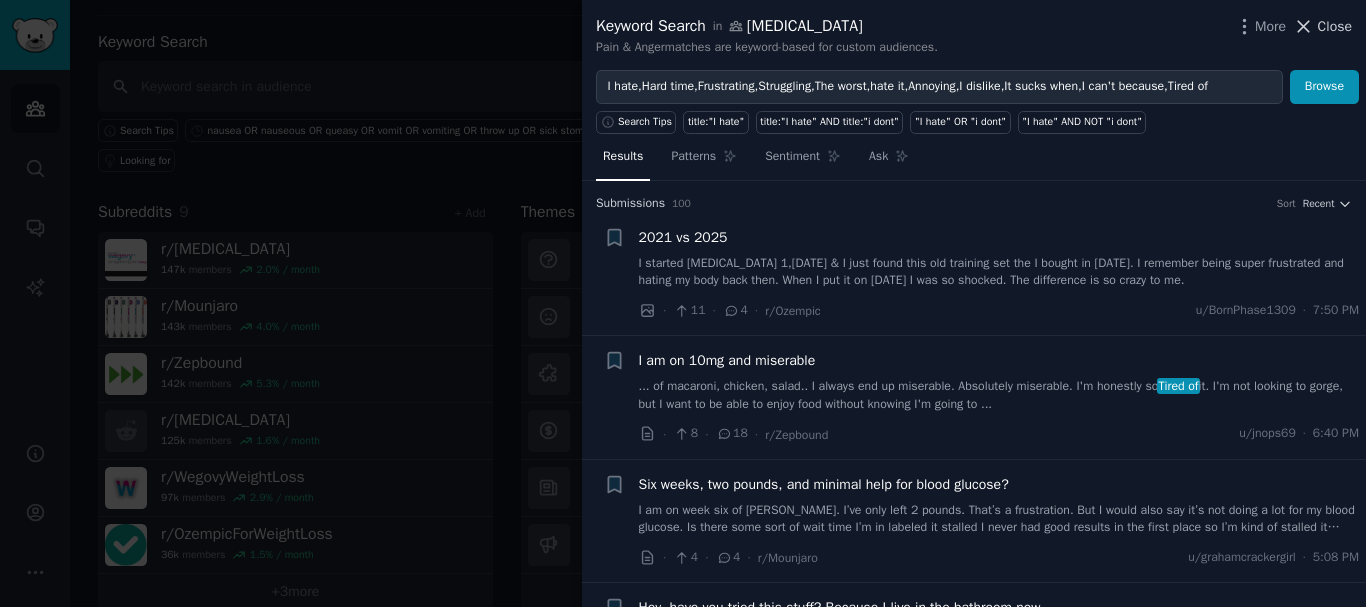 click on "Close" at bounding box center [1335, 26] 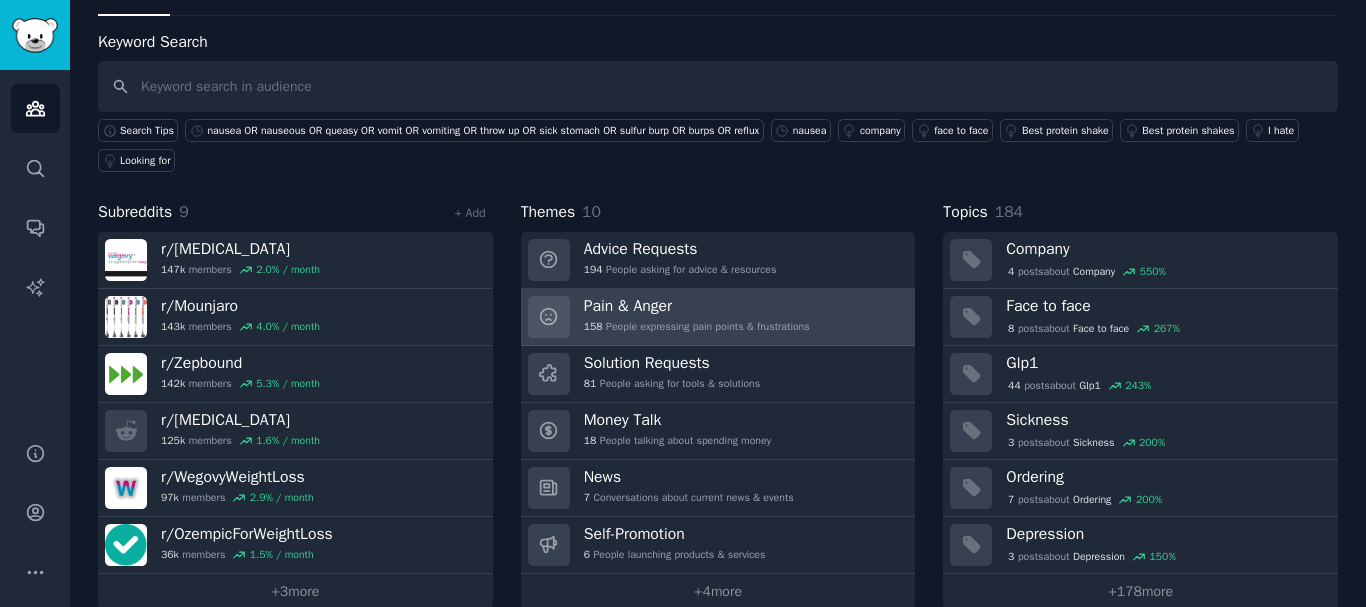 click on "Pain & Anger 158 People expressing pain points & frustrations" at bounding box center [697, 317] 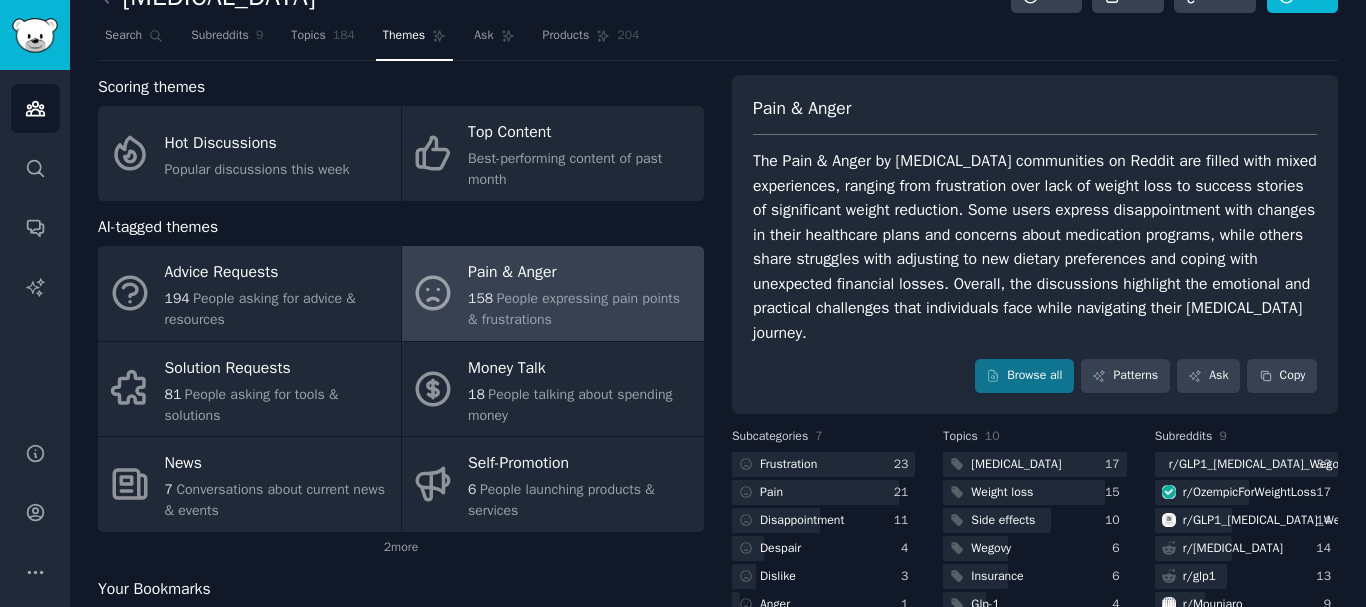 scroll, scrollTop: 0, scrollLeft: 0, axis: both 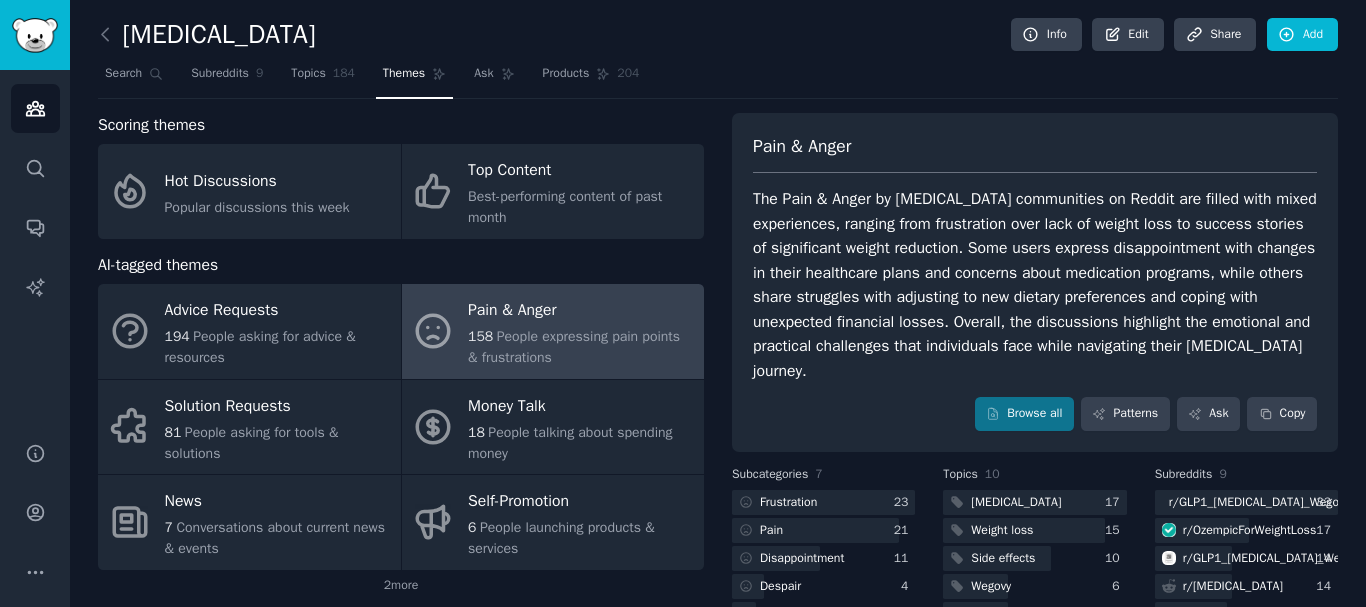 click on "Pain & Anger The Pain & Anger by Ozempic communities on Reddit are filled with mixed experiences, ranging from frustration over lack of weight loss to success stories of significant weight reduction. Some users express disappointment with changes in their healthcare plans and concerns about medication programs, while others share struggles with adjusting to new dietary preferences and coping with unexpected financial losses. Overall, the discussions highlight the emotional and practical challenges that individuals face while navigating their Ozempic journey. Browse all Patterns Ask Copy" at bounding box center (1035, 282) 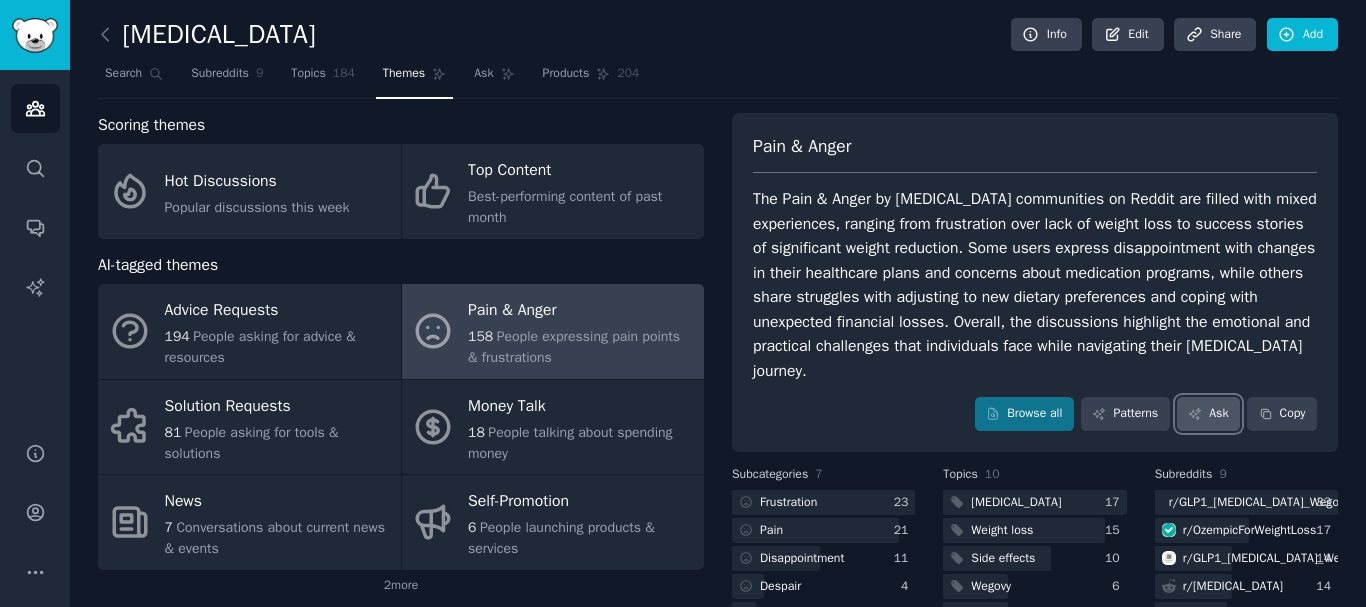 click 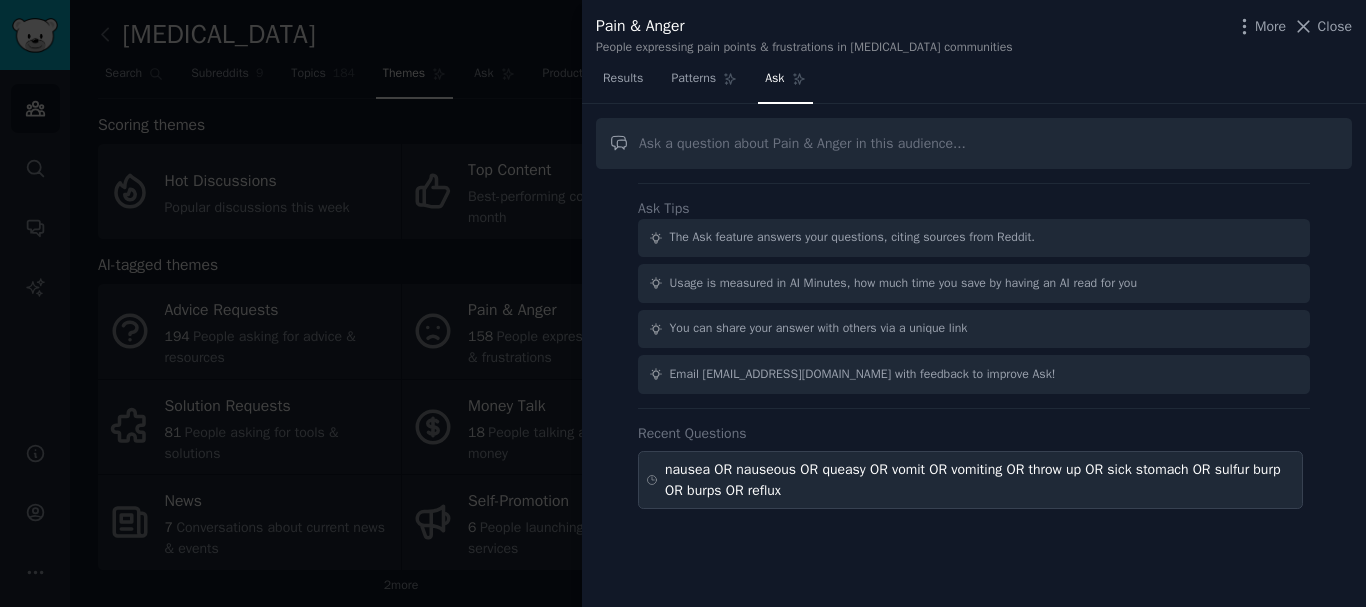 click on "nausea OR nauseous OR queasy OR vomit OR vomiting OR throw up OR sick stomach OR sulfur burp OR burps OR reflux" at bounding box center (980, 480) 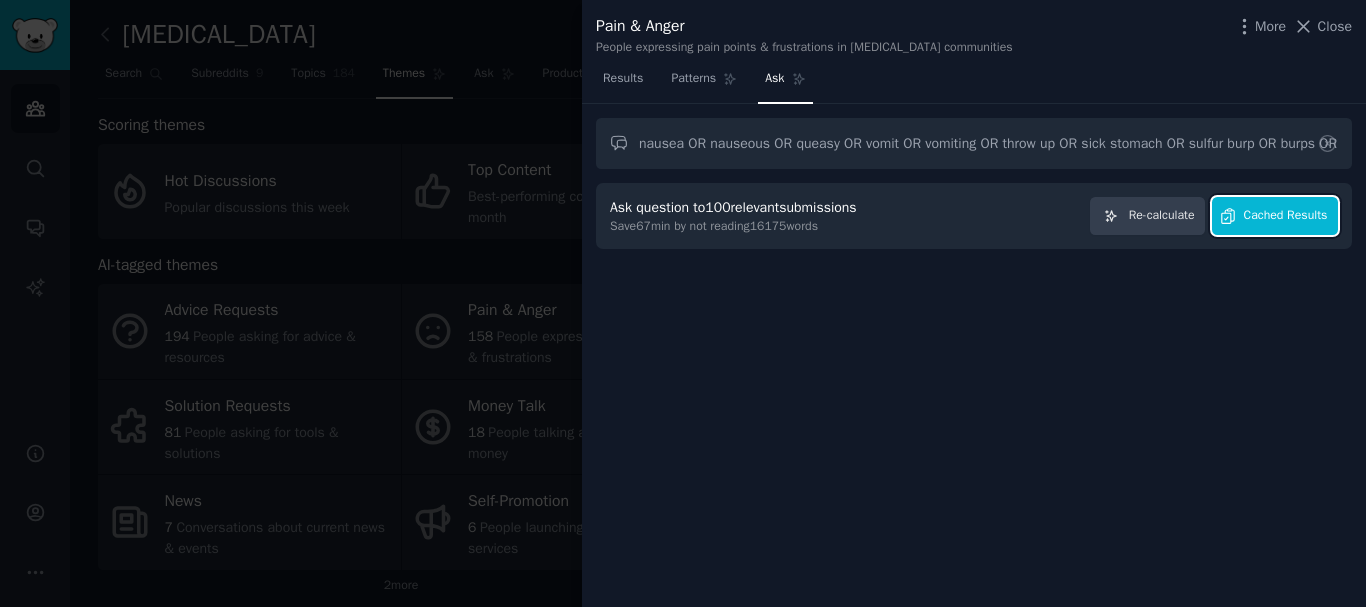 click on "Cached Results" at bounding box center (1286, 216) 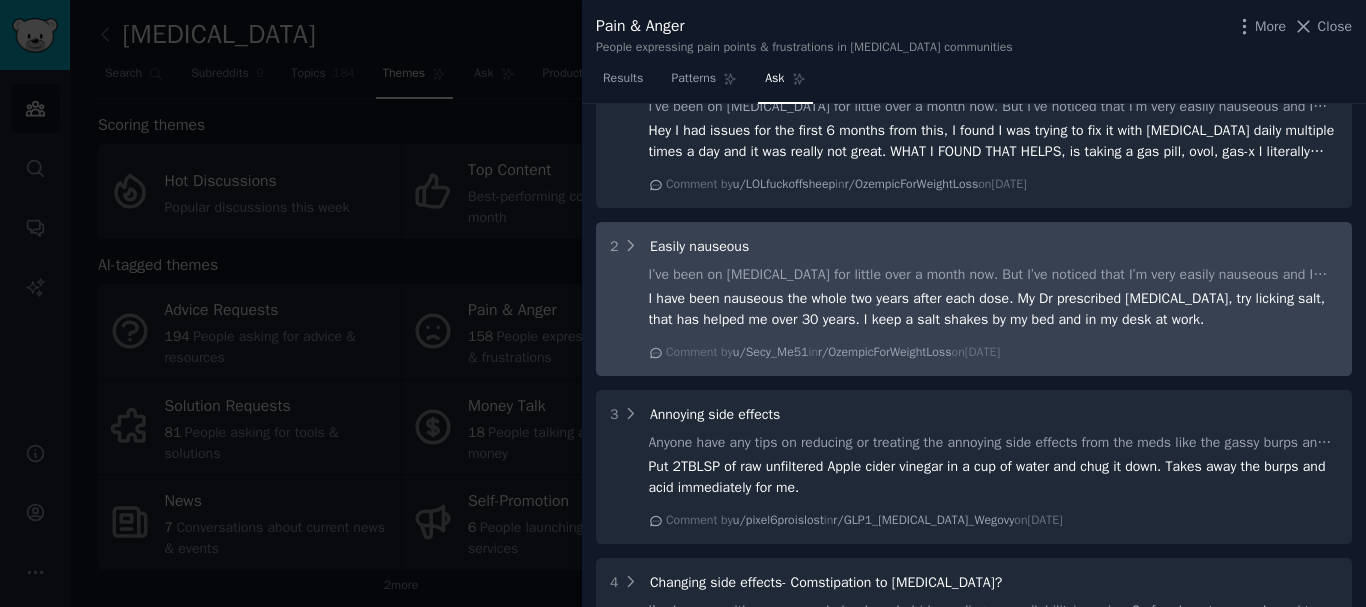 scroll, scrollTop: 700, scrollLeft: 0, axis: vertical 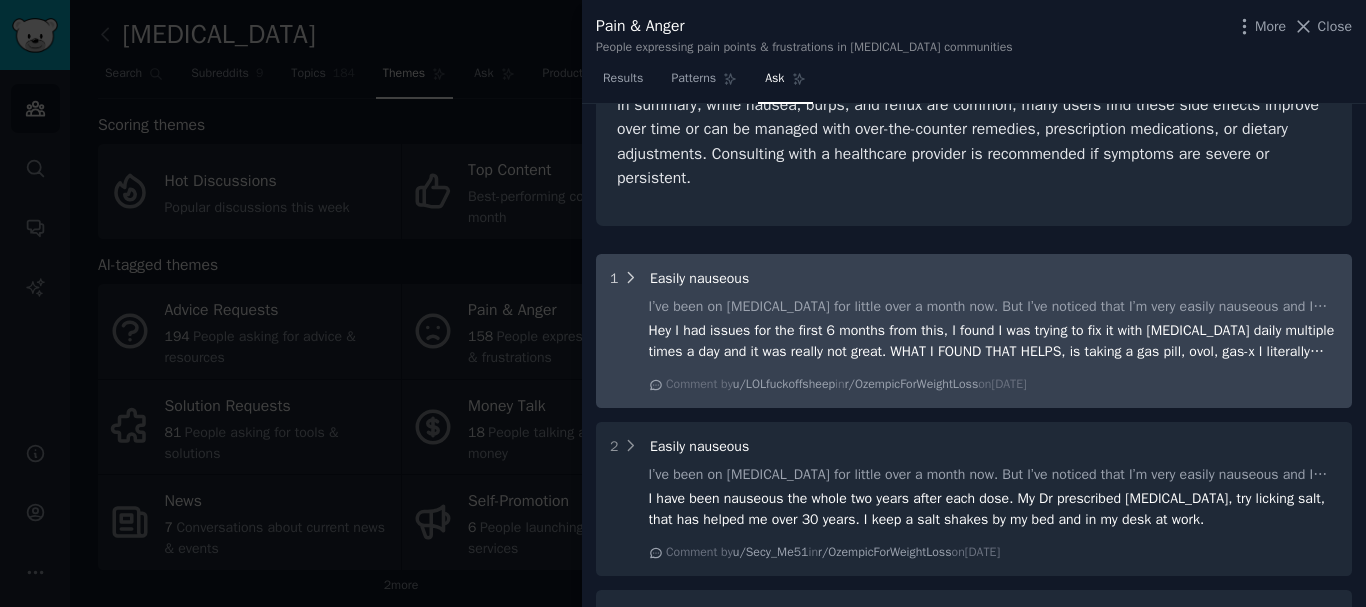 click 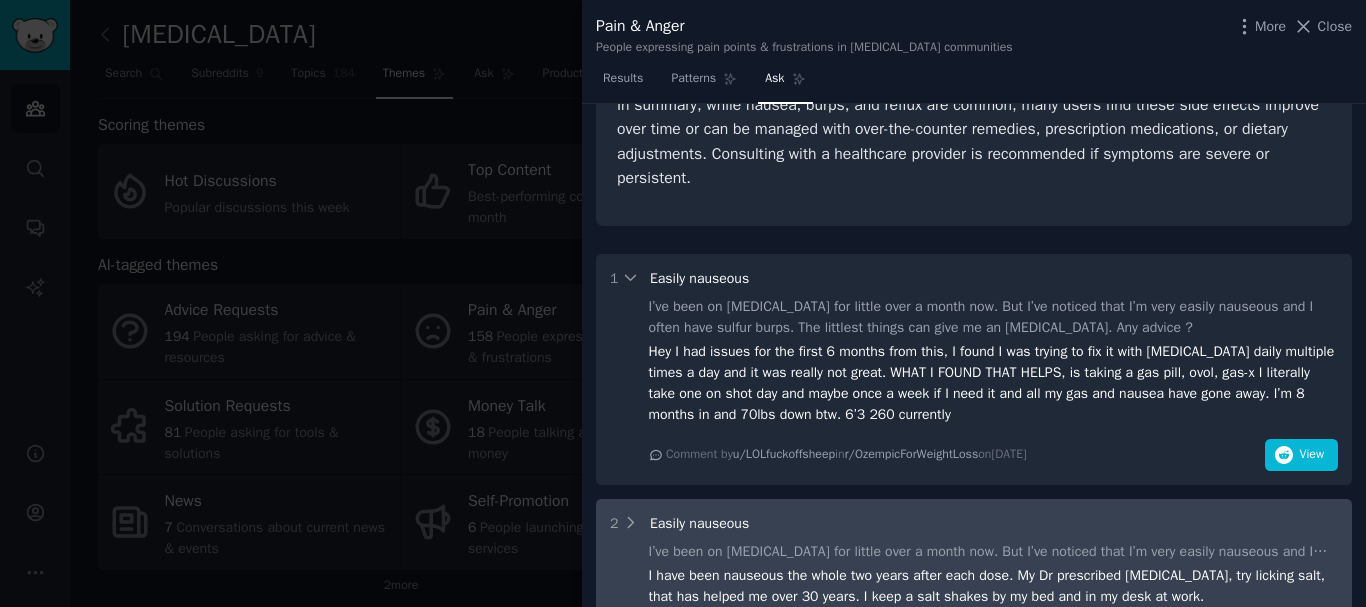 scroll, scrollTop: 900, scrollLeft: 0, axis: vertical 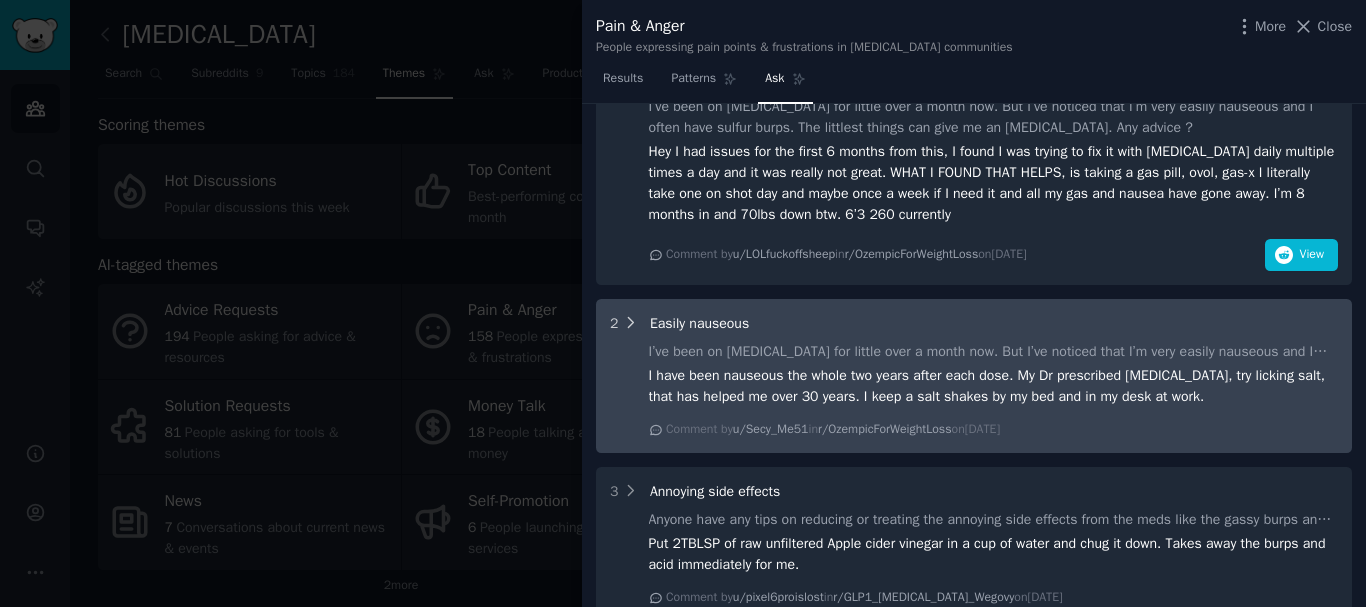 click 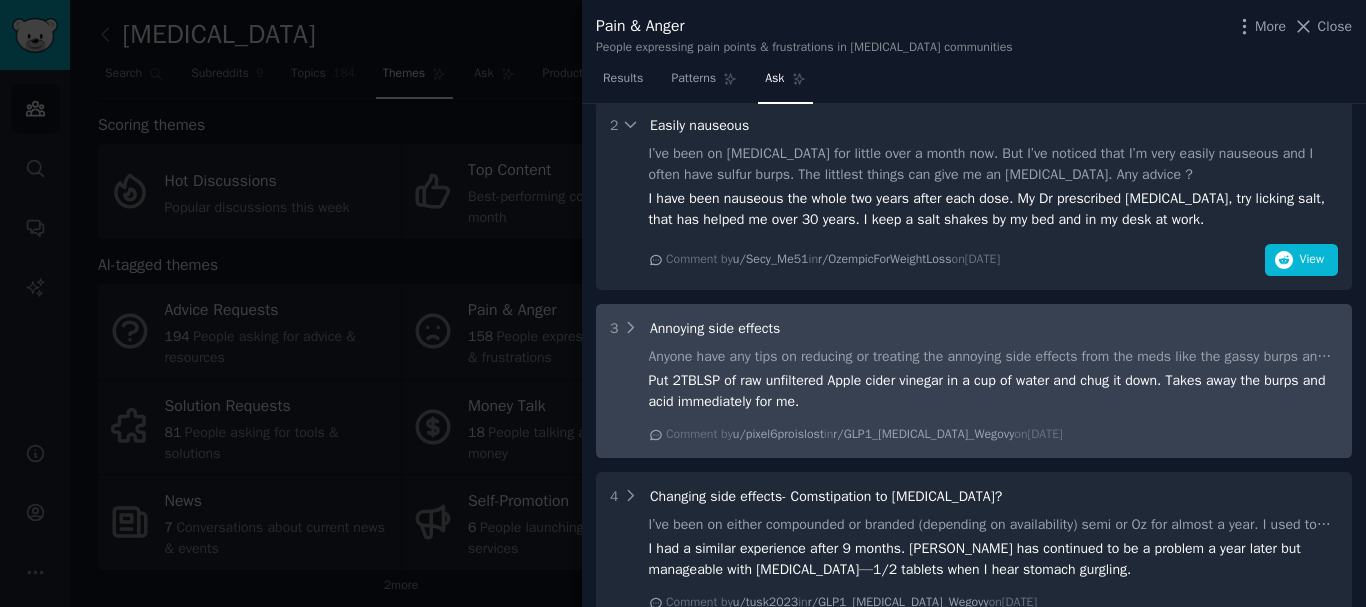 scroll, scrollTop: 1100, scrollLeft: 0, axis: vertical 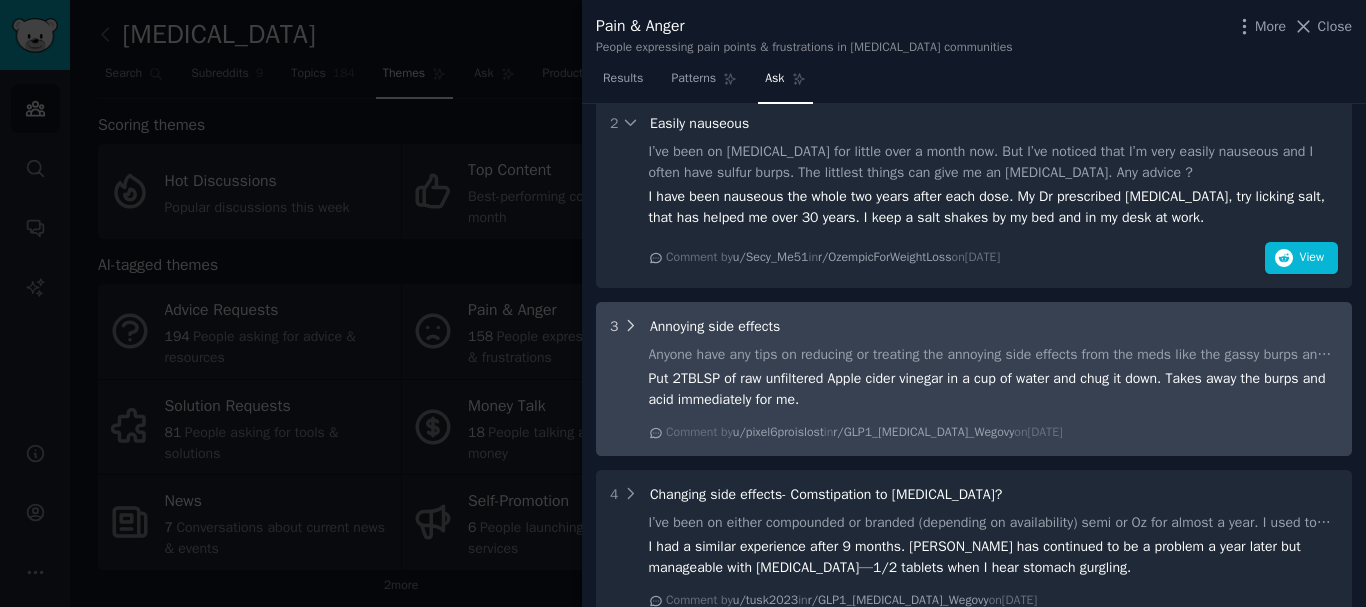 click 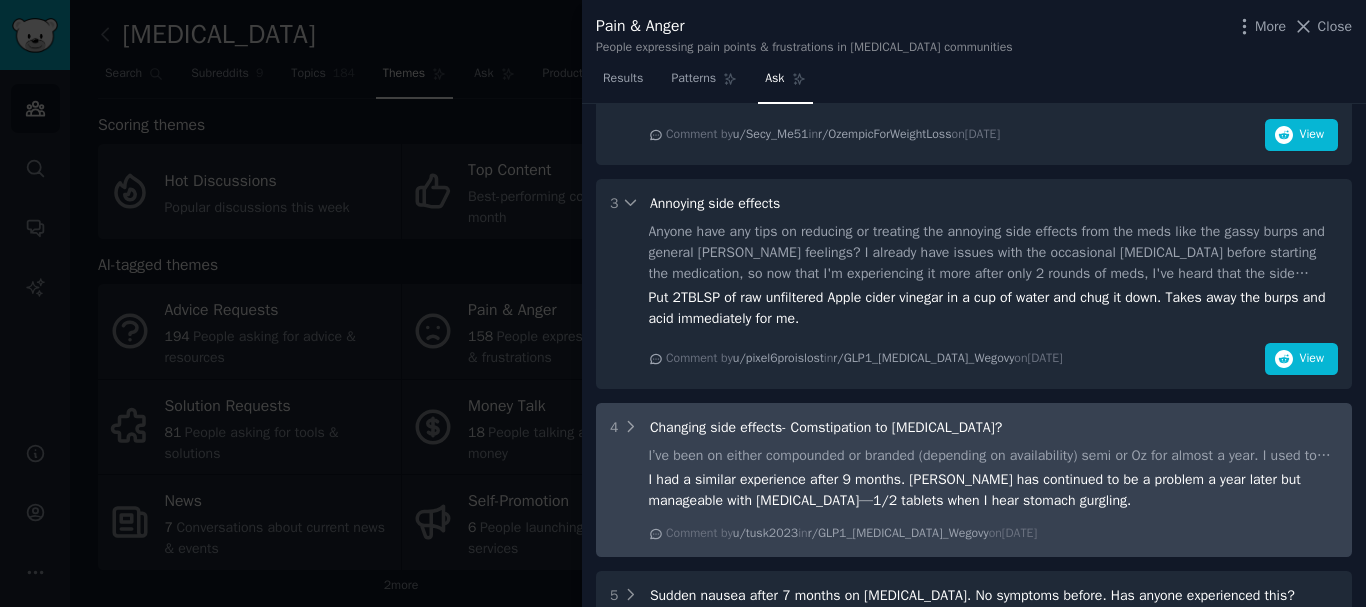 scroll, scrollTop: 1400, scrollLeft: 0, axis: vertical 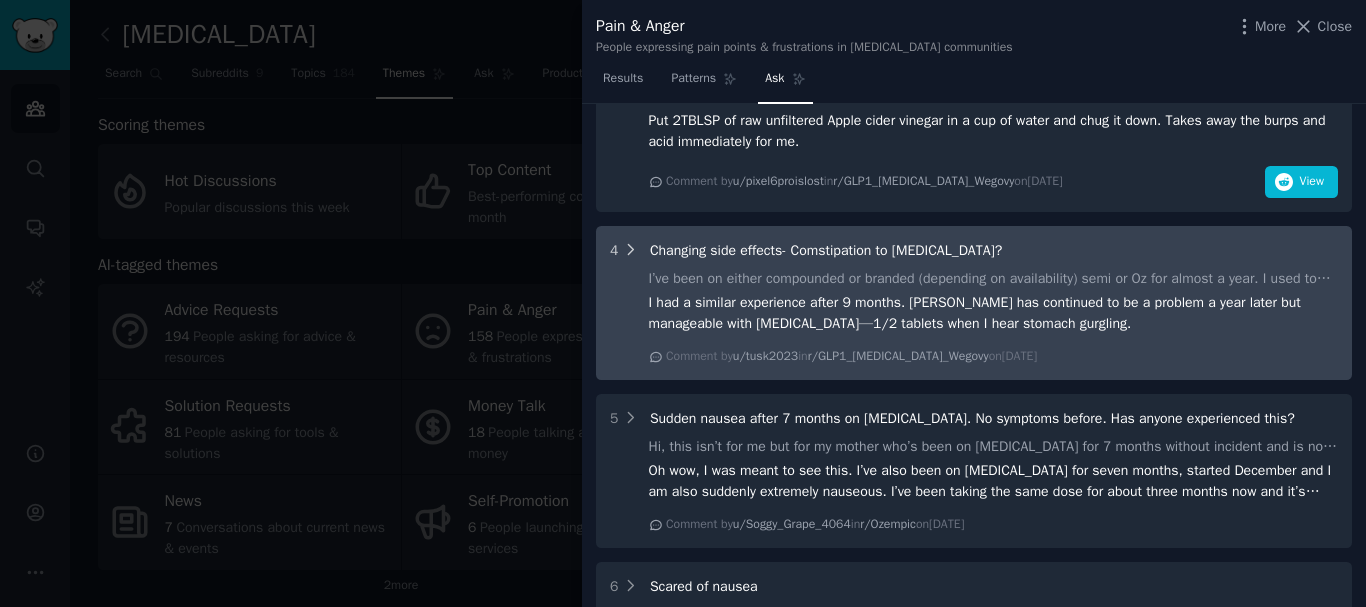 click on "4" at bounding box center [624, 250] 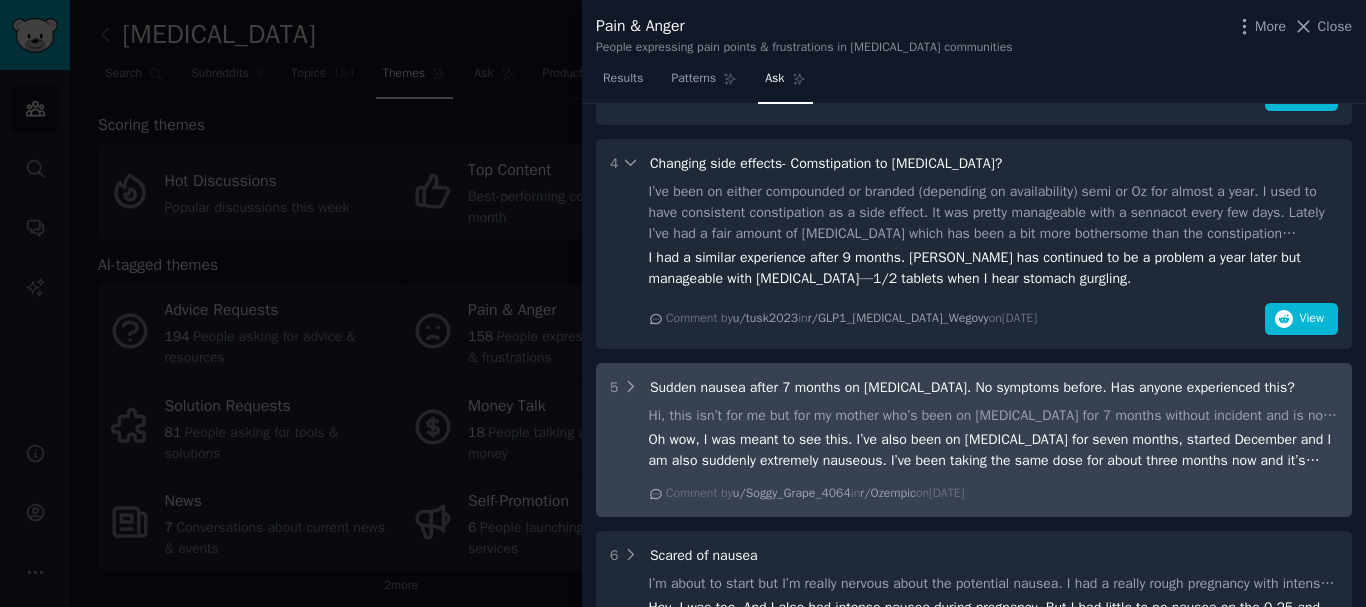 scroll, scrollTop: 1500, scrollLeft: 0, axis: vertical 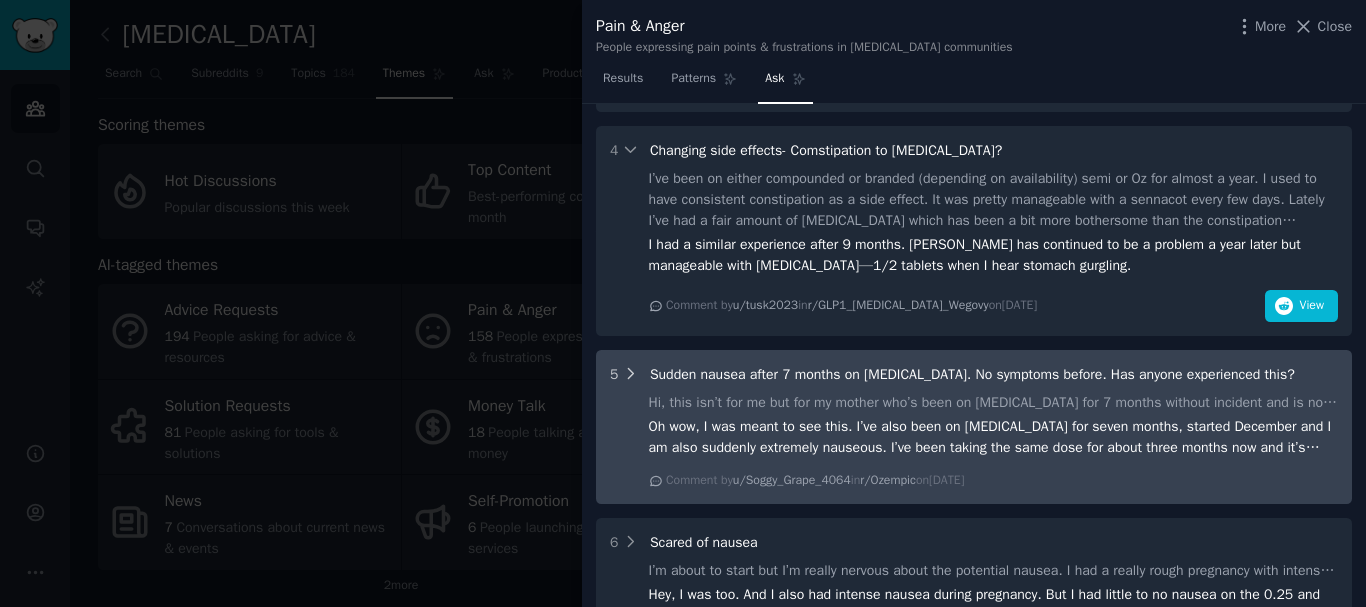 click 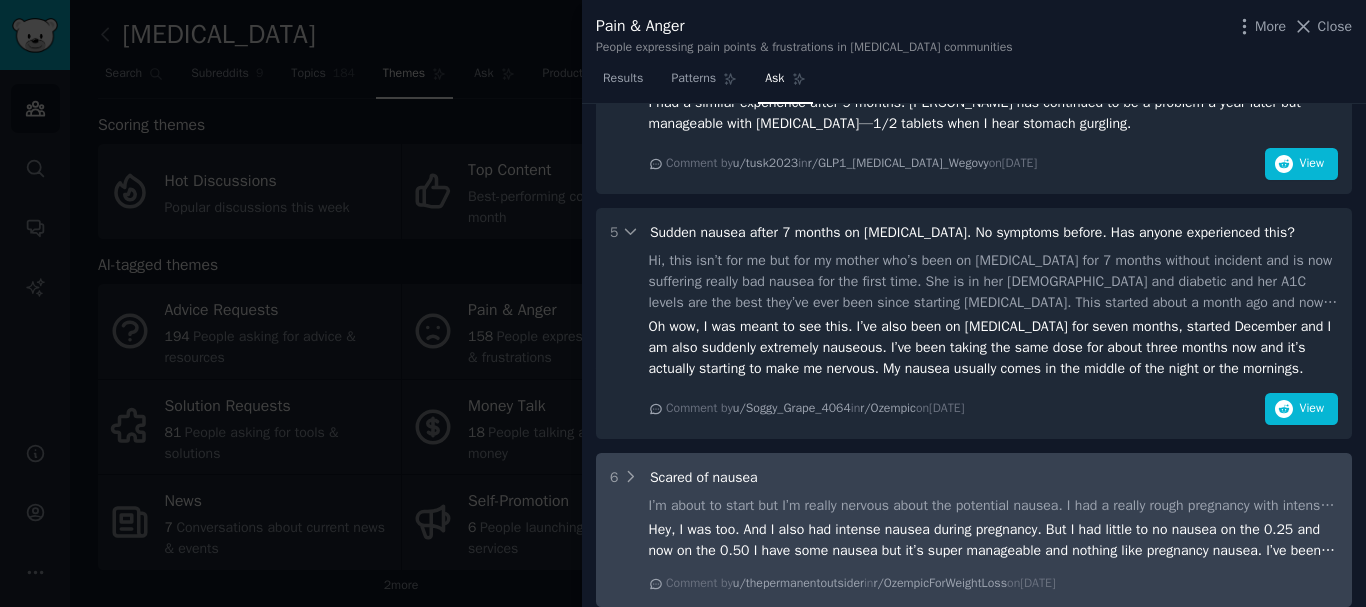 scroll, scrollTop: 1700, scrollLeft: 0, axis: vertical 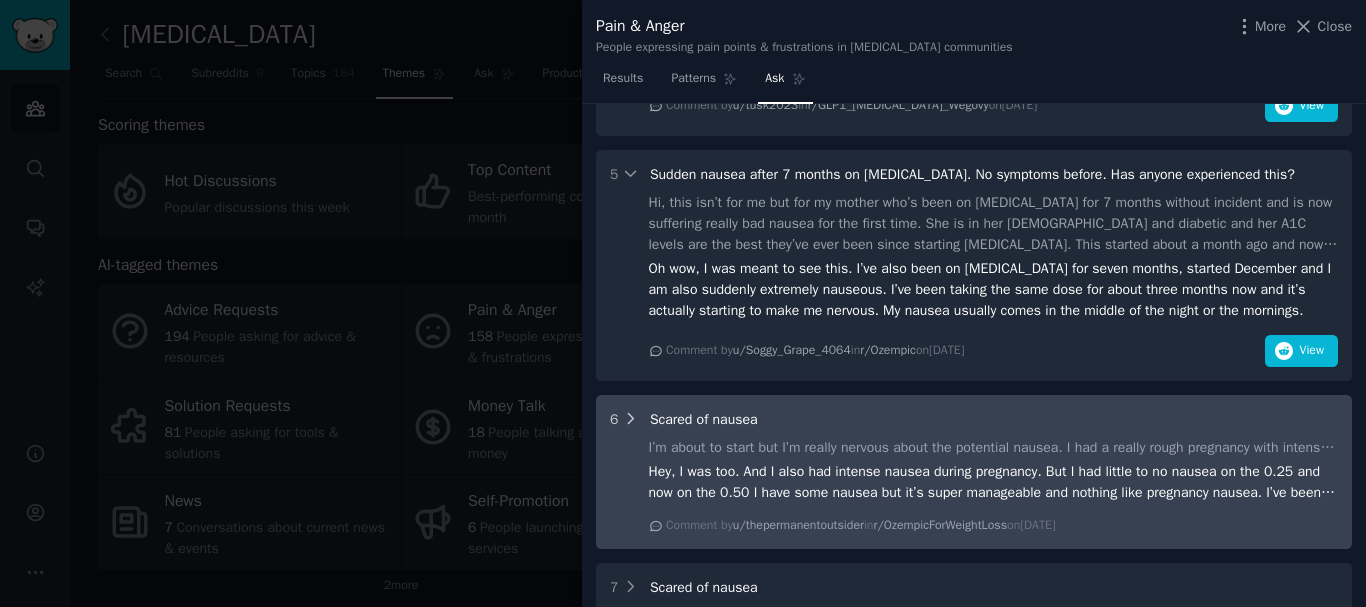 click 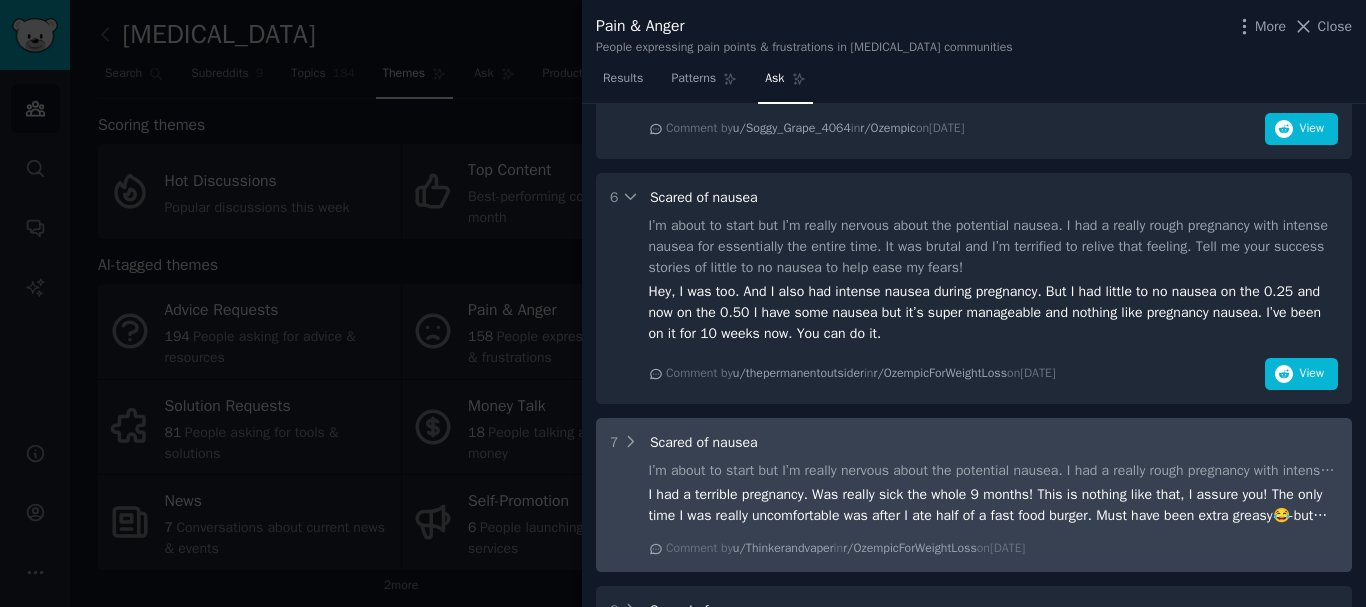 scroll, scrollTop: 2000, scrollLeft: 0, axis: vertical 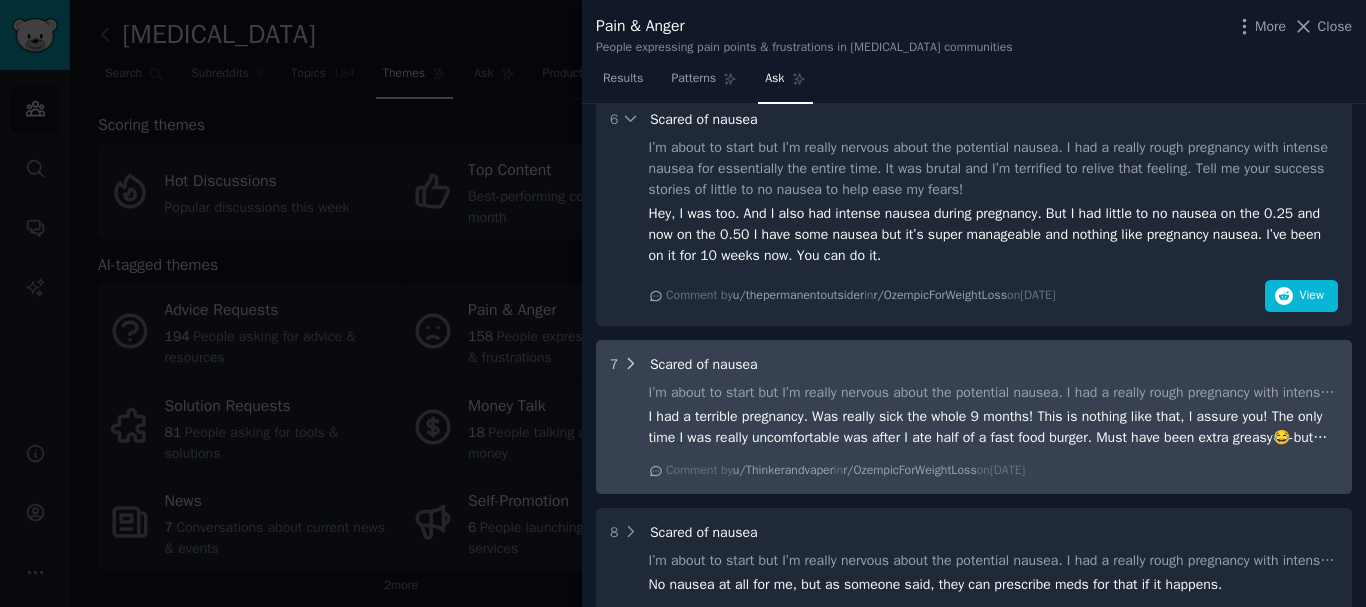 click 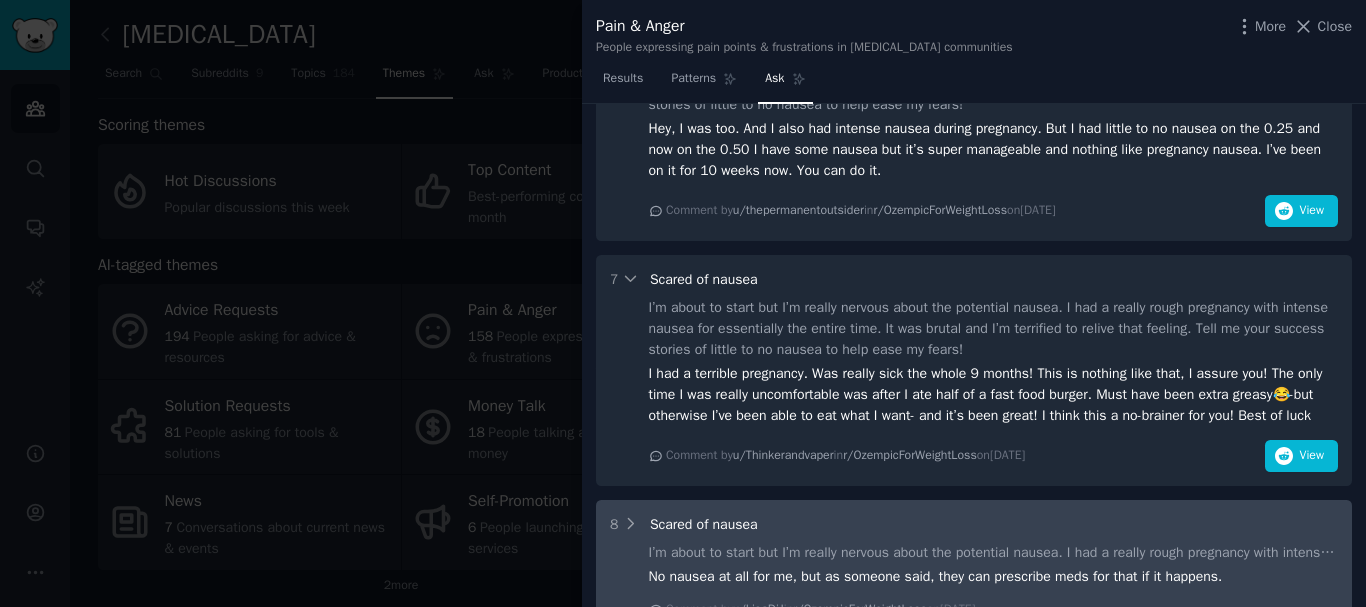 scroll, scrollTop: 2200, scrollLeft: 0, axis: vertical 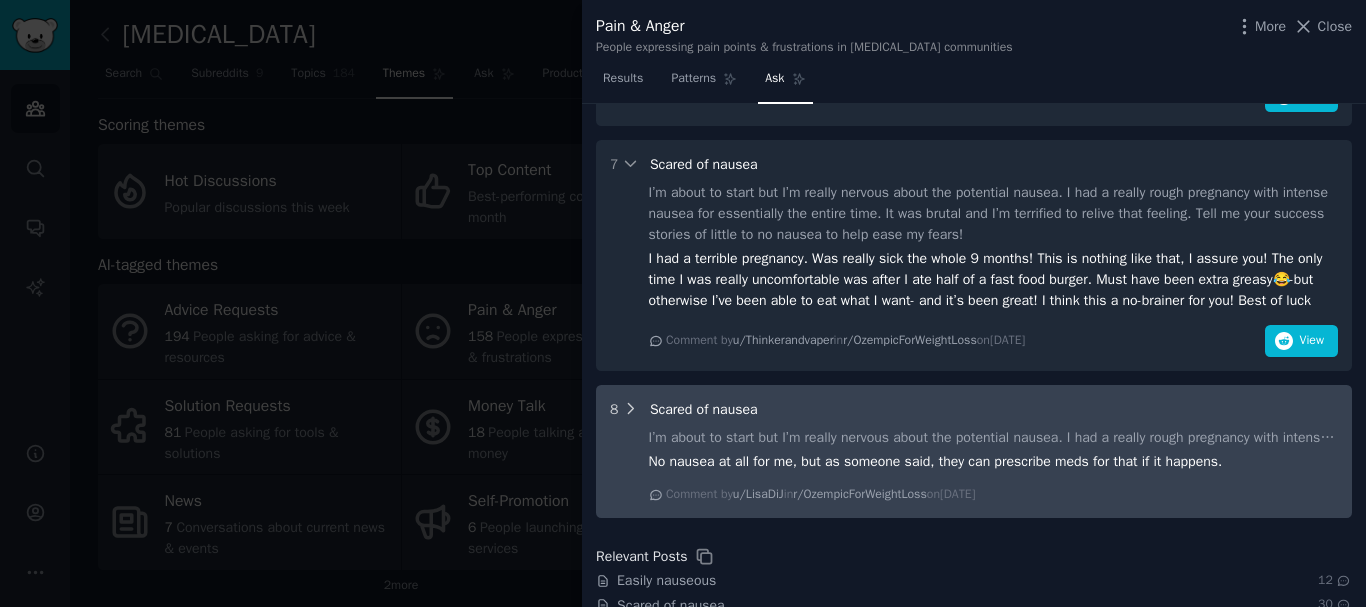 click 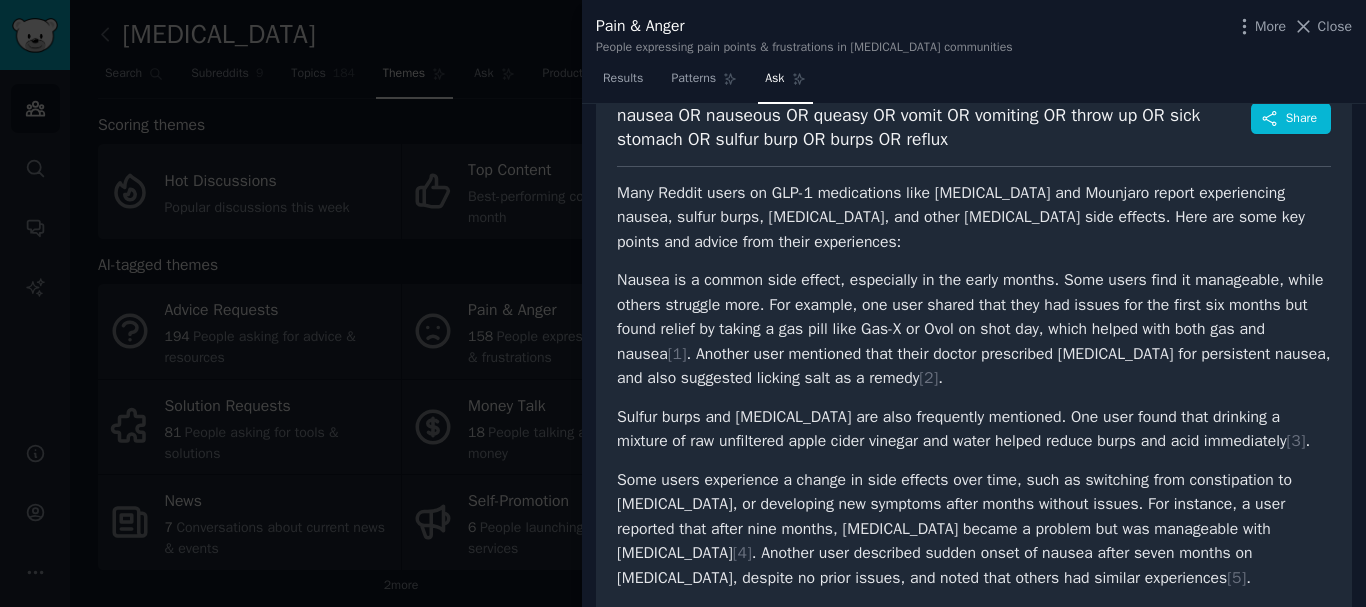 scroll, scrollTop: 0, scrollLeft: 0, axis: both 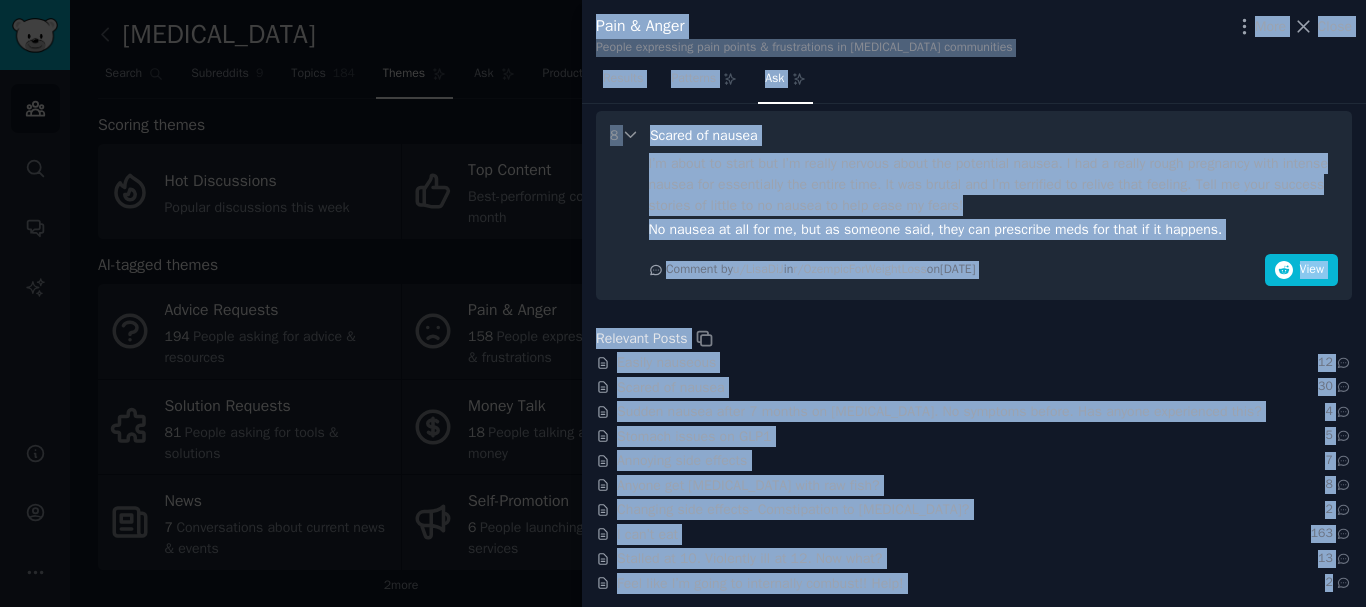 drag, startPoint x: 596, startPoint y: 25, endPoint x: 1362, endPoint y: 605, distance: 960.81006 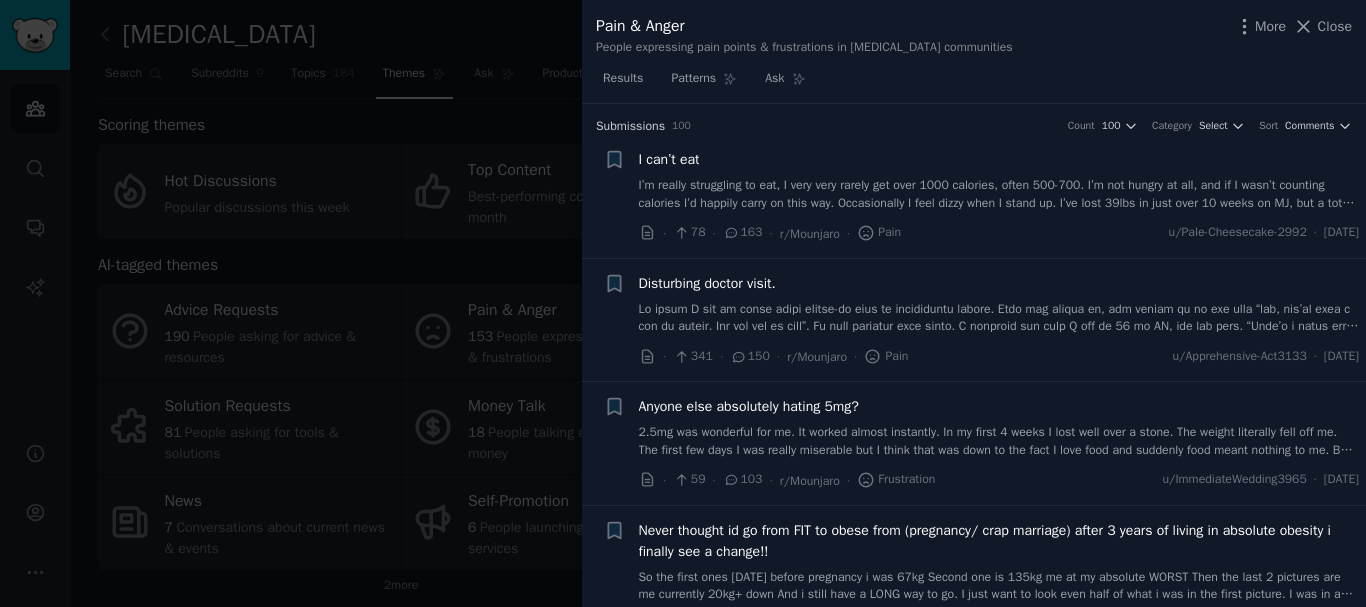 scroll, scrollTop: 0, scrollLeft: 0, axis: both 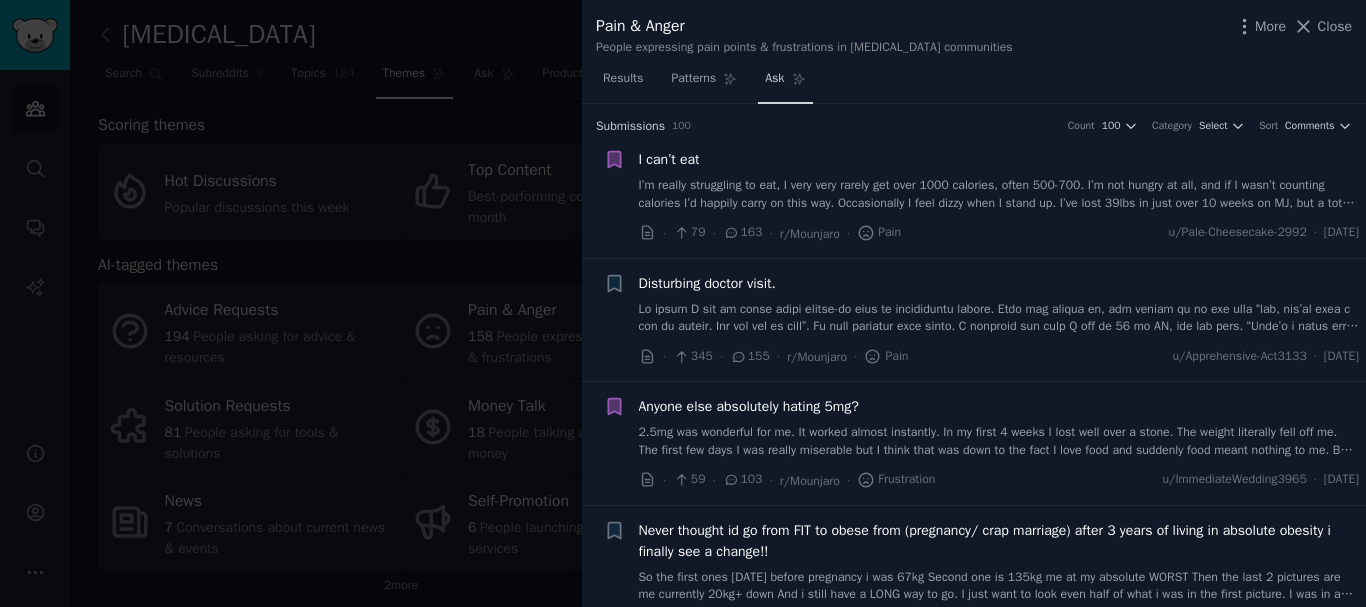 click on "Ask" at bounding box center (785, 83) 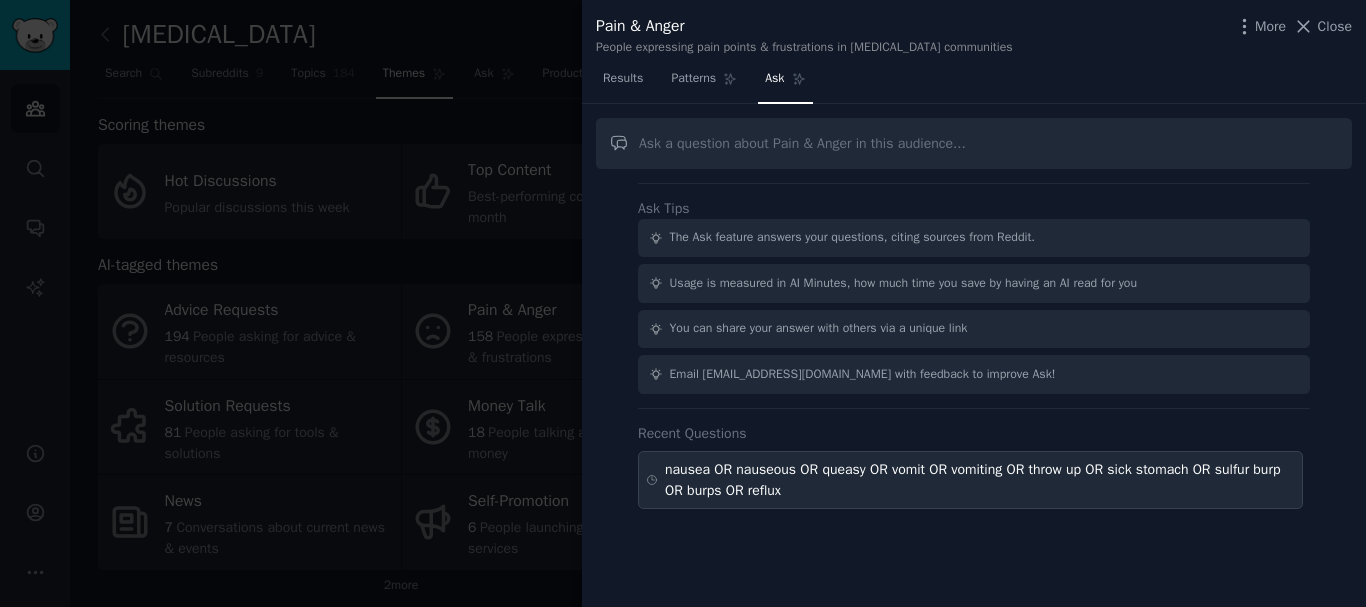 click on "nausea OR nauseous OR queasy OR vomit OR vomiting OR throw up OR sick stomach OR sulfur burp OR burps OR reflux" at bounding box center [980, 480] 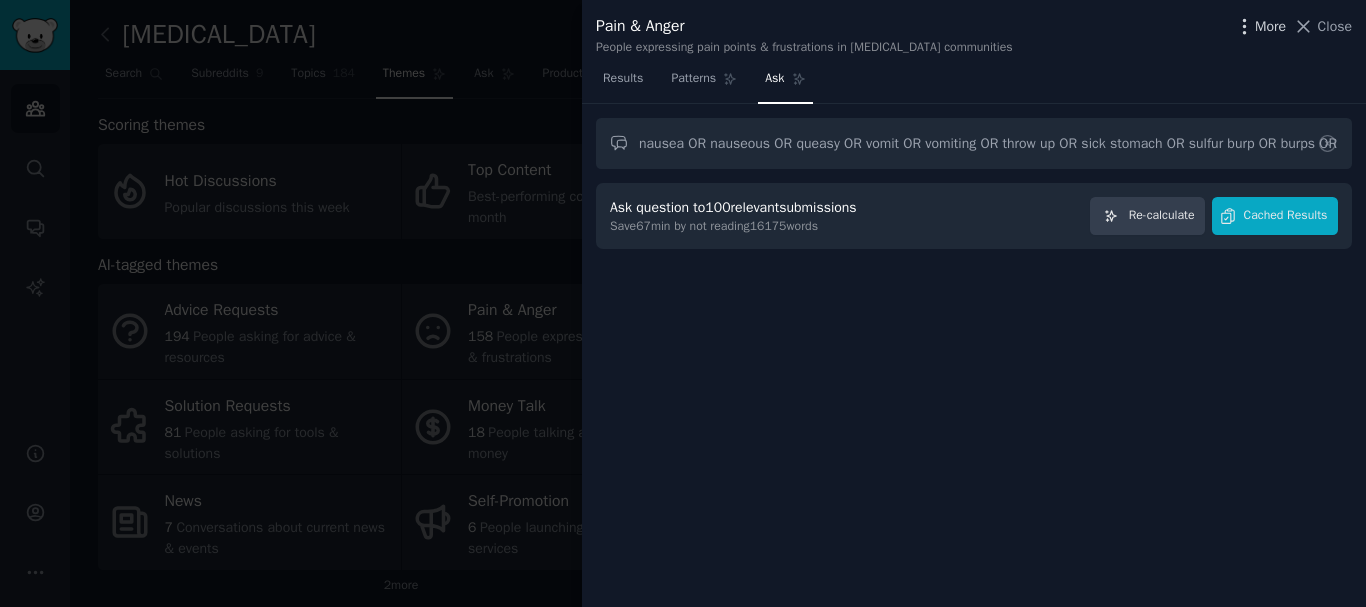 click 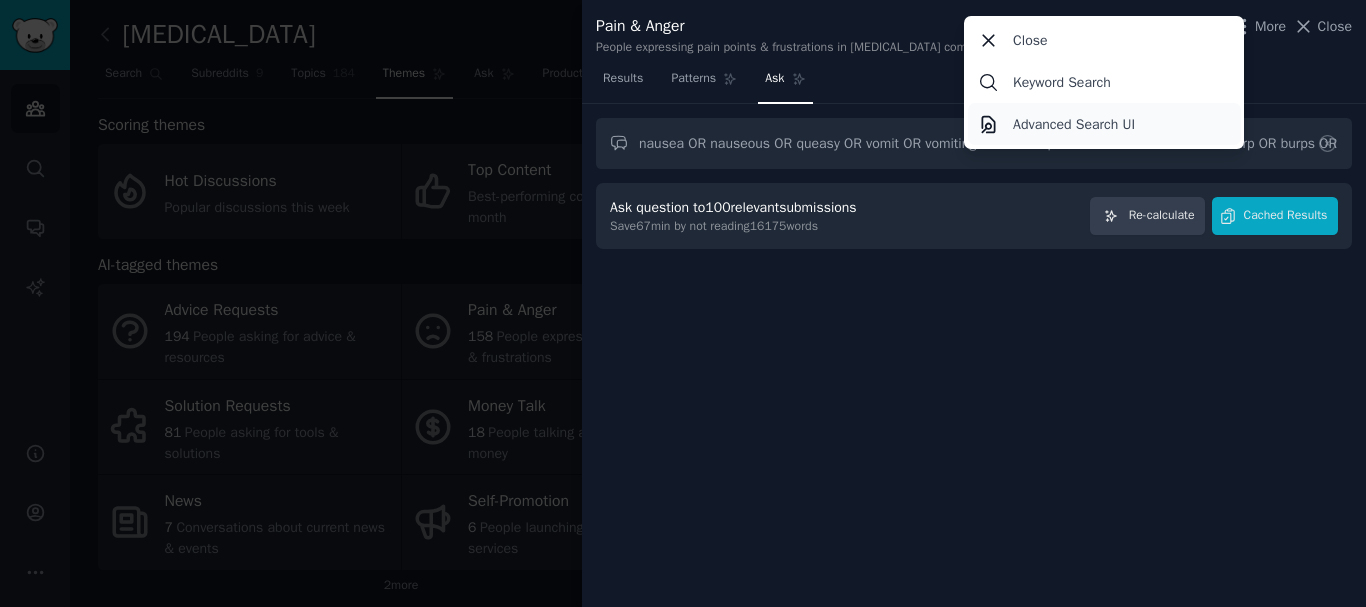 click on "Advanced Search UI" at bounding box center [1074, 124] 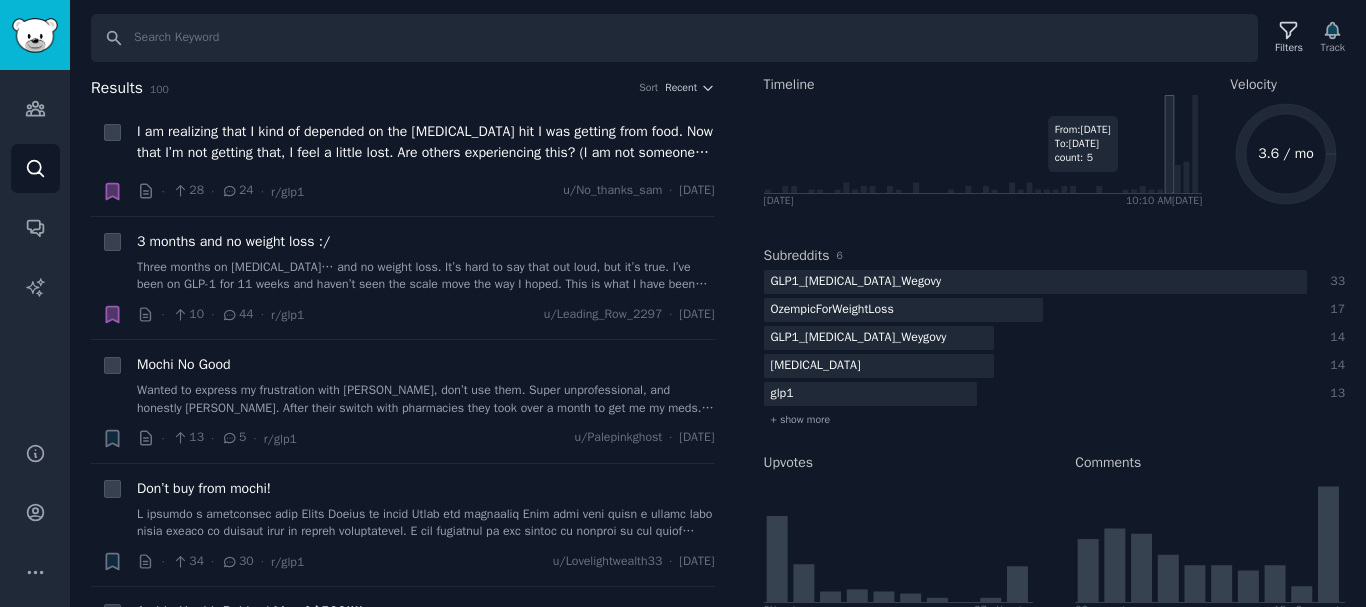 scroll, scrollTop: 0, scrollLeft: 0, axis: both 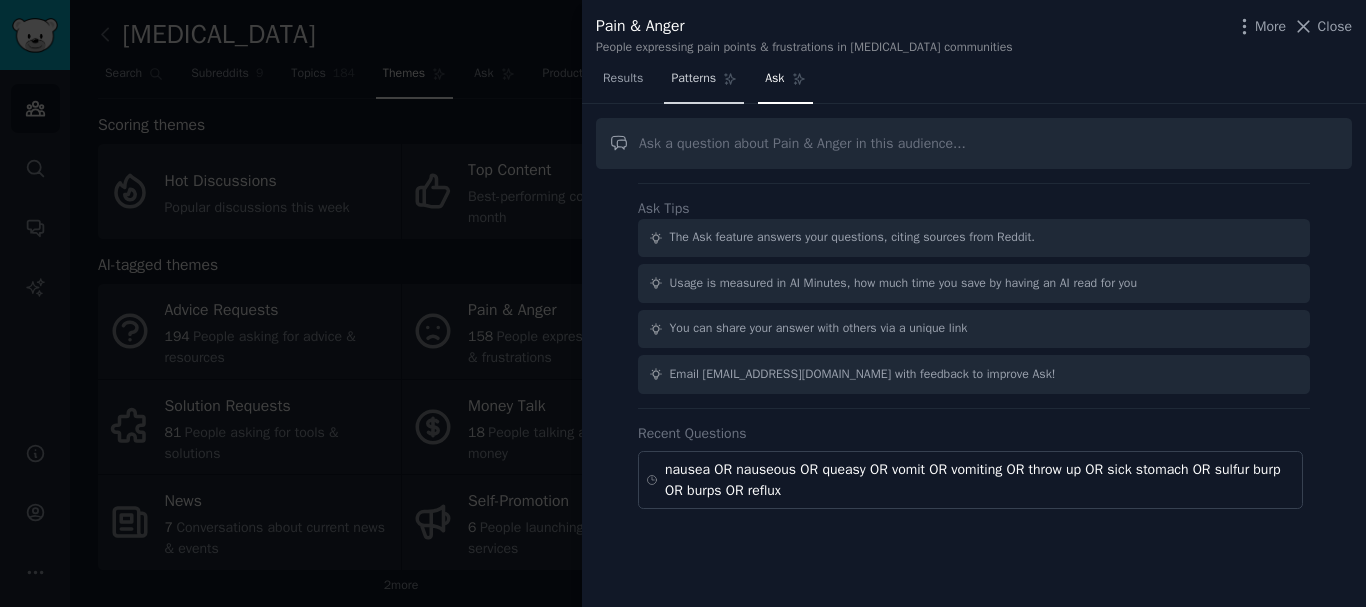 click on "Patterns" at bounding box center (693, 79) 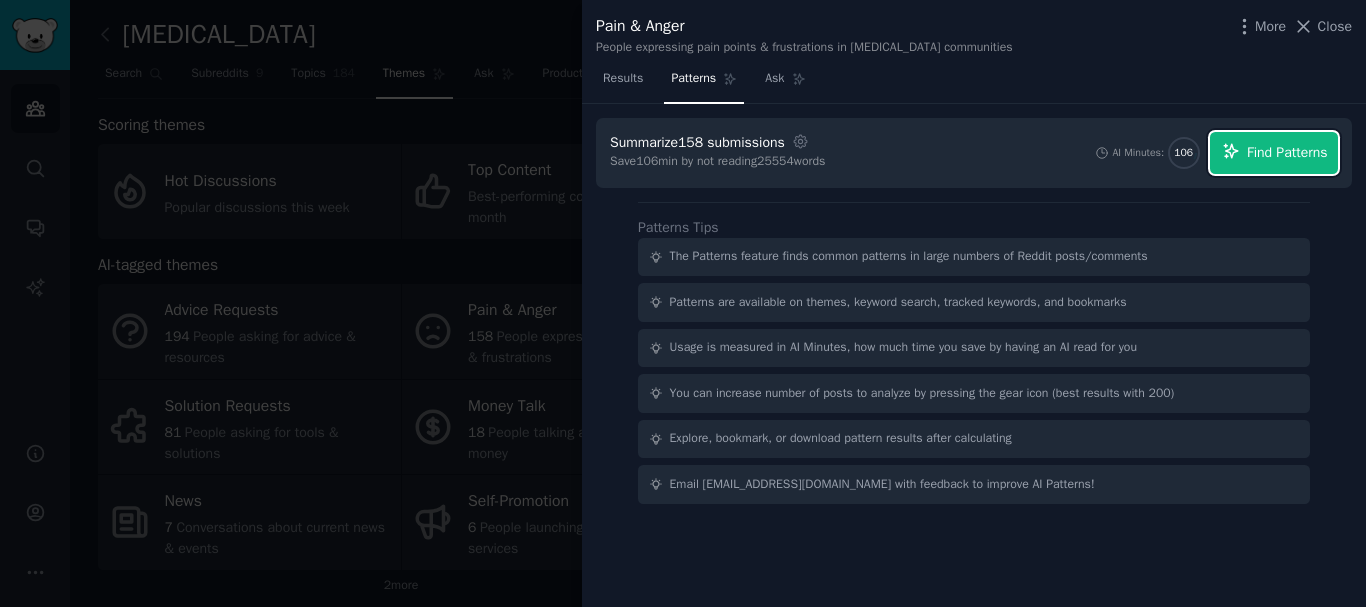 click on "Find Patterns" at bounding box center [1287, 152] 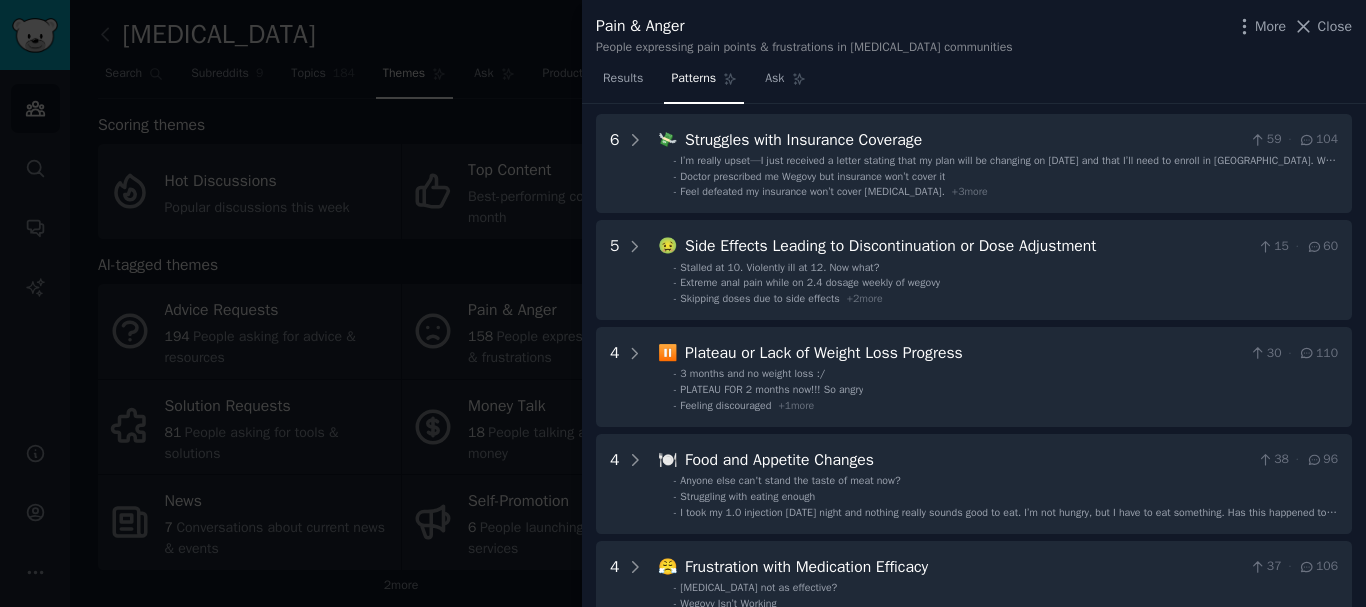 scroll, scrollTop: 0, scrollLeft: 0, axis: both 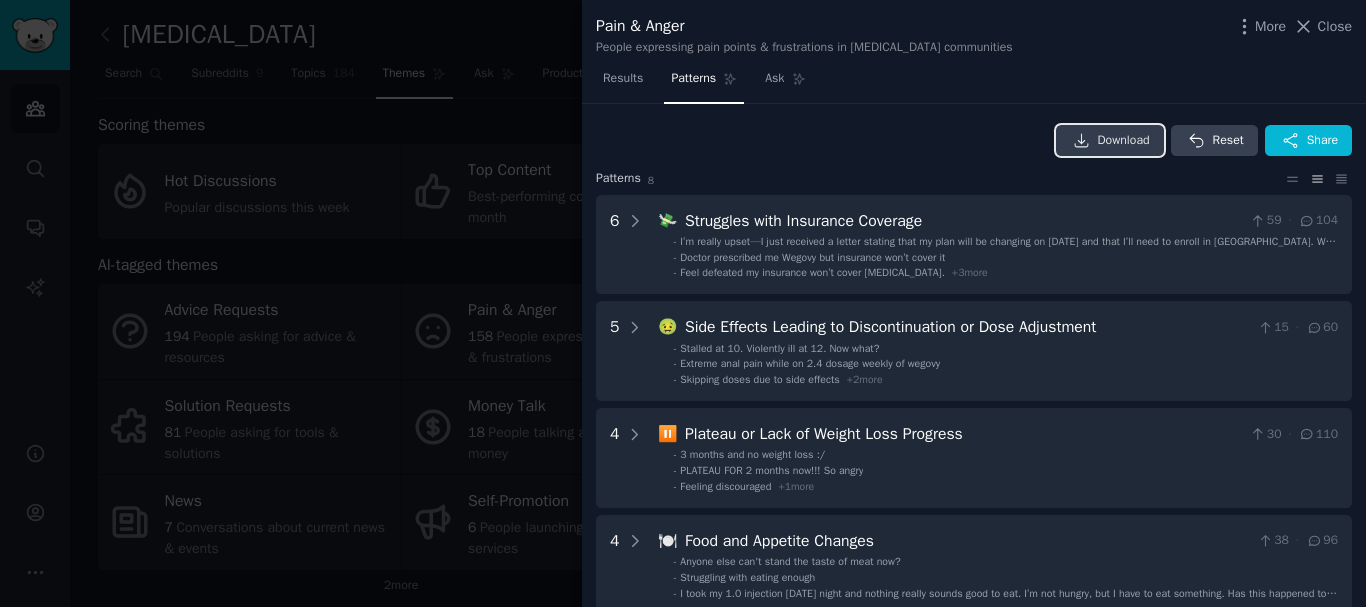 click 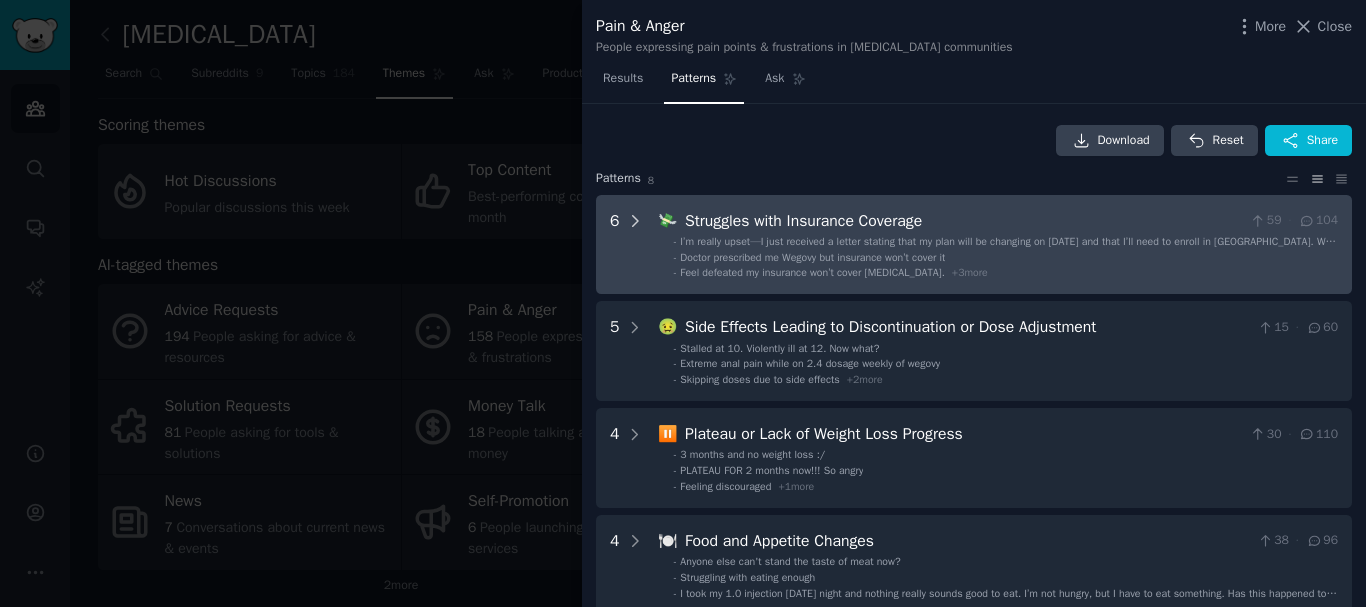 click 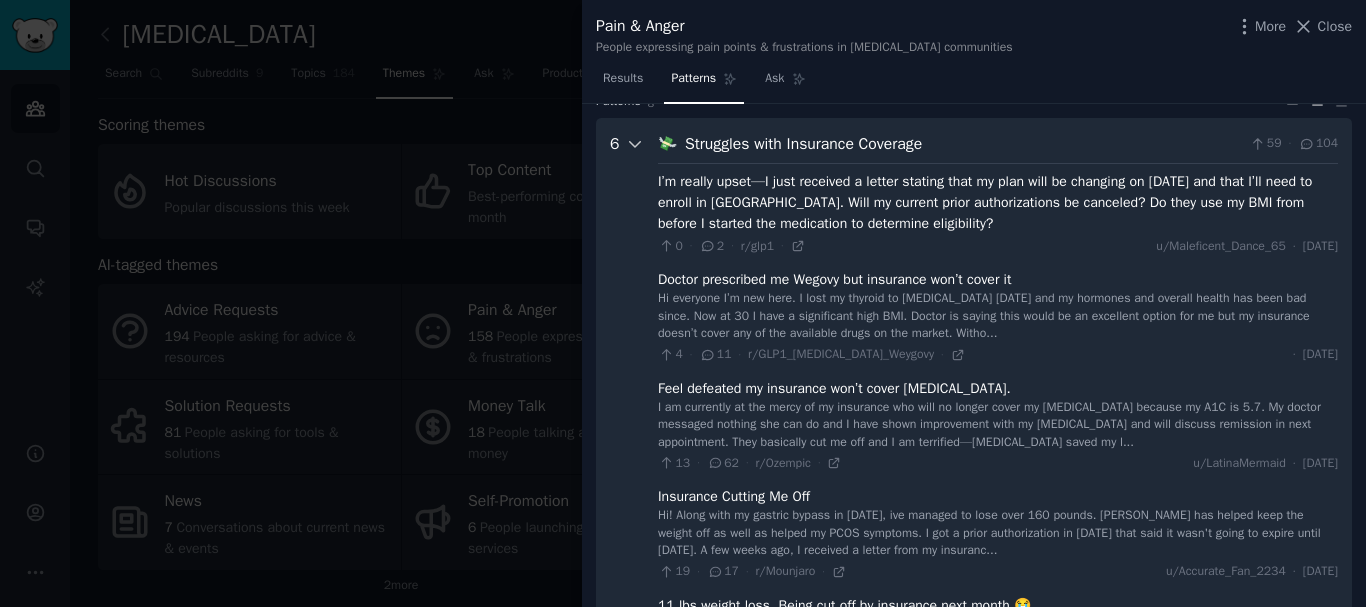 scroll, scrollTop: 91, scrollLeft: 0, axis: vertical 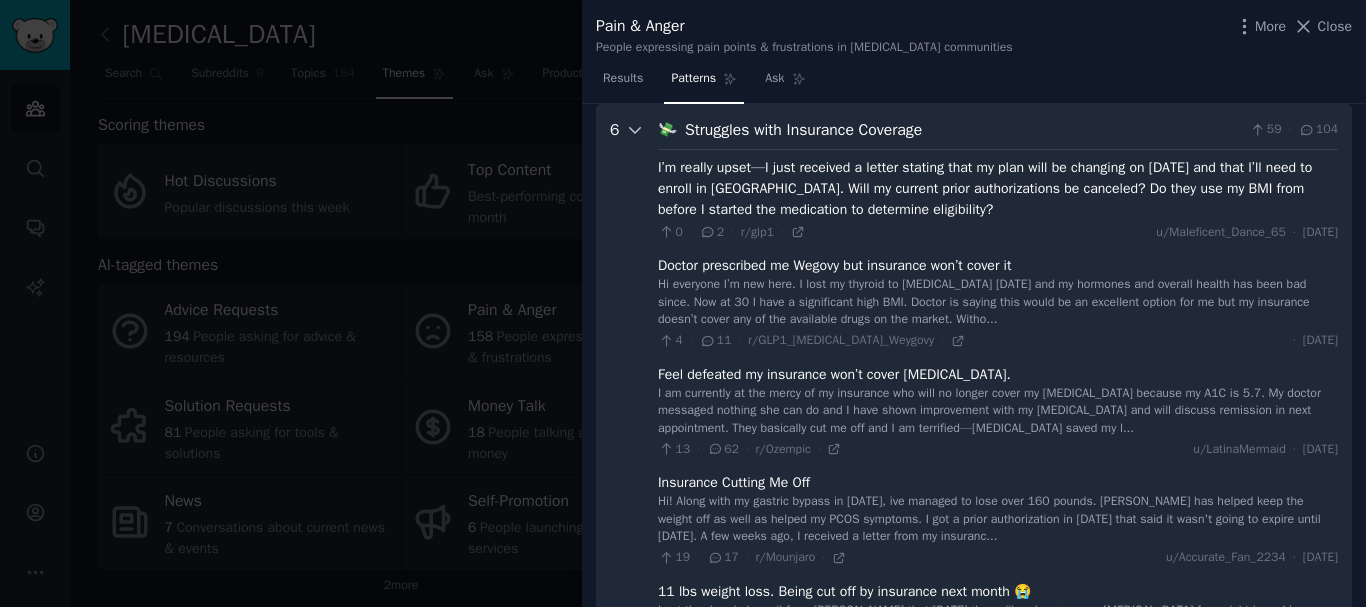 click 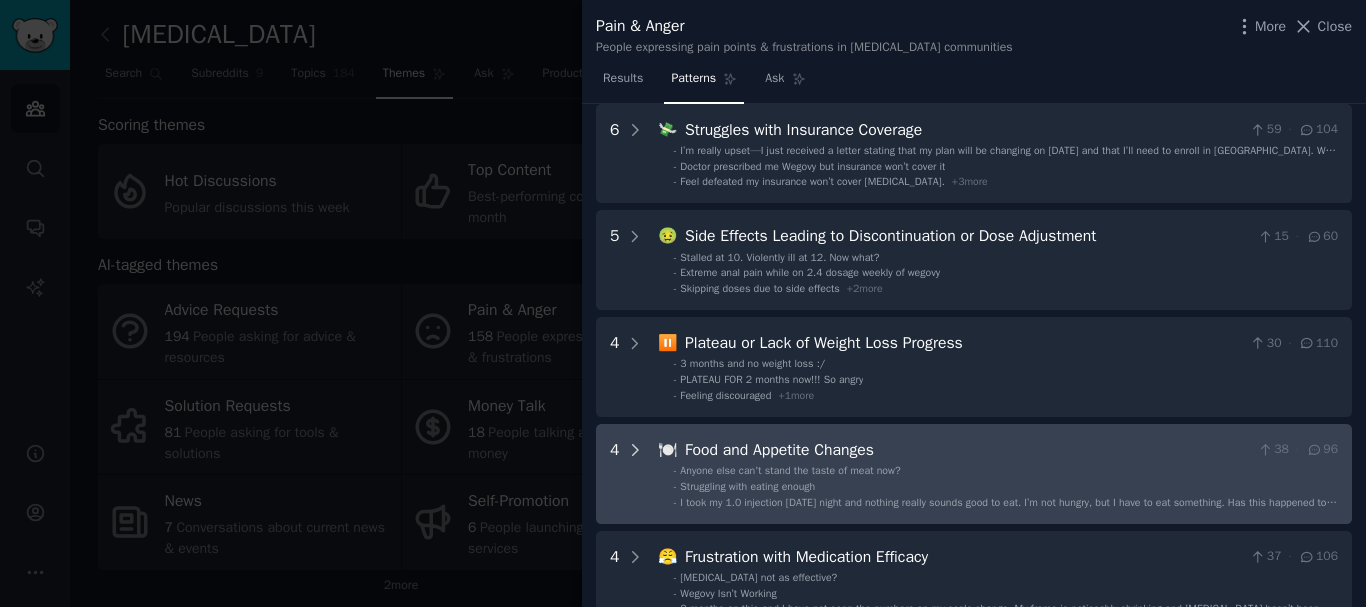 click 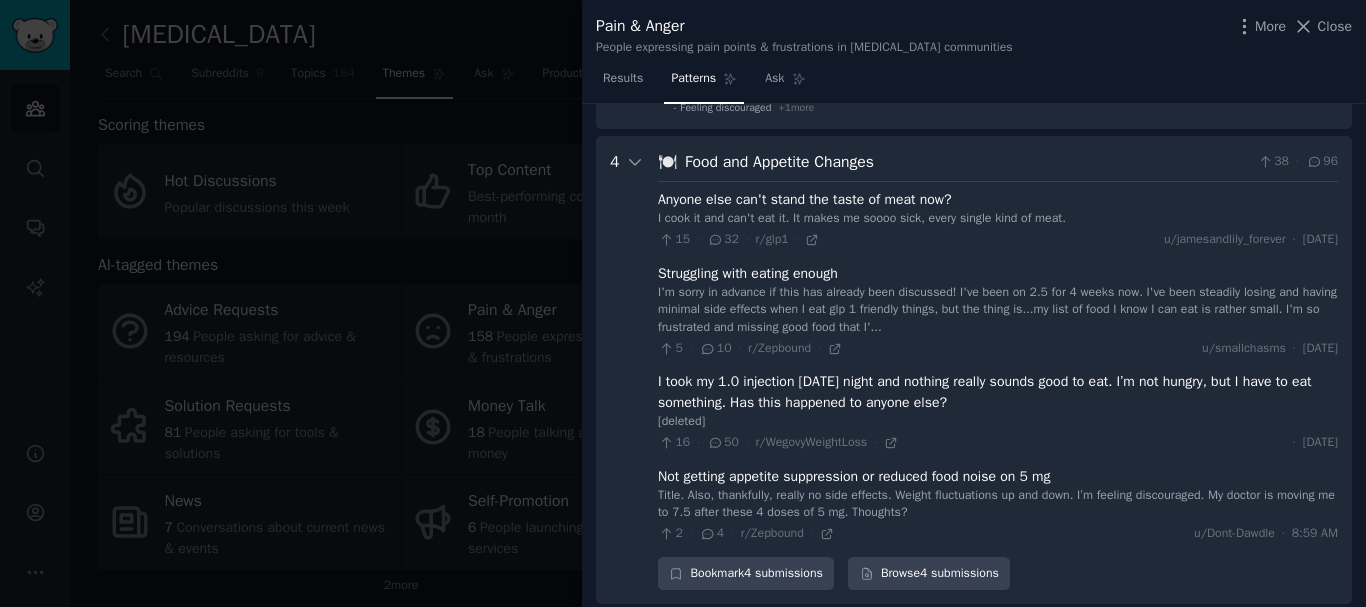 scroll, scrollTop: 411, scrollLeft: 0, axis: vertical 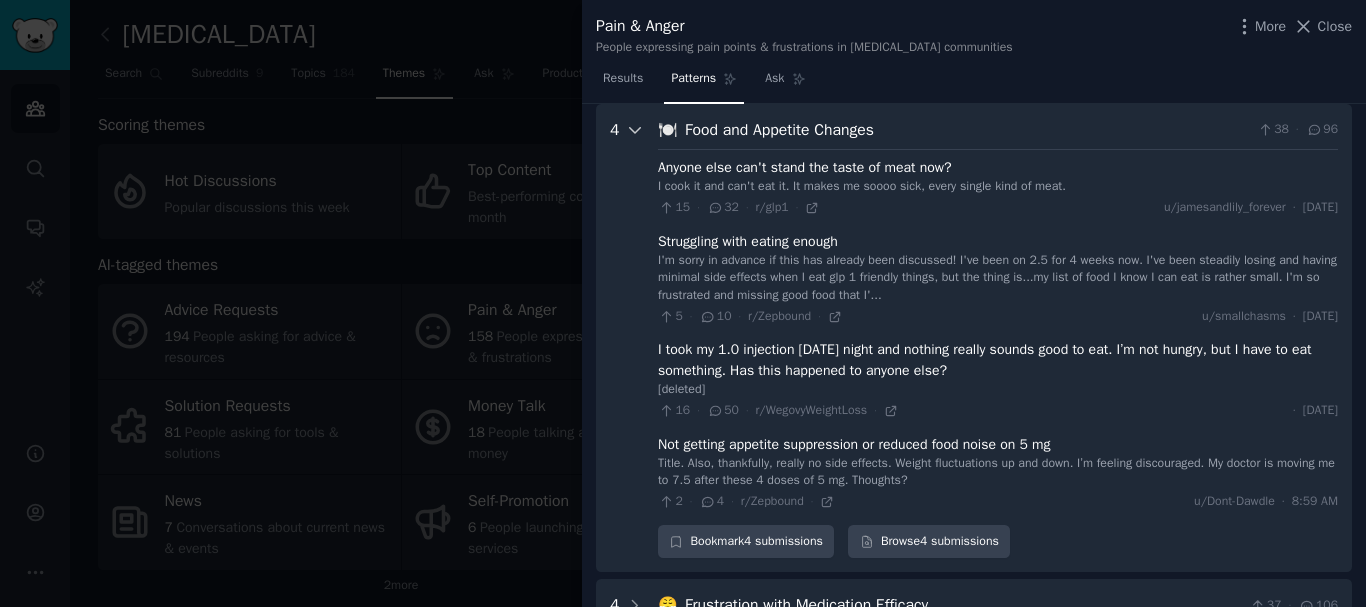click 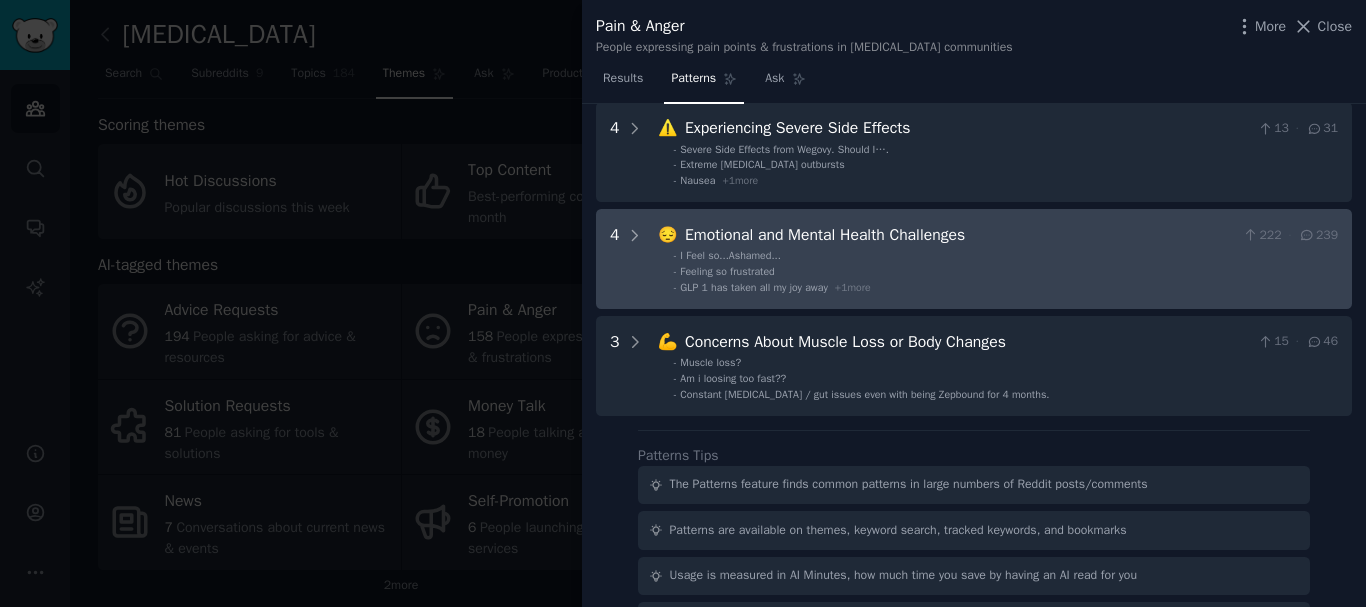 scroll, scrollTop: 711, scrollLeft: 0, axis: vertical 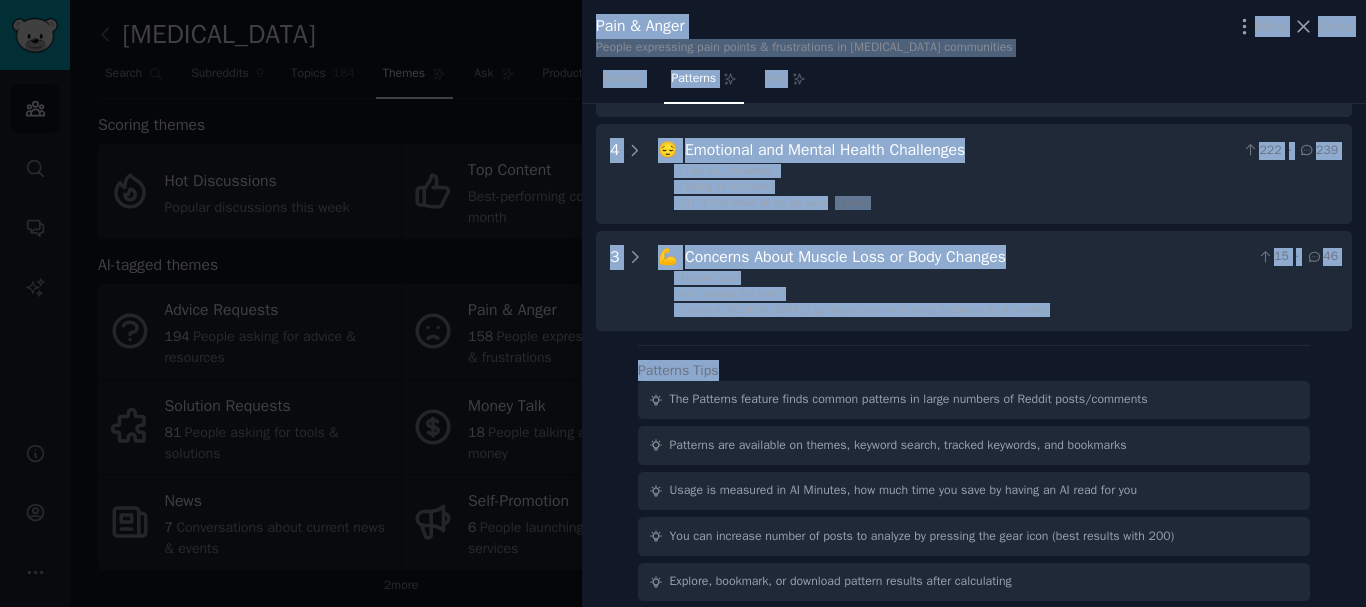drag, startPoint x: 585, startPoint y: 20, endPoint x: 1365, endPoint y: 356, distance: 849.29144 